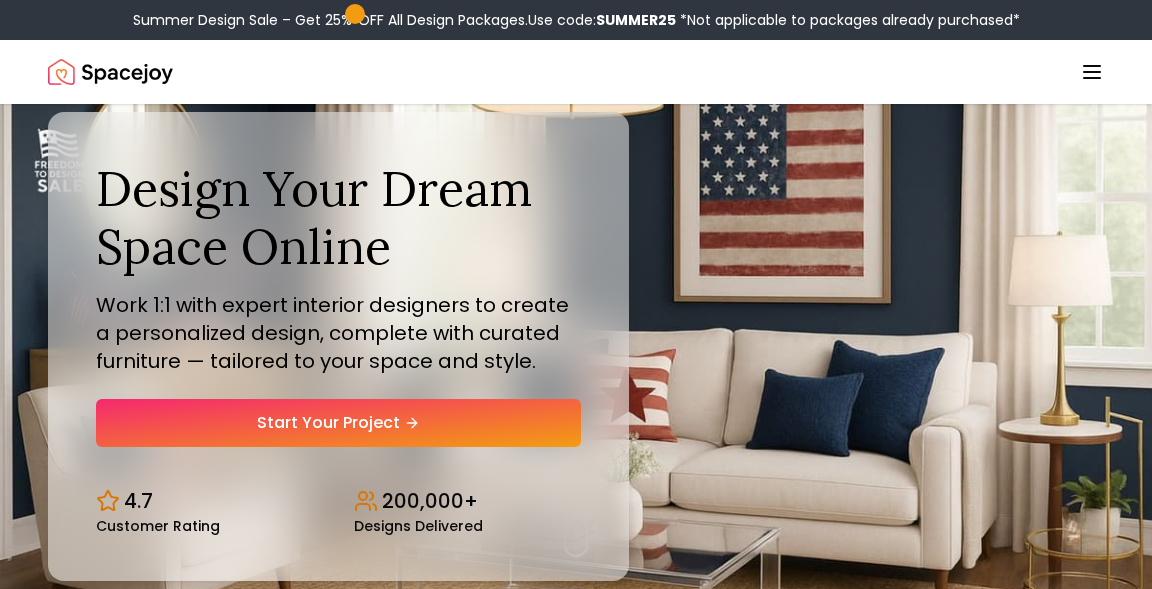 scroll, scrollTop: 0, scrollLeft: 0, axis: both 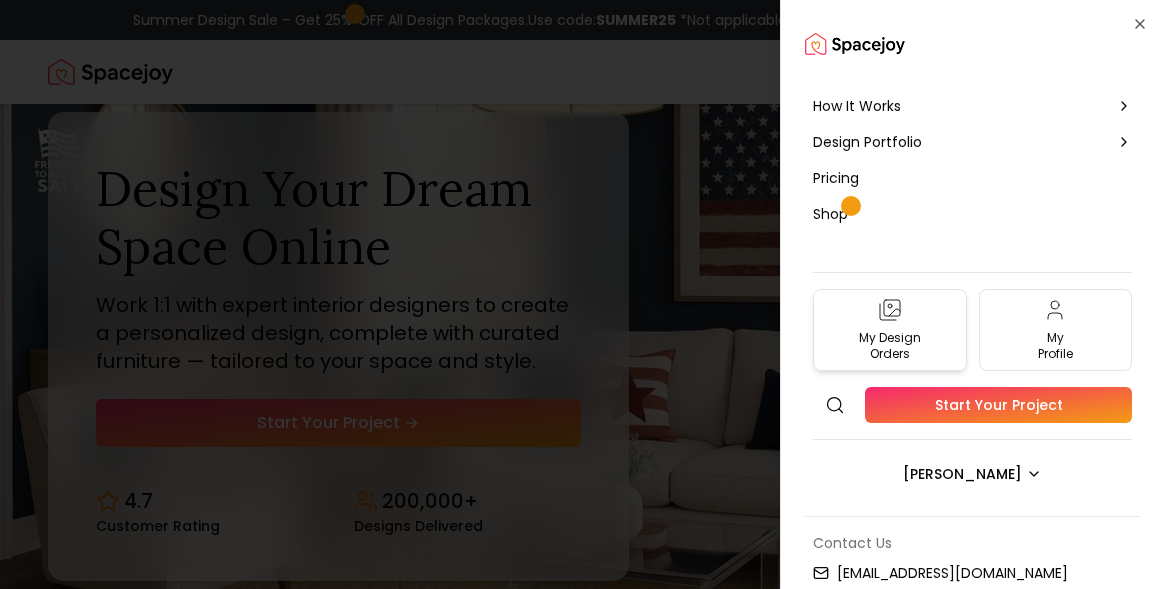 click on "My Design  Orders" at bounding box center [890, 346] 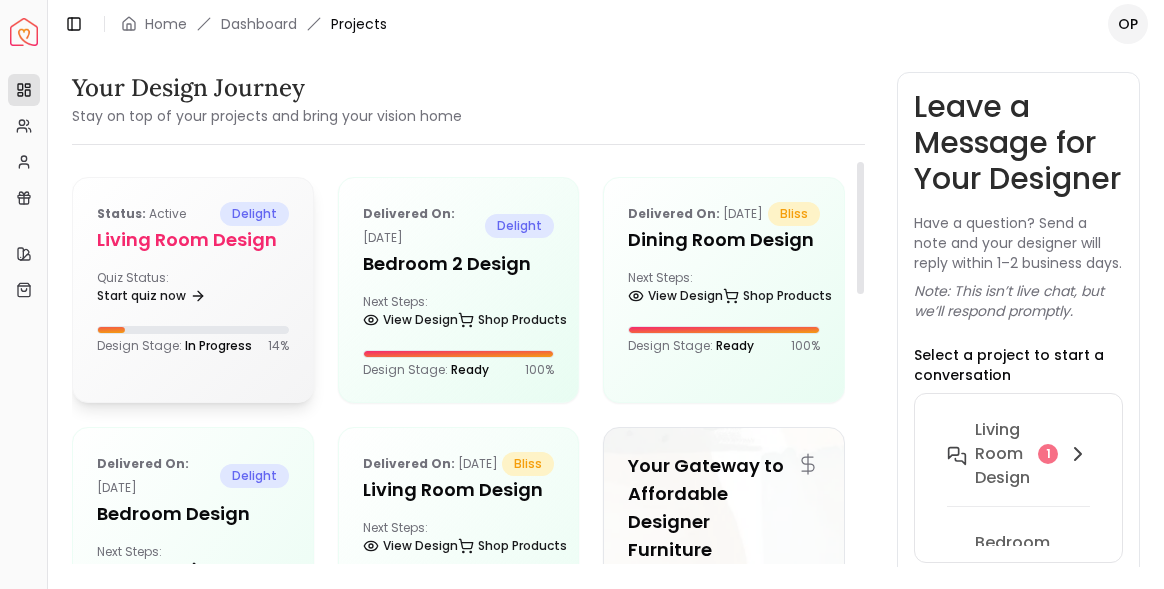 click on "delight" at bounding box center [254, 214] 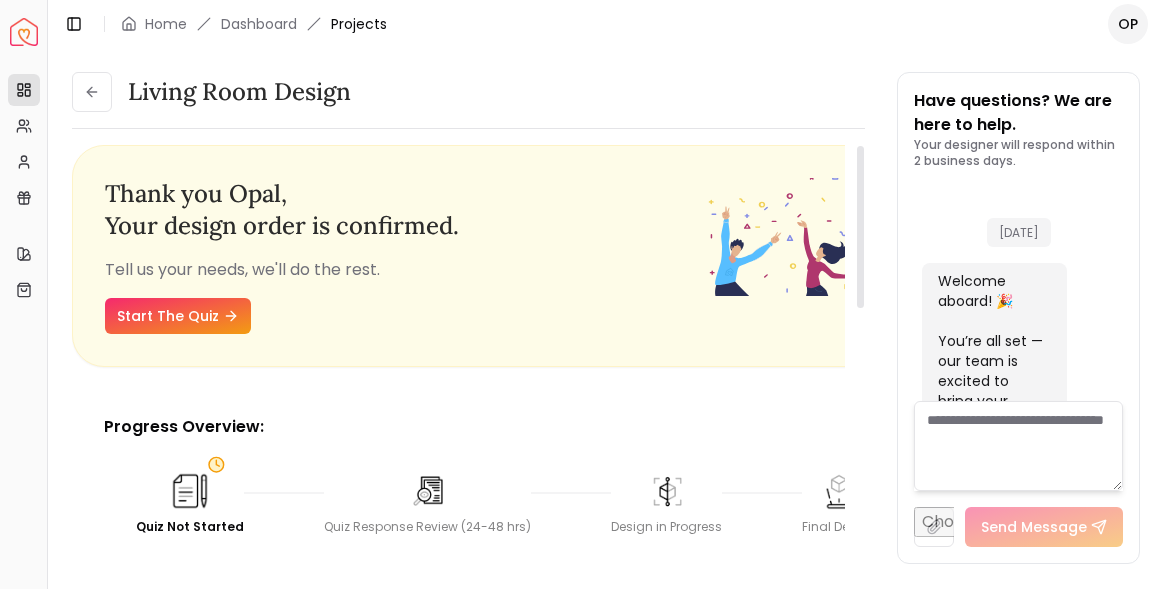 scroll, scrollTop: 1343, scrollLeft: 0, axis: vertical 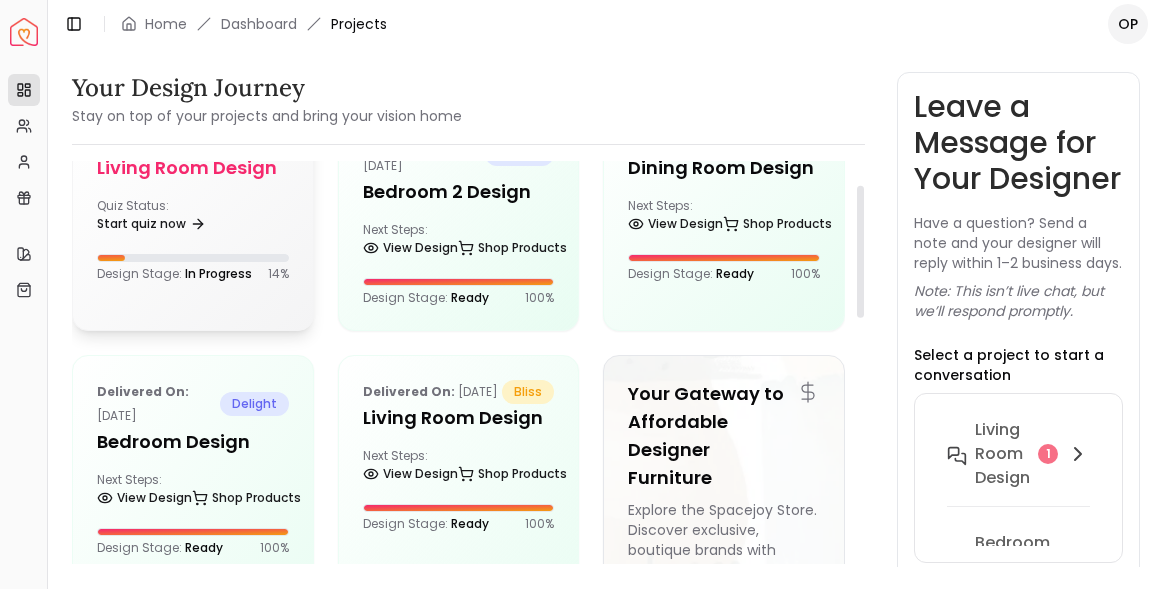 click on "Quiz Status: Start quiz now" at bounding box center [193, 218] 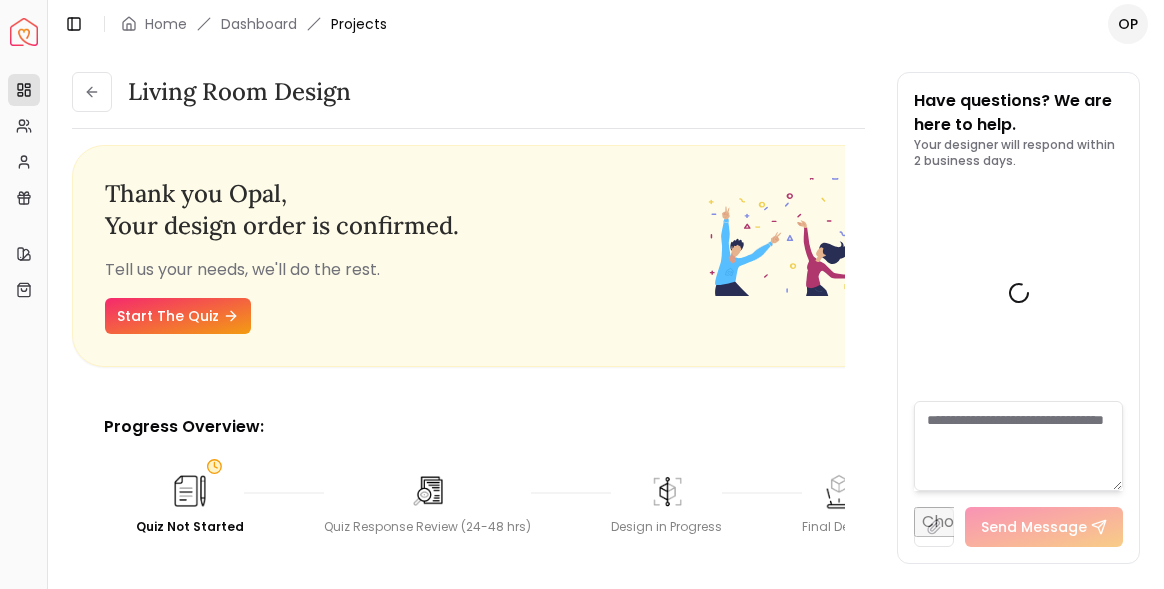 scroll, scrollTop: 1343, scrollLeft: 0, axis: vertical 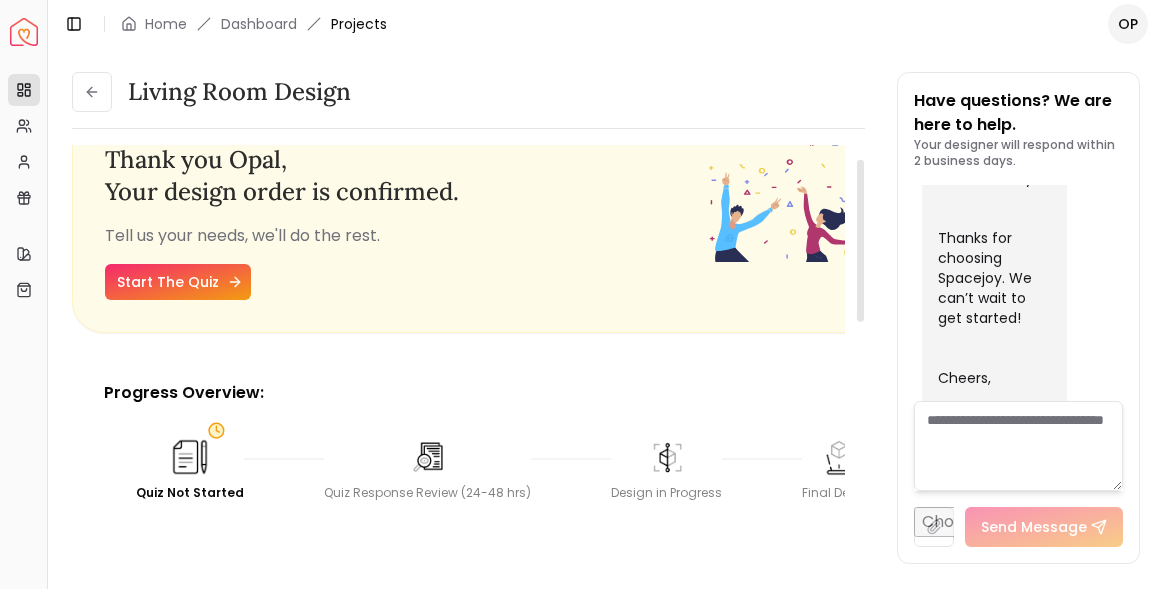 click 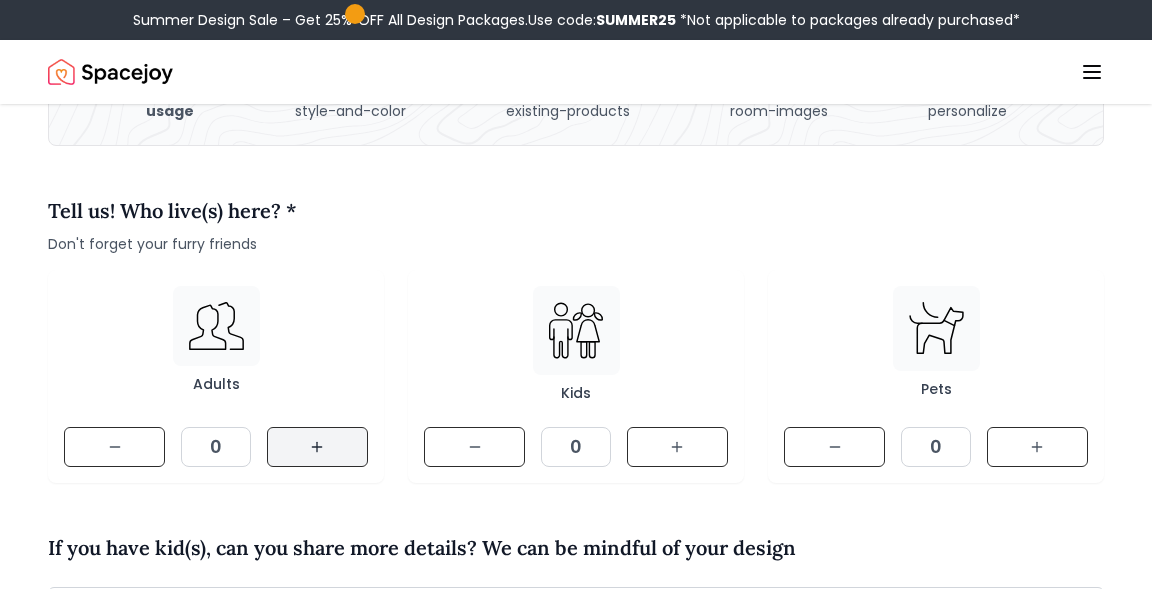click 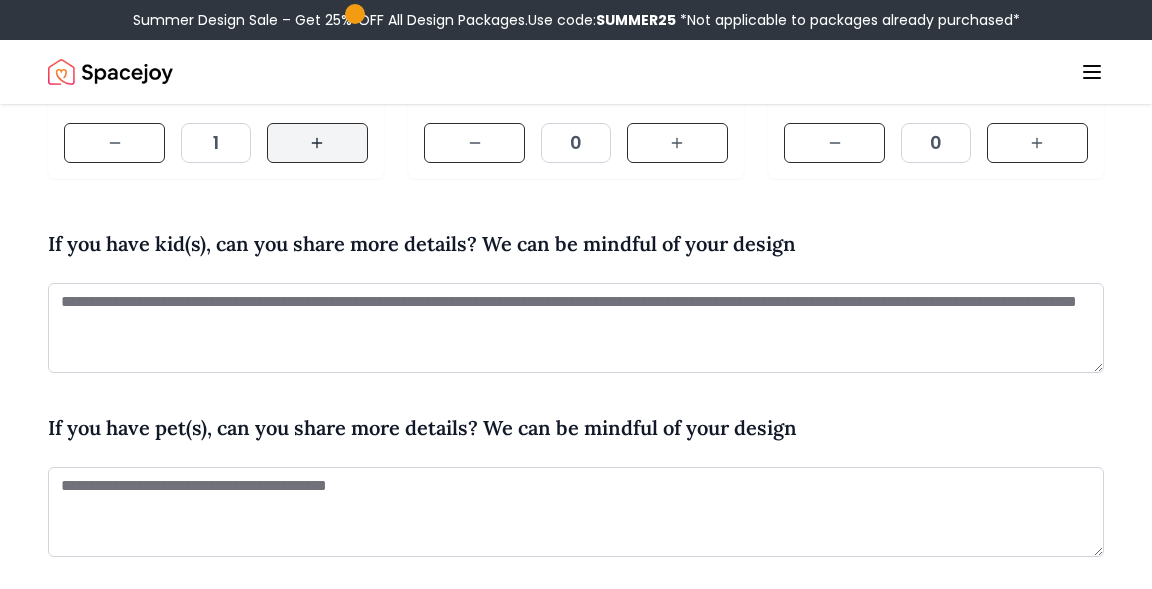 scroll, scrollTop: 503, scrollLeft: 0, axis: vertical 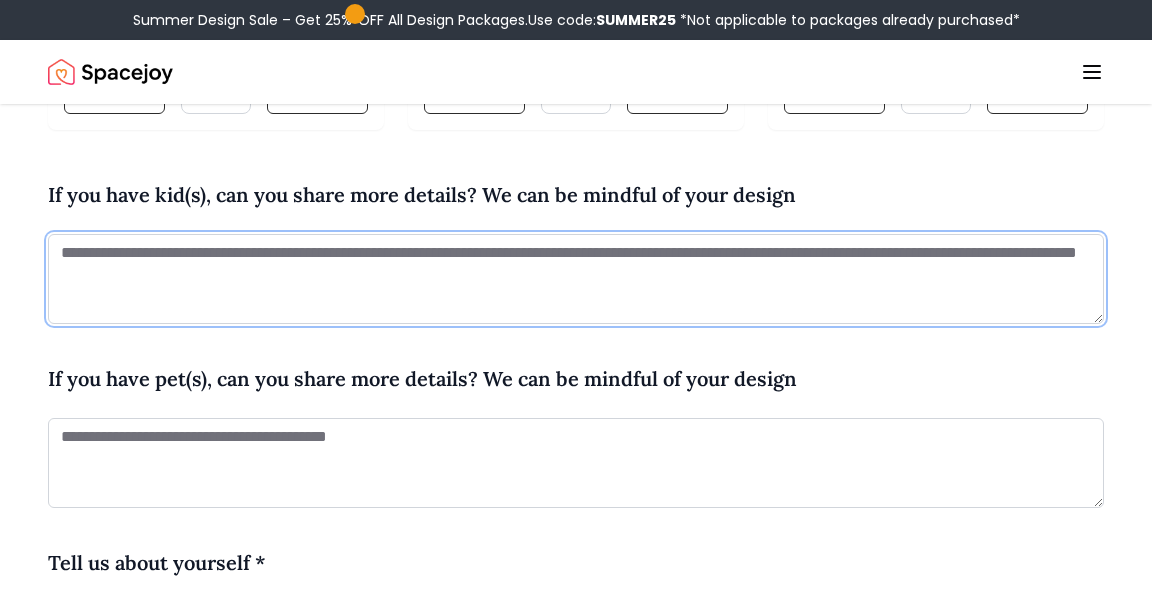 click at bounding box center (576, 279) 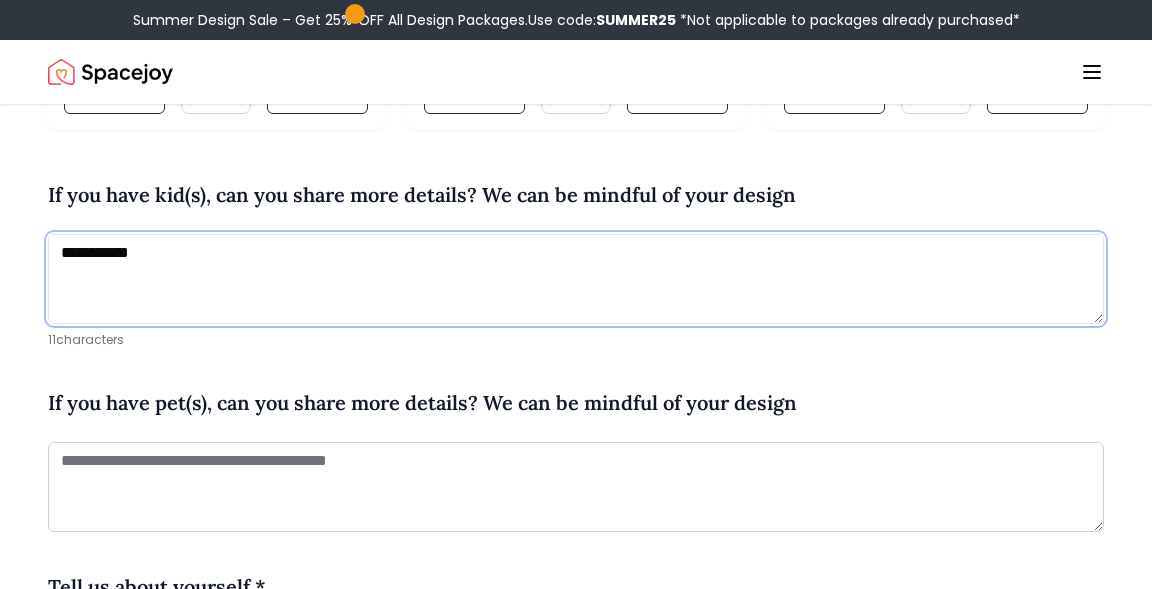 type on "**********" 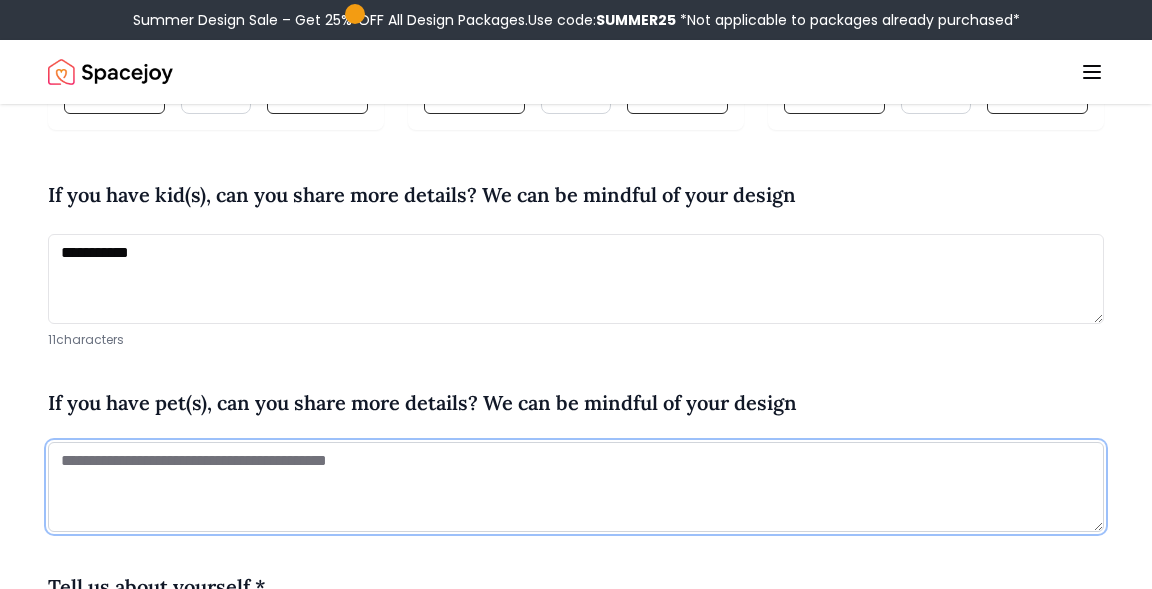 type on "*" 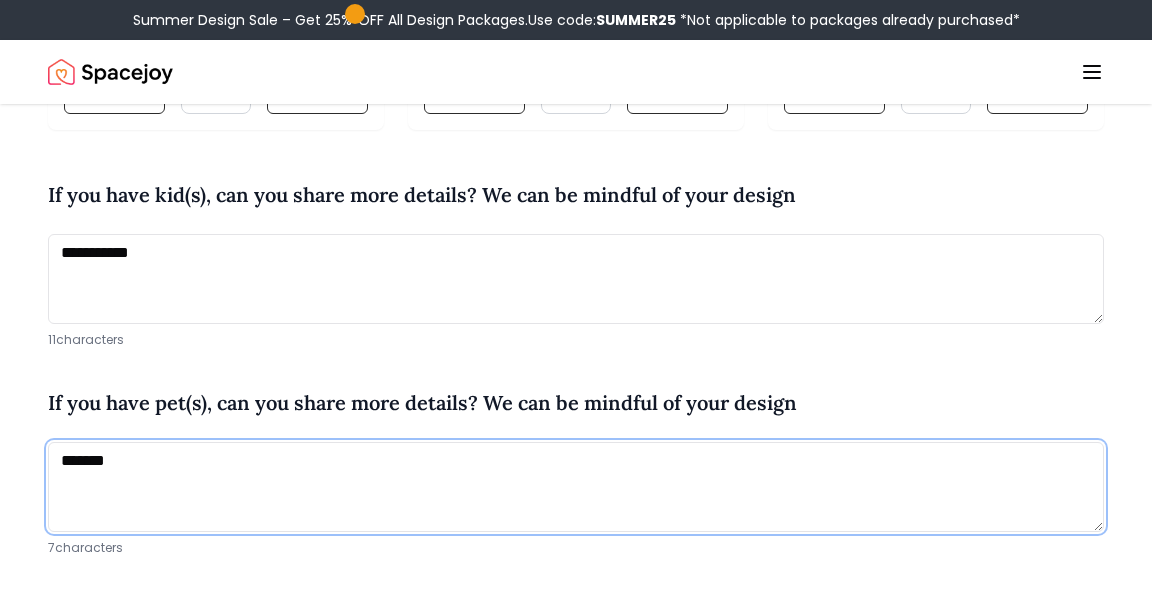 type on "*******" 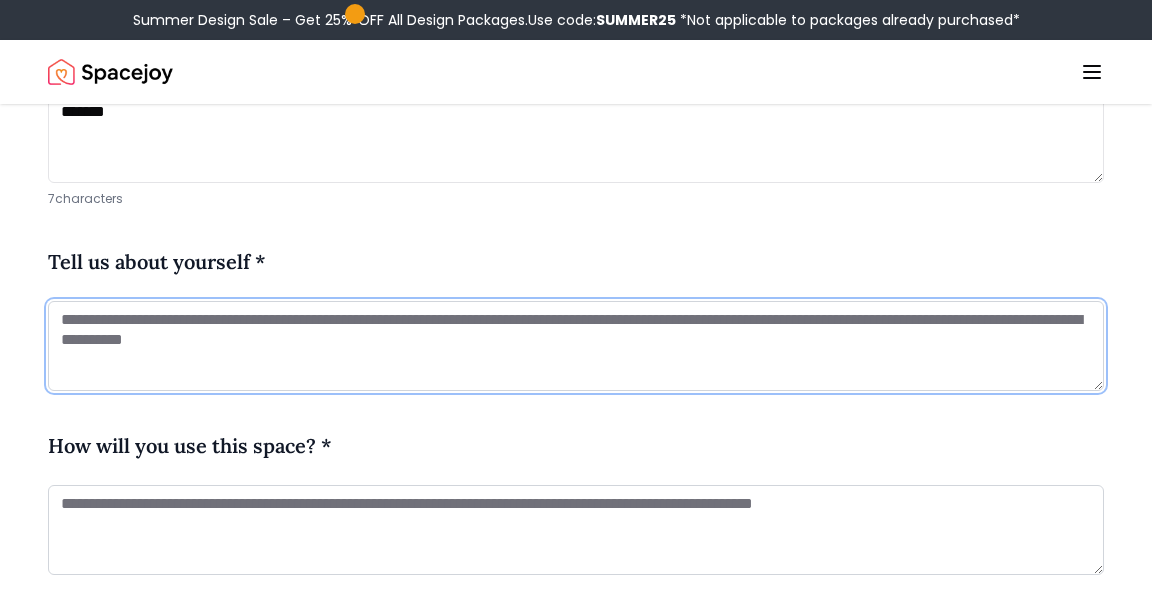 scroll, scrollTop: 877, scrollLeft: 0, axis: vertical 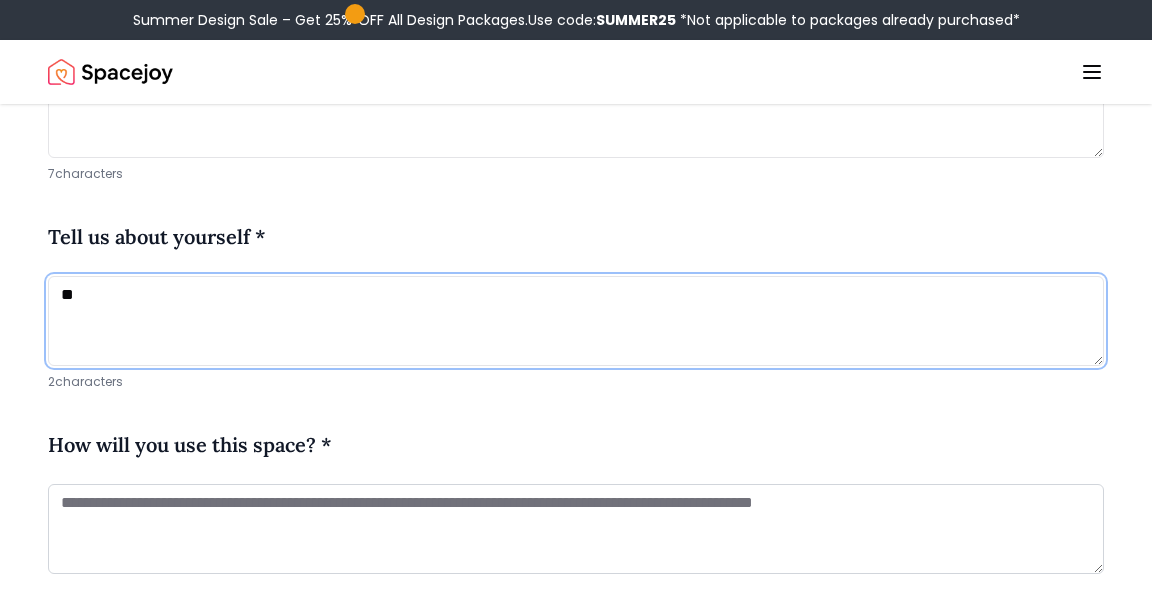 type on "*" 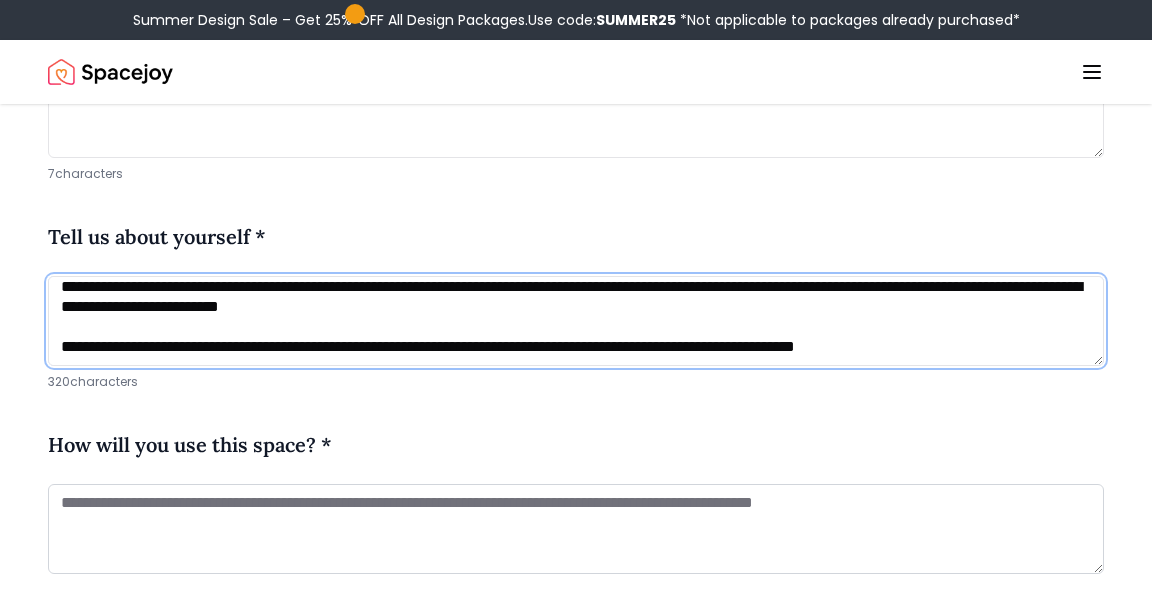 scroll, scrollTop: 41, scrollLeft: 0, axis: vertical 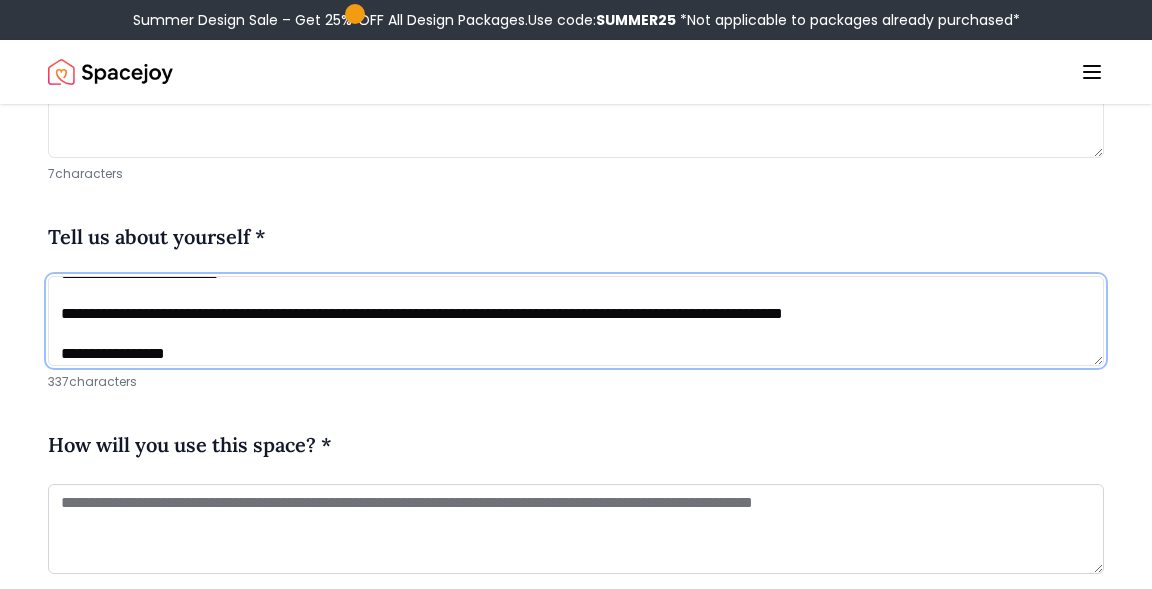 drag, startPoint x: 196, startPoint y: 352, endPoint x: 88, endPoint y: 356, distance: 108.07405 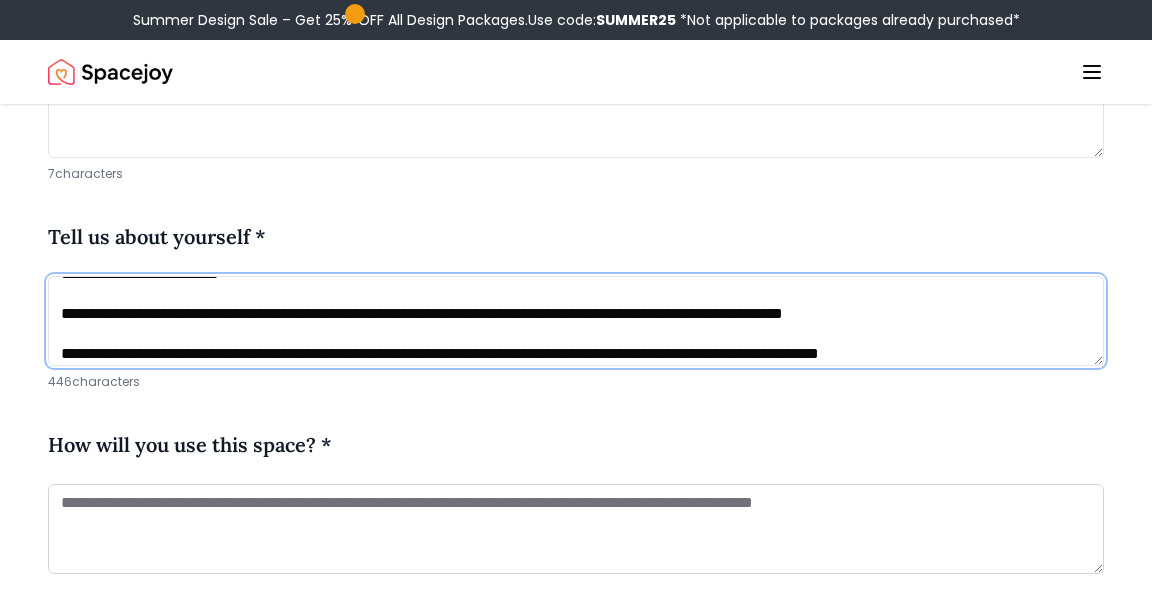 drag, startPoint x: 384, startPoint y: 351, endPoint x: 315, endPoint y: 351, distance: 69 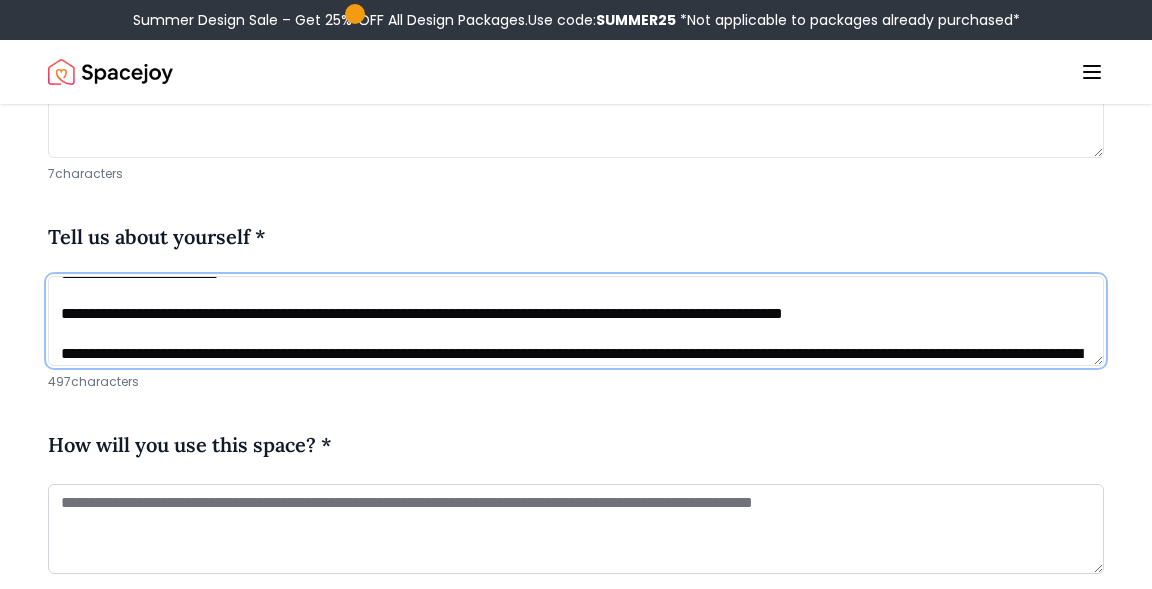 scroll, scrollTop: 67, scrollLeft: 0, axis: vertical 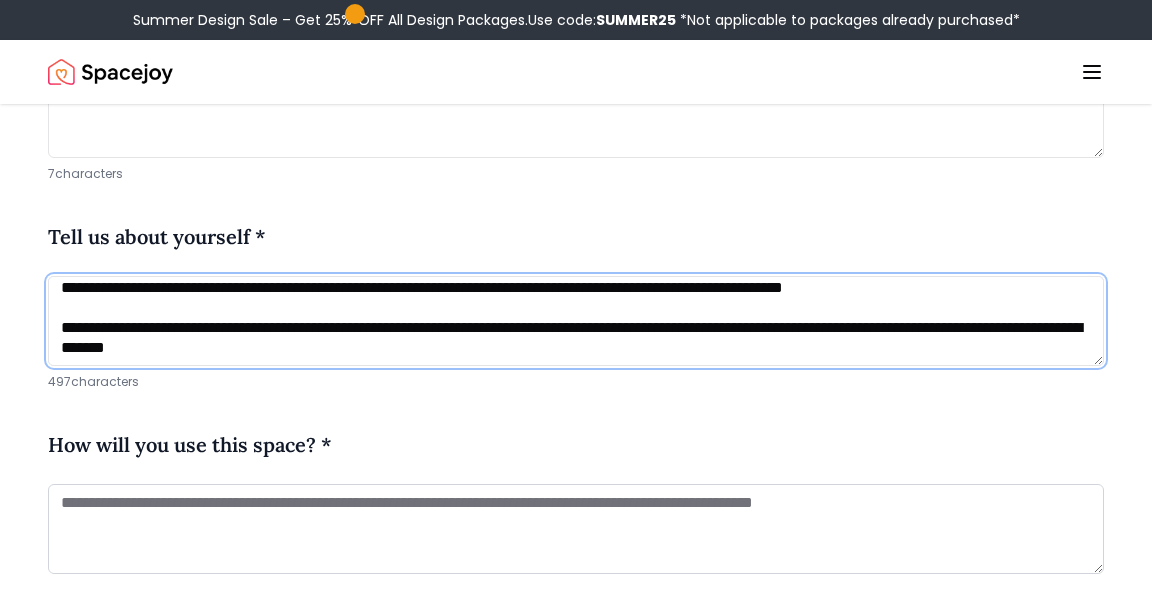 click on "**********" at bounding box center [576, 321] 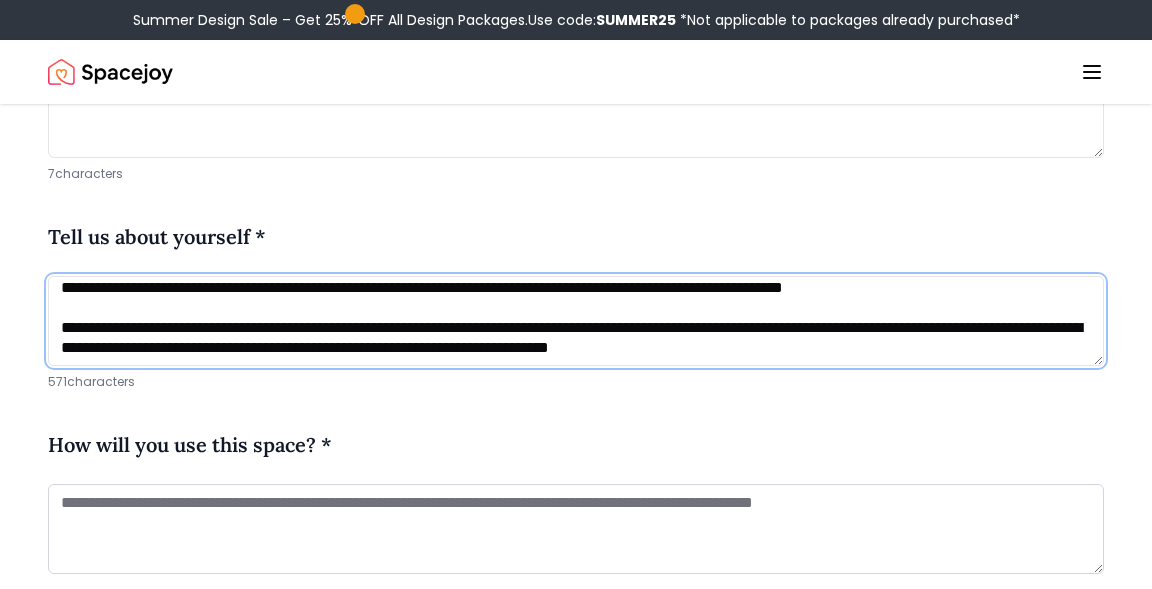 drag, startPoint x: 762, startPoint y: 346, endPoint x: 1175, endPoint y: 383, distance: 414.65408 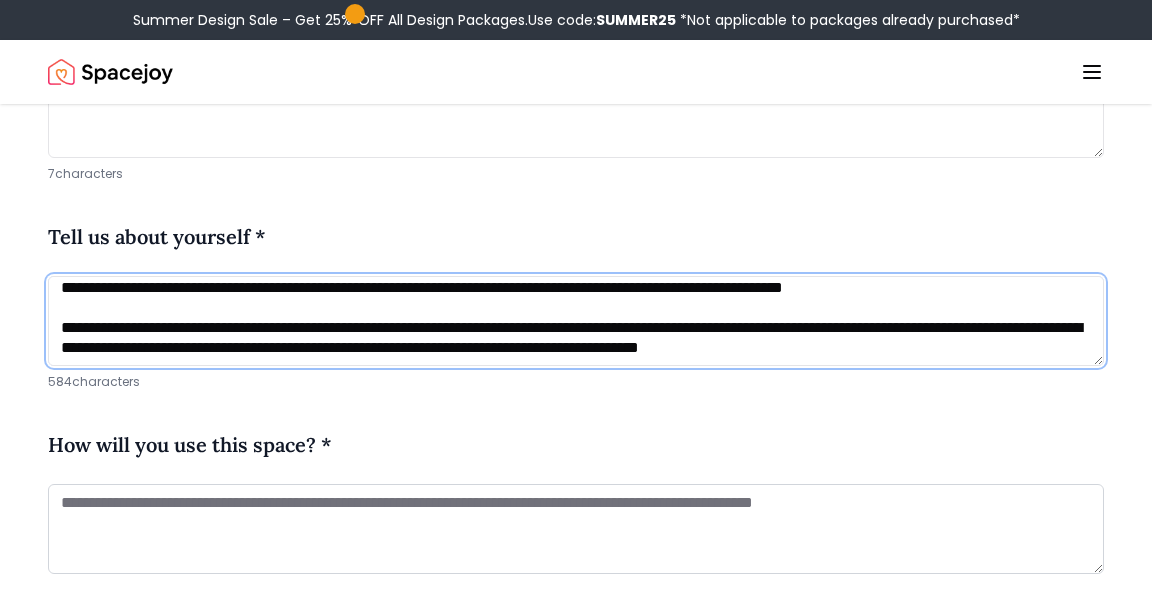 scroll, scrollTop: 81, scrollLeft: 0, axis: vertical 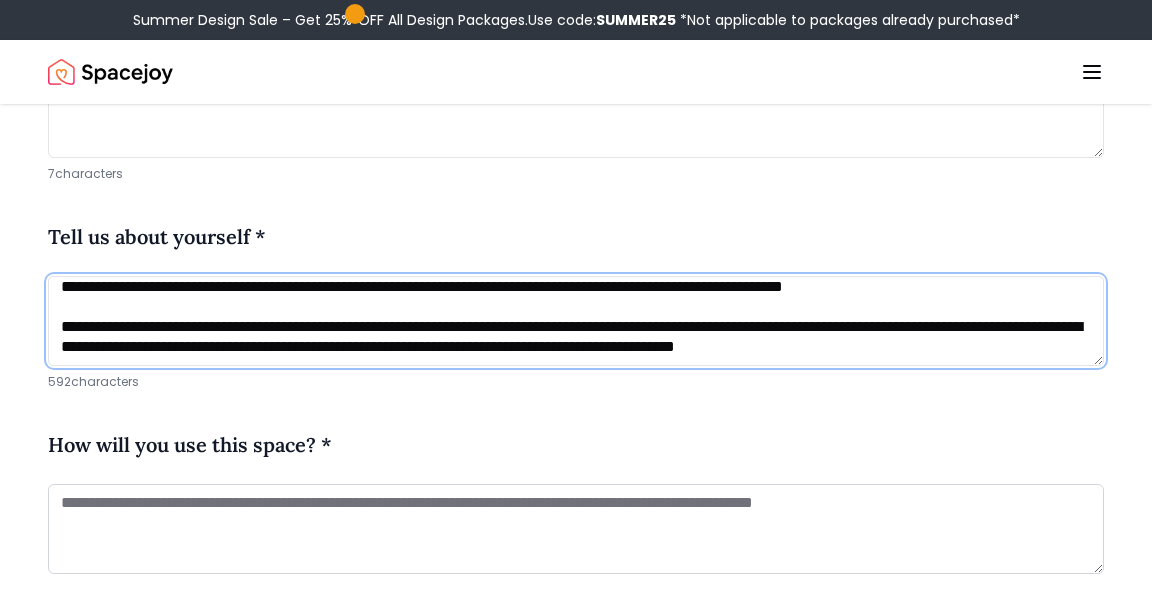 drag, startPoint x: 879, startPoint y: 333, endPoint x: 1091, endPoint y: 423, distance: 230.31284 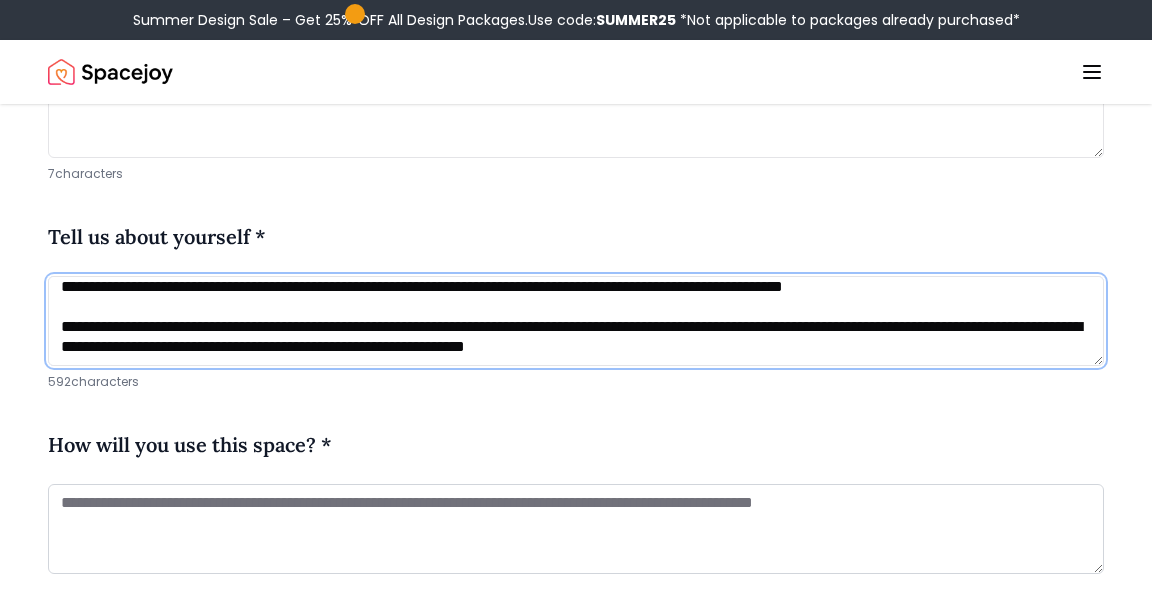 scroll, scrollTop: 67, scrollLeft: 0, axis: vertical 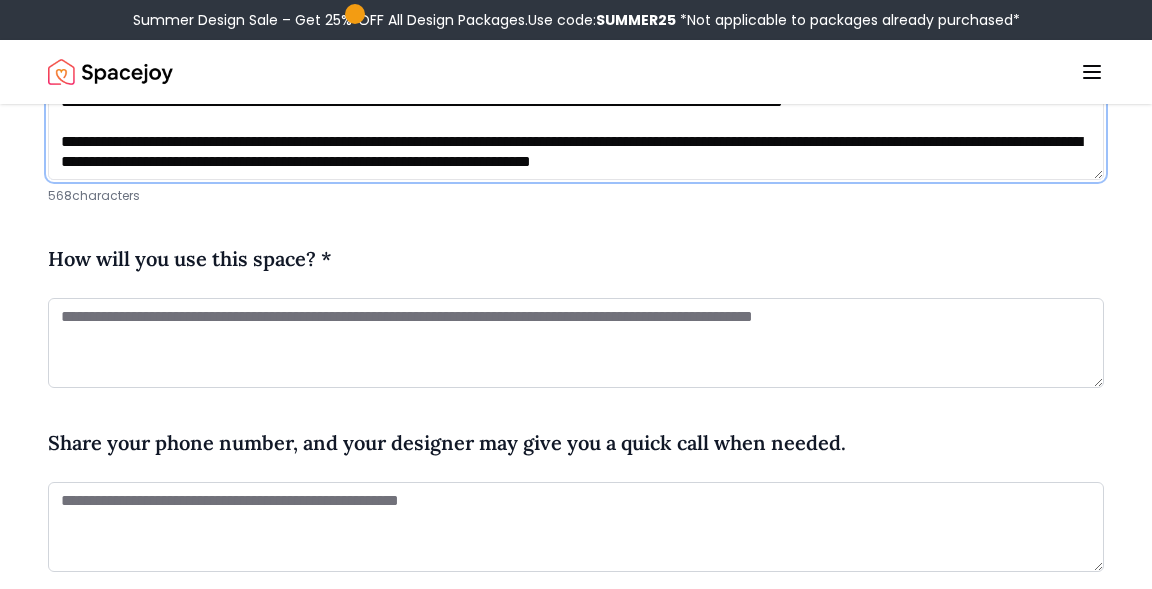 type on "**********" 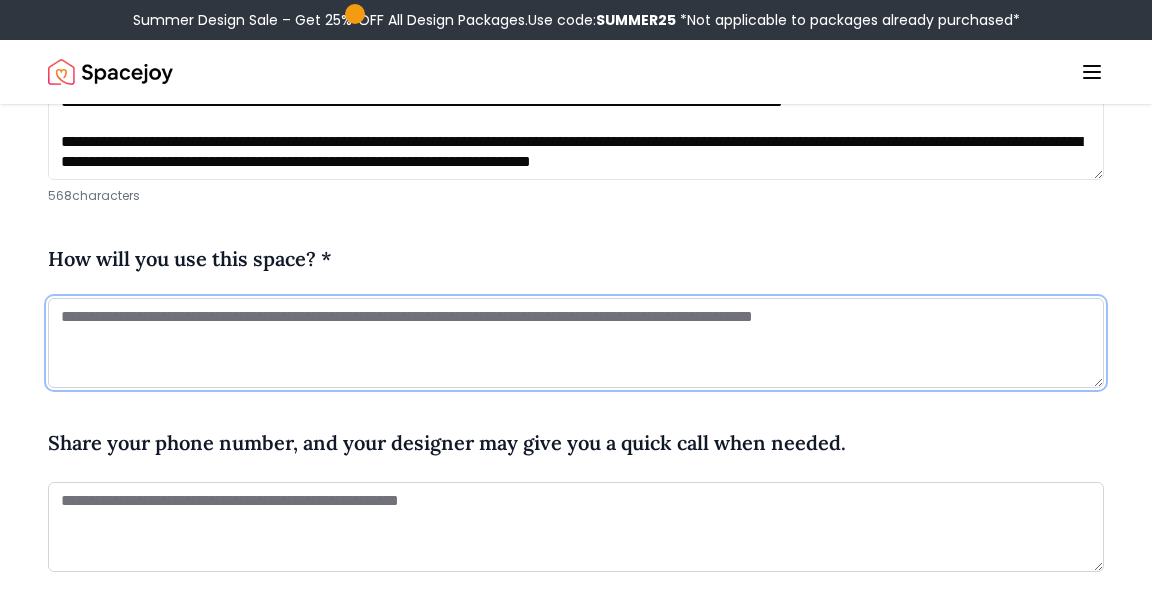 click at bounding box center (576, 343) 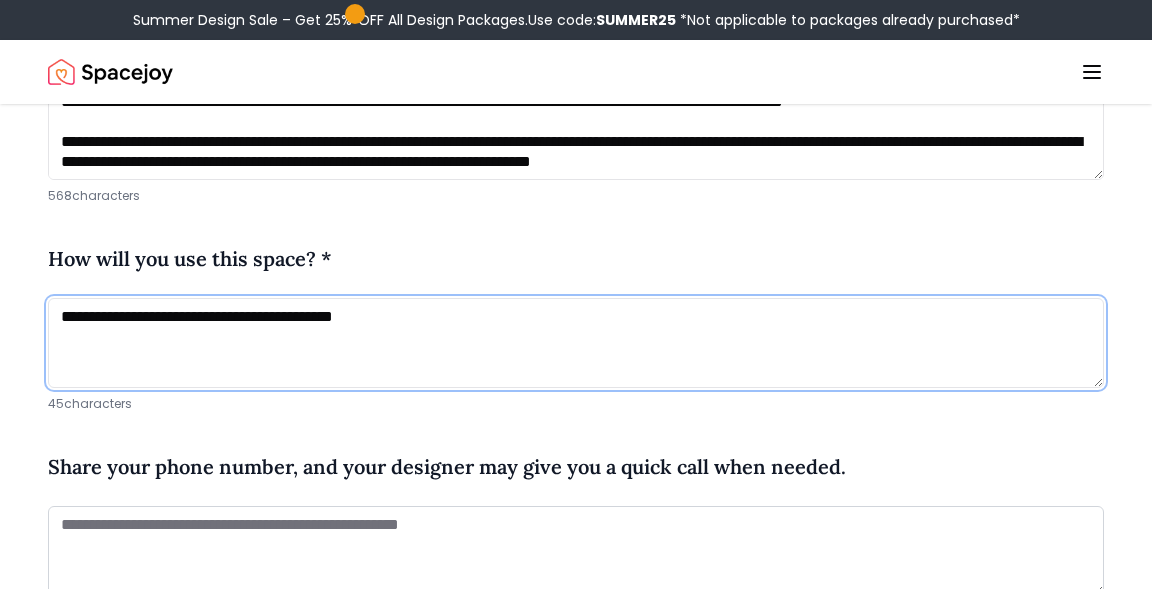 click on "**********" at bounding box center [576, 343] 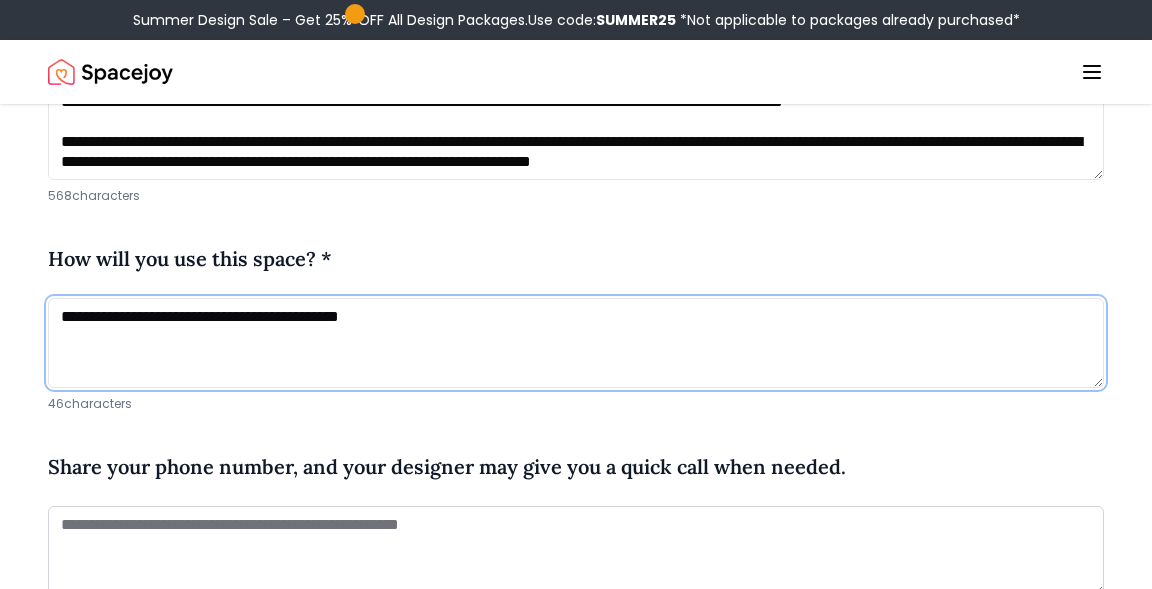 click on "**********" at bounding box center [576, 343] 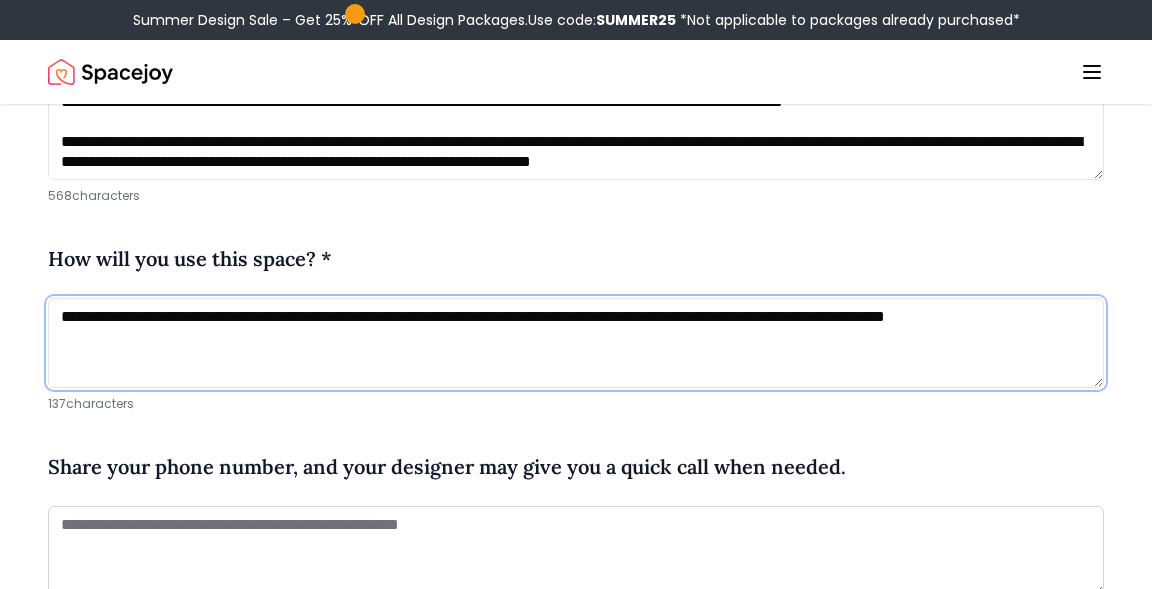 drag, startPoint x: 1043, startPoint y: 347, endPoint x: 975, endPoint y: 312, distance: 76.47875 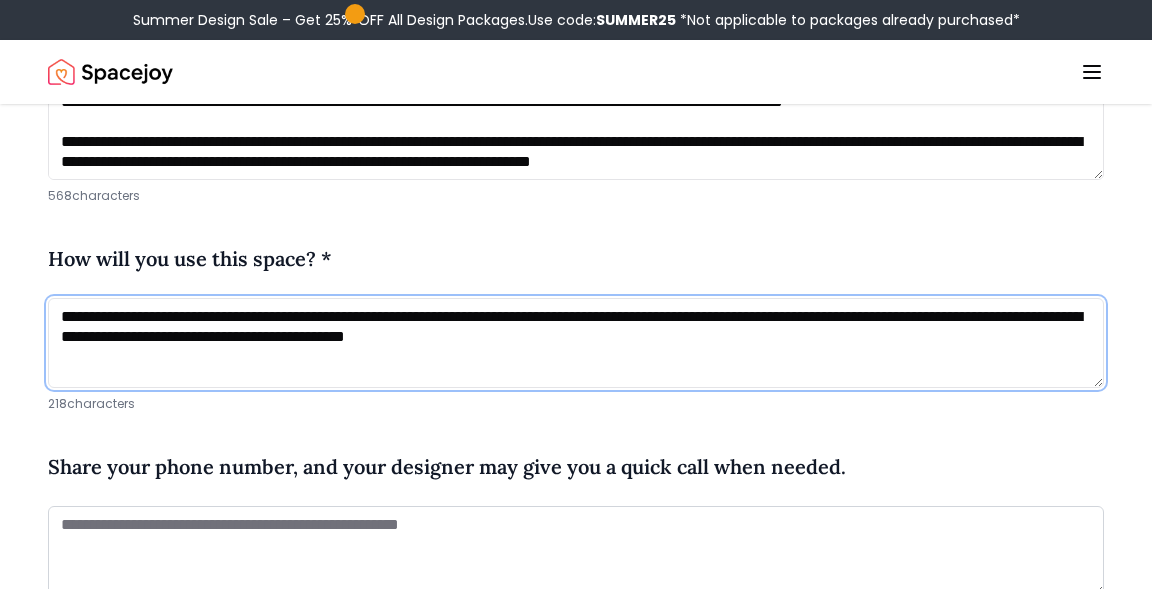 scroll, scrollTop: 0, scrollLeft: 0, axis: both 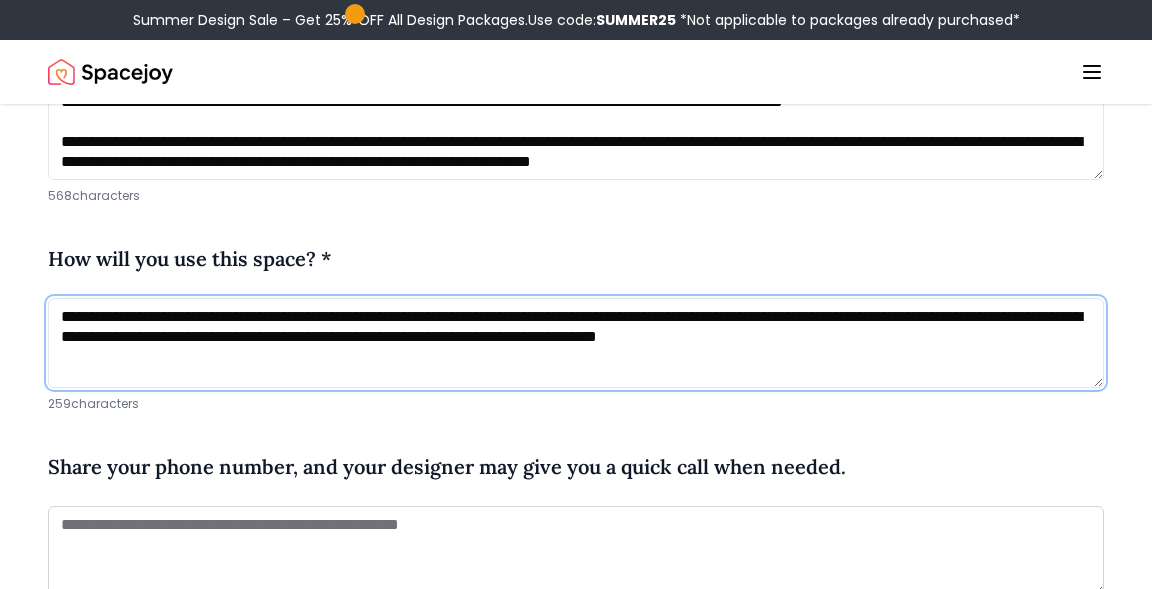 drag, startPoint x: 680, startPoint y: 332, endPoint x: 1175, endPoint y: 337, distance: 495.02524 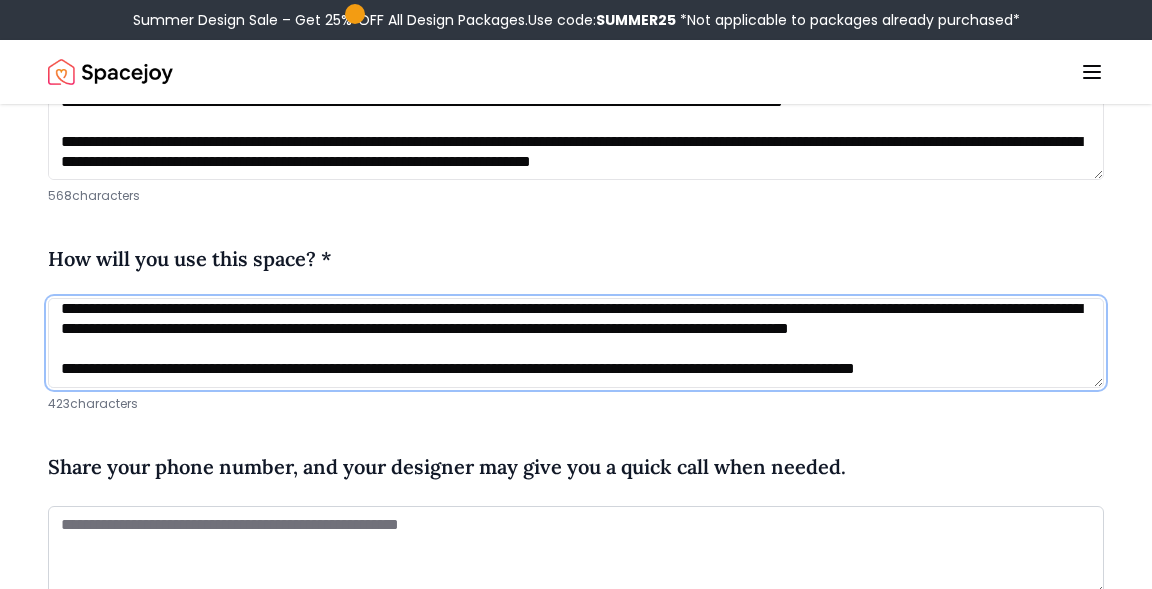scroll, scrollTop: 41, scrollLeft: 0, axis: vertical 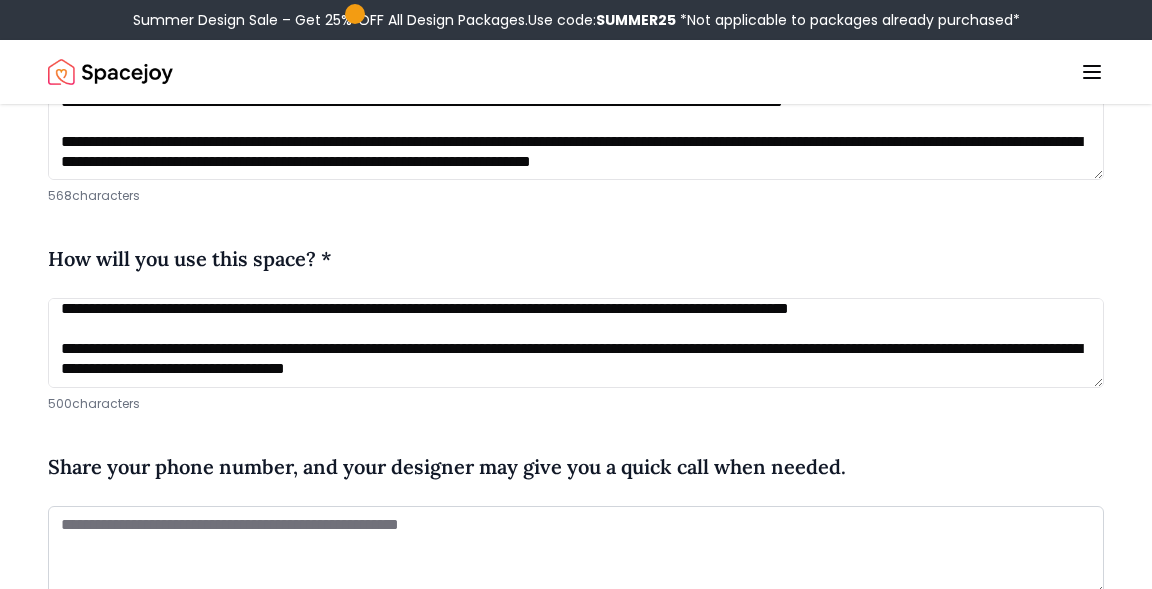 click on "**********" at bounding box center (576, 355) 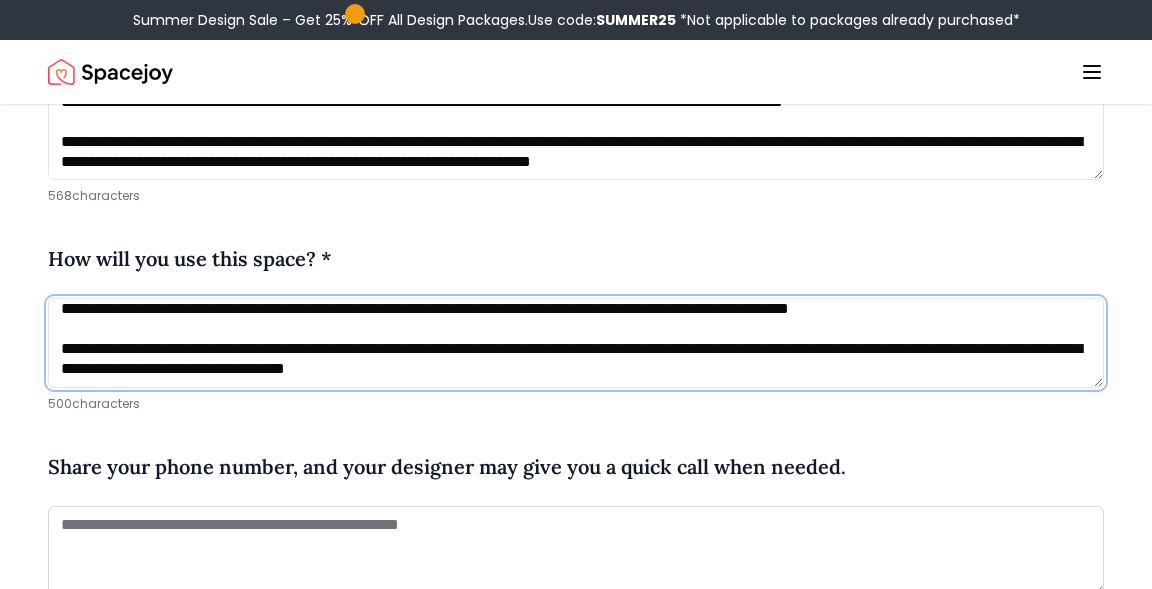 click on "**********" at bounding box center [576, 343] 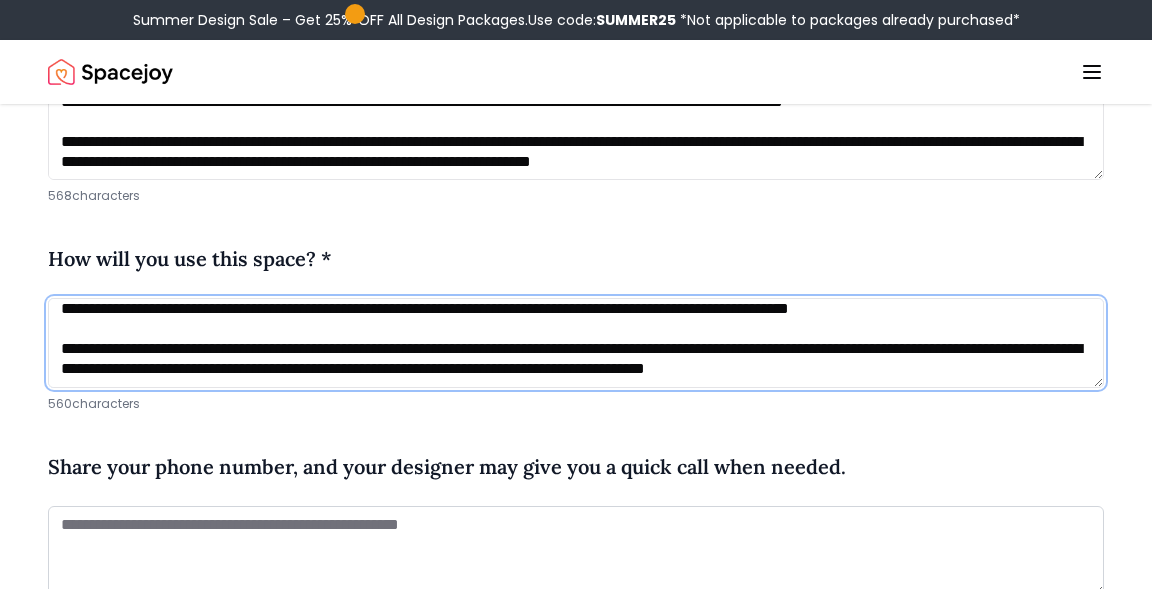 scroll, scrollTop: 101, scrollLeft: 0, axis: vertical 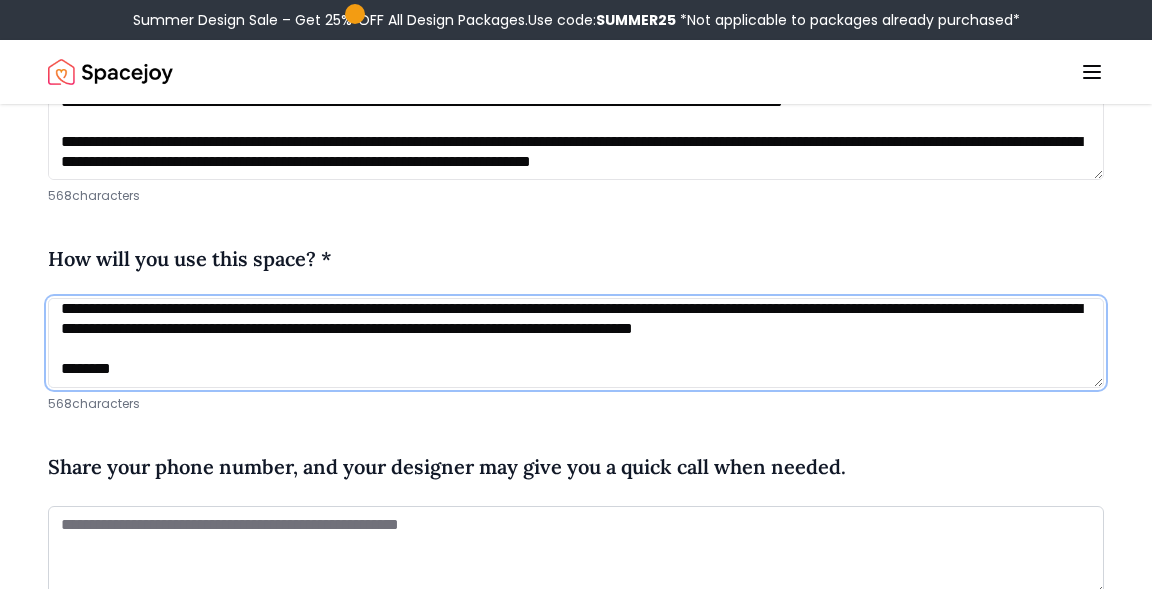 drag, startPoint x: 137, startPoint y: 366, endPoint x: 21, endPoint y: 364, distance: 116.01724 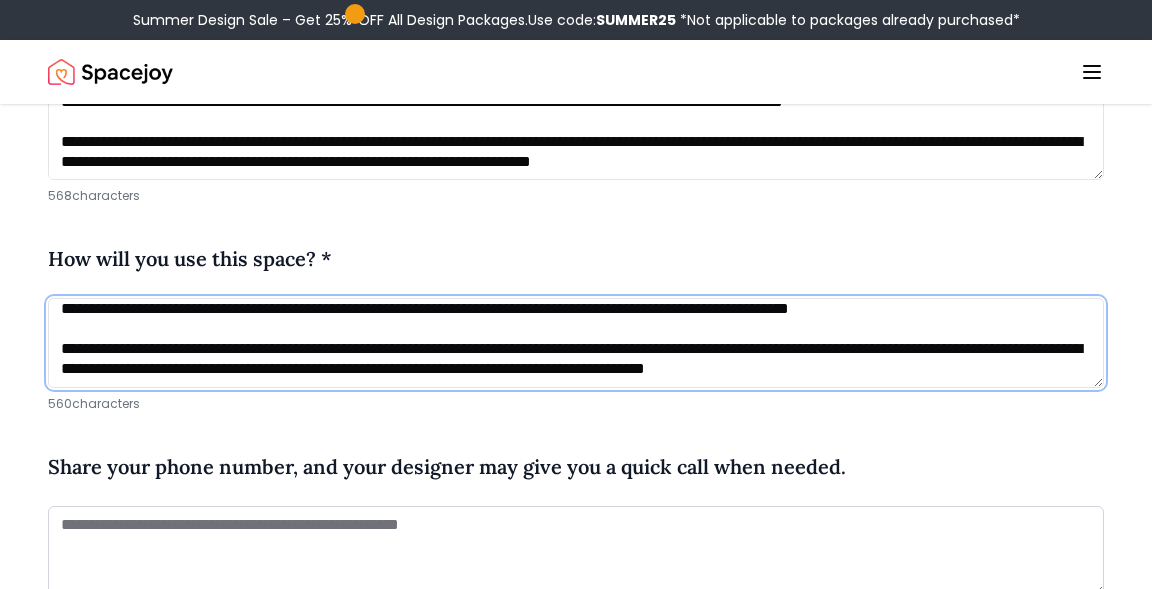 type on "**********" 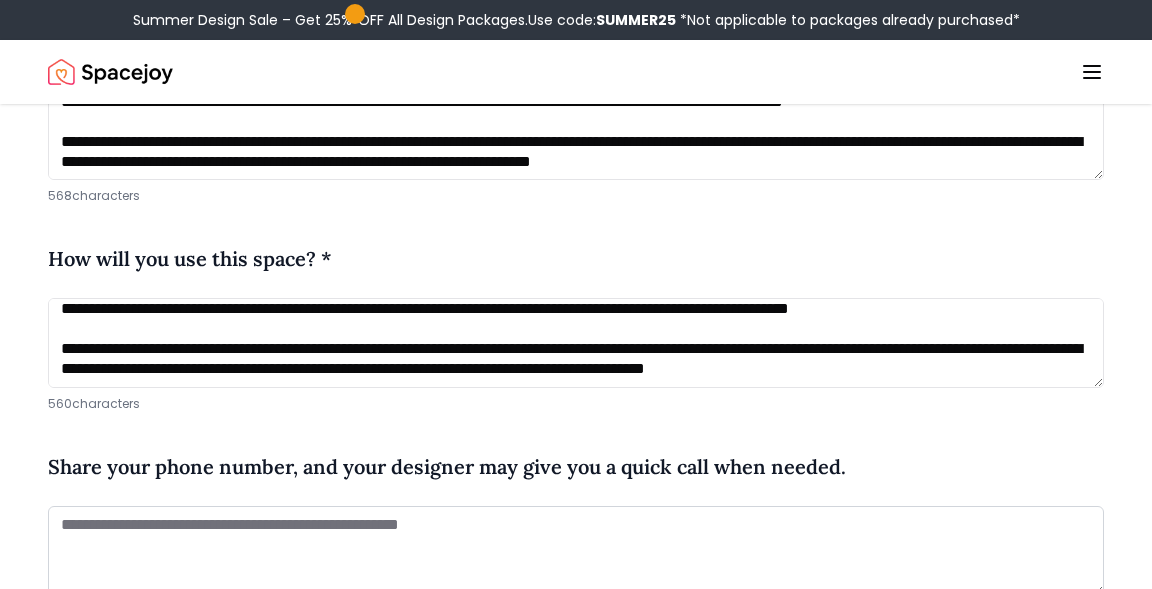 click on "Share your phone number, and your designer may give you a quick call when needed." at bounding box center [576, 471] 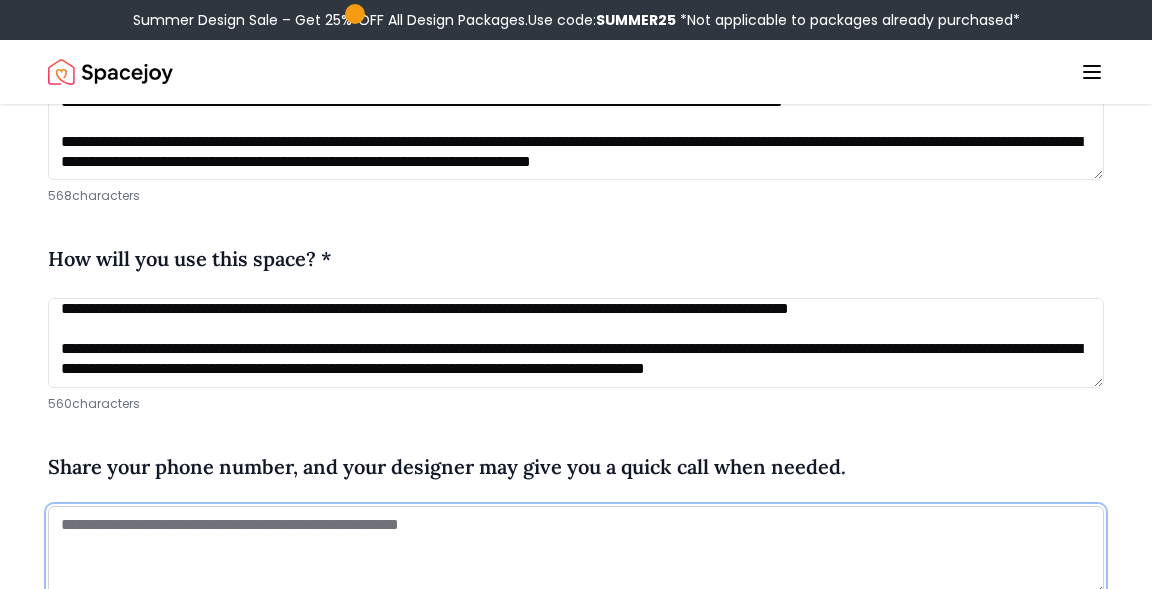 click at bounding box center (576, 551) 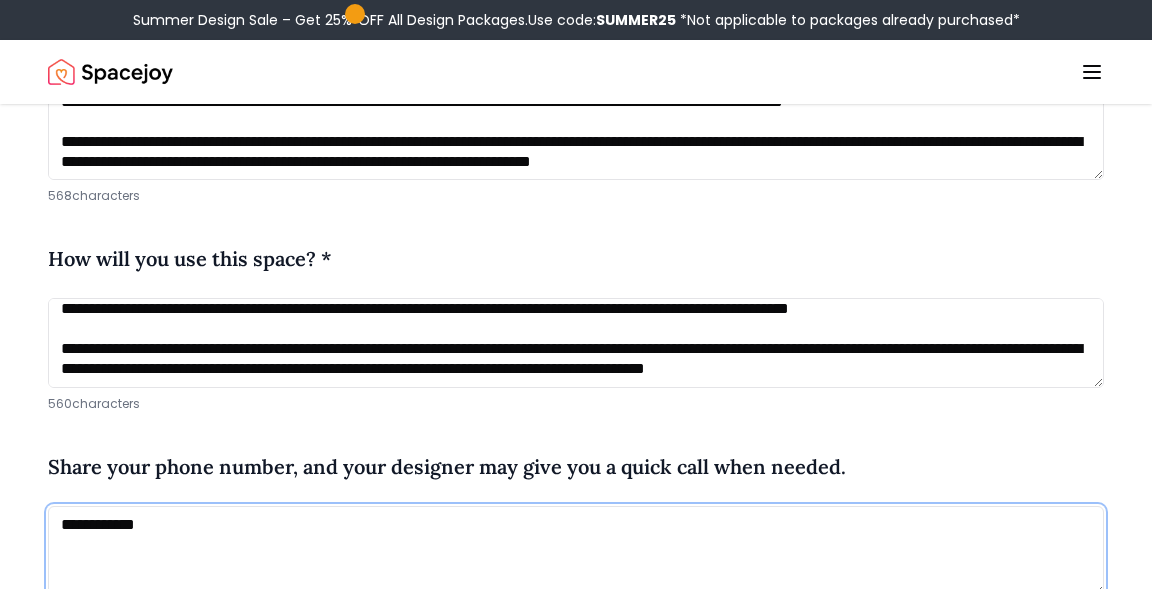 scroll, scrollTop: 107, scrollLeft: 0, axis: vertical 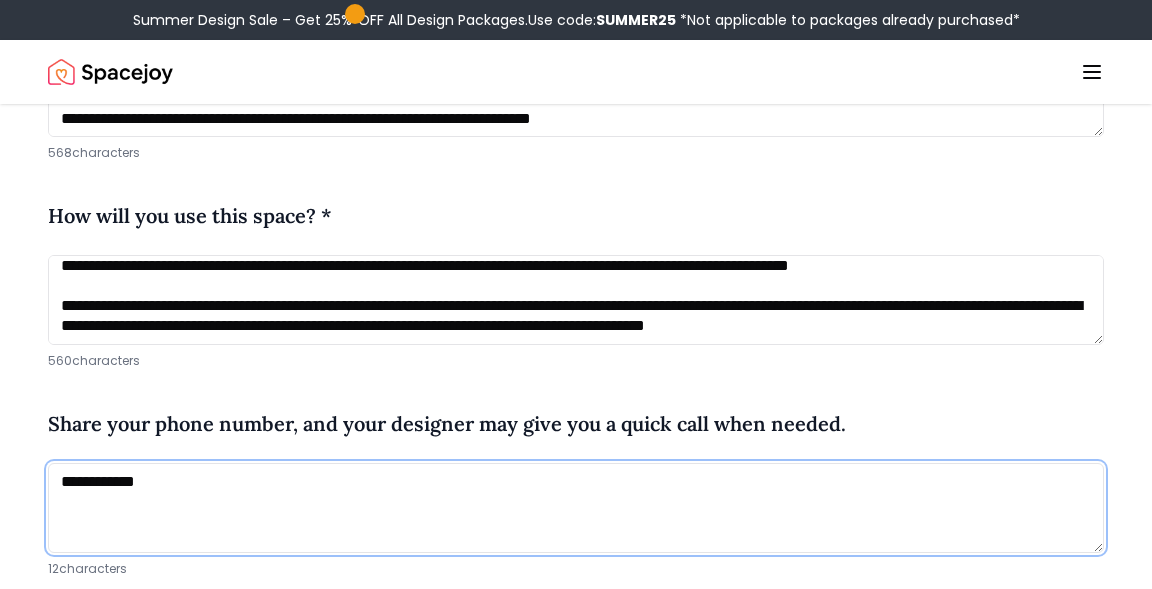 type on "**********" 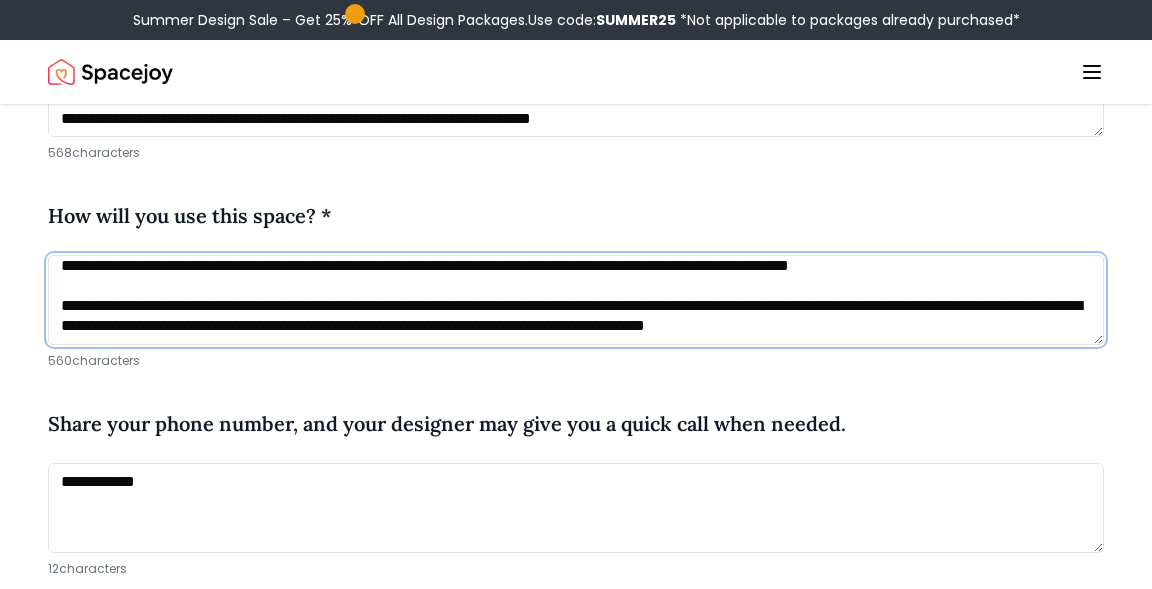 click on "**********" at bounding box center [576, 300] 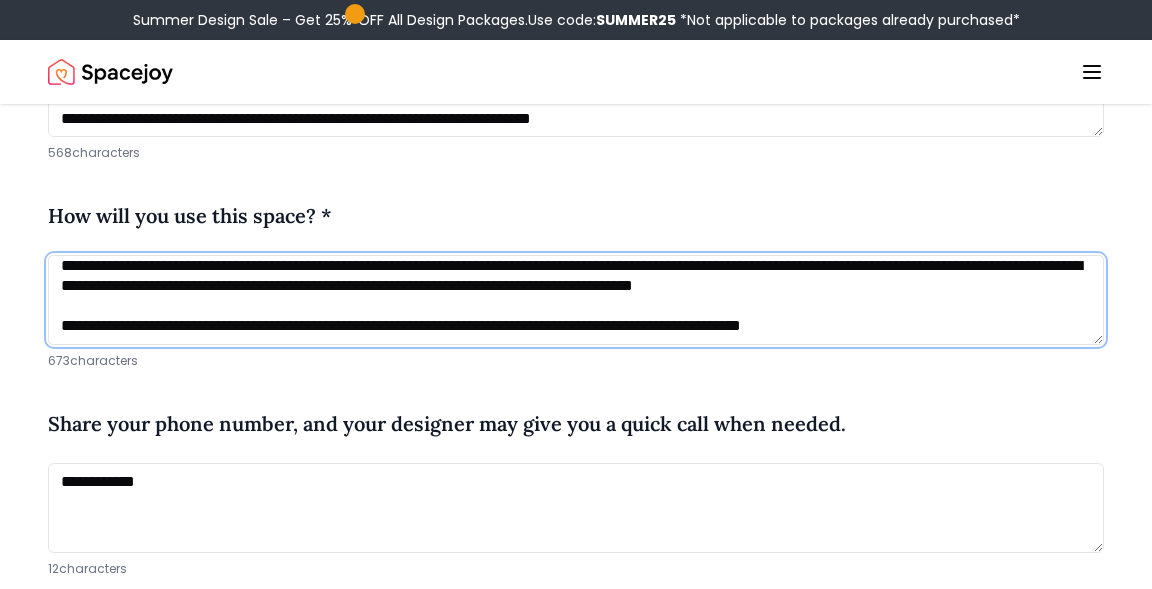 scroll, scrollTop: 122, scrollLeft: 0, axis: vertical 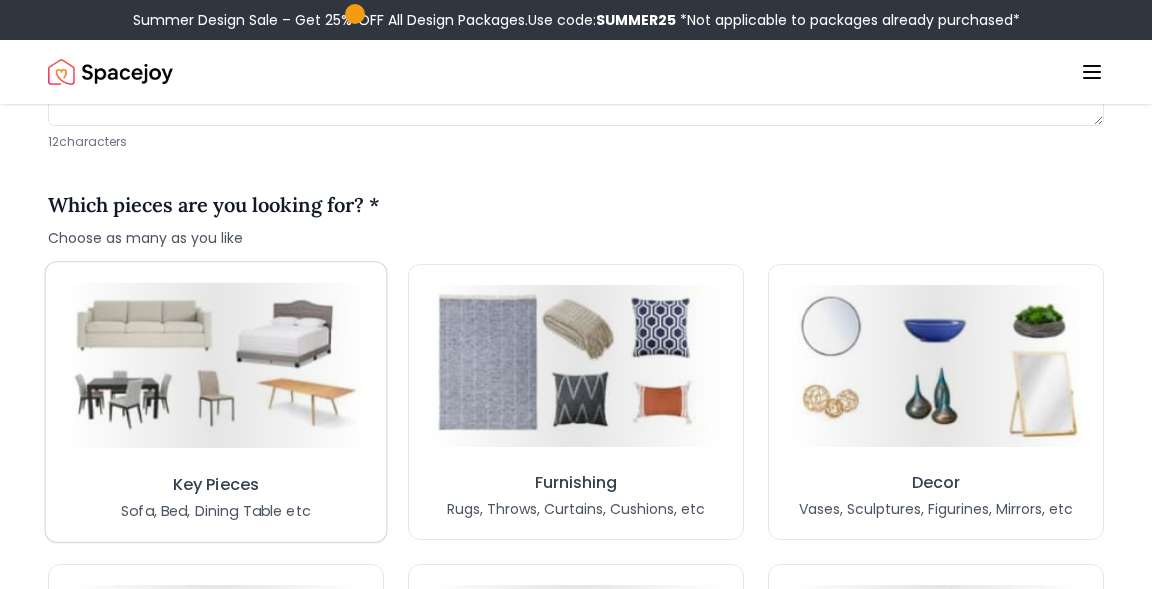 type on "**********" 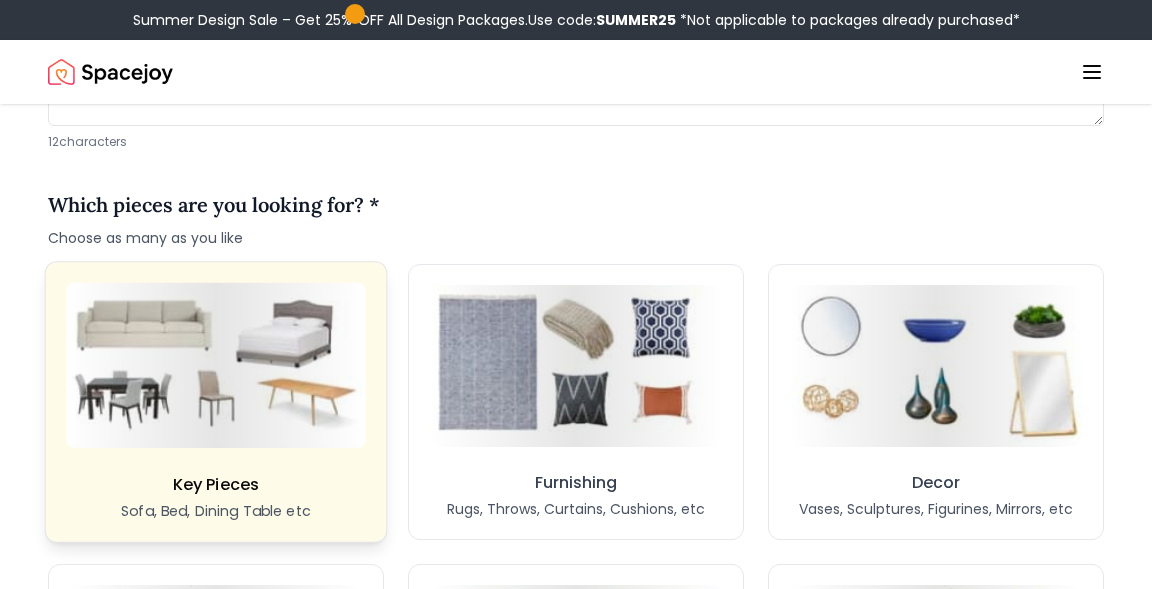 click on "Key Pieces Sofa, Bed, Dining Table etc" at bounding box center [216, 496] 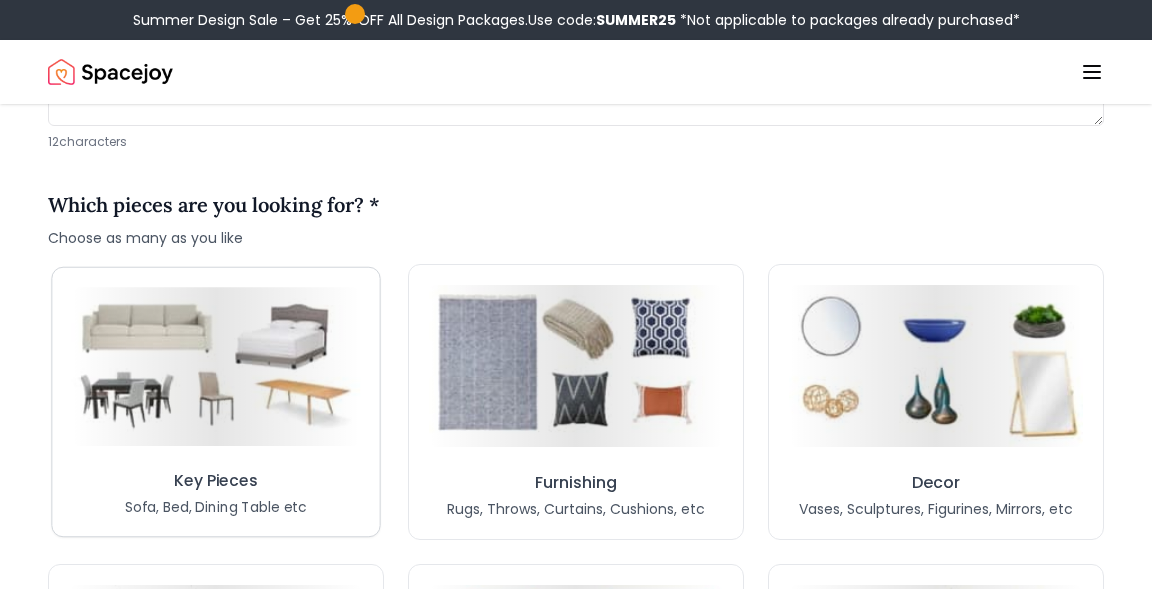 click on "Sofa, Bed, Dining Table etc" at bounding box center [216, 507] 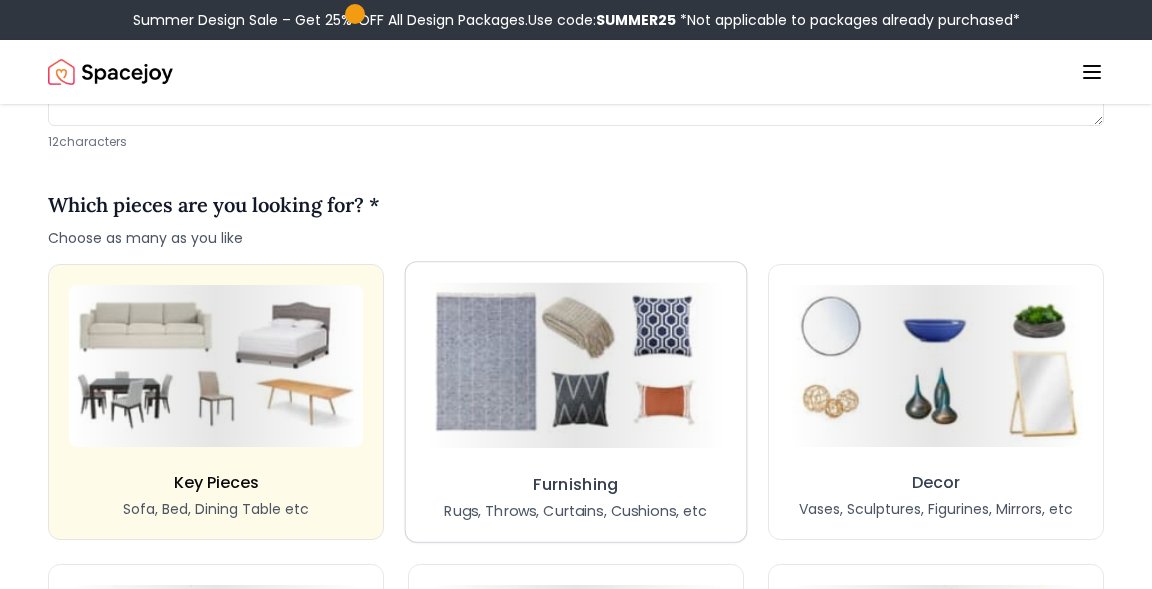 click on "Furnishing" at bounding box center (575, 484) 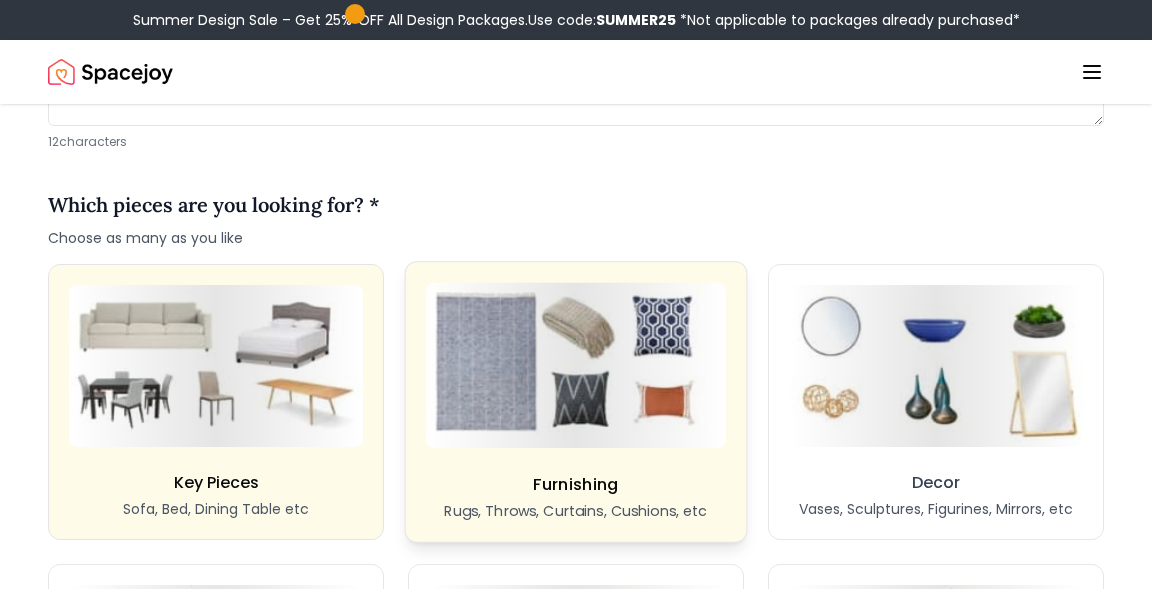 scroll, scrollTop: 1766, scrollLeft: 0, axis: vertical 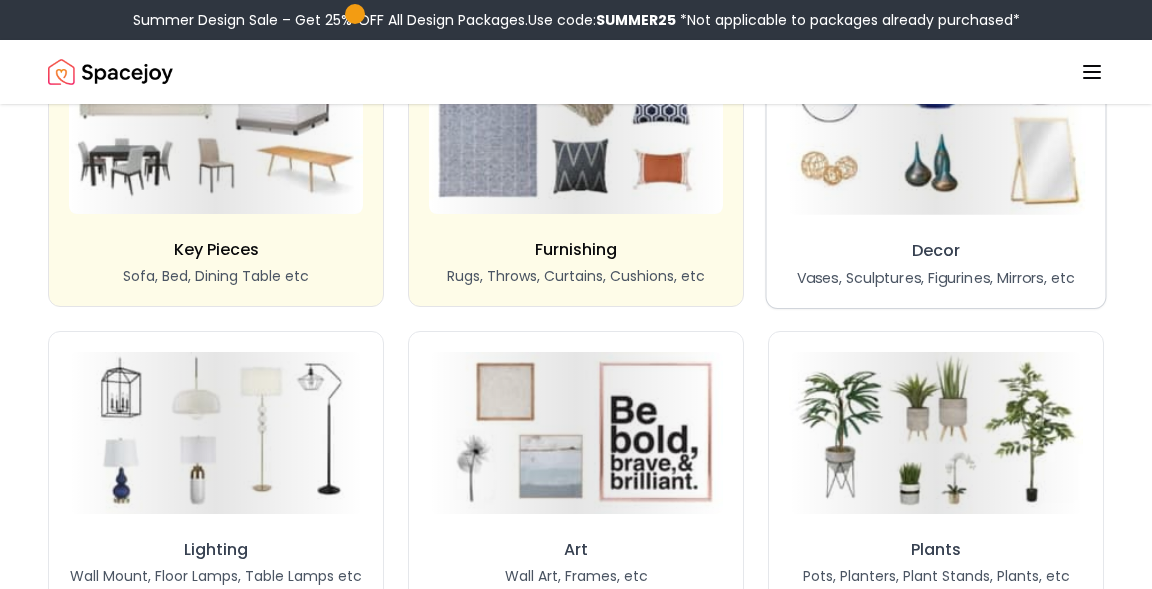 click on "Decor Vases, Sculptures, Figurines, Mirrors, etc" at bounding box center [936, 263] 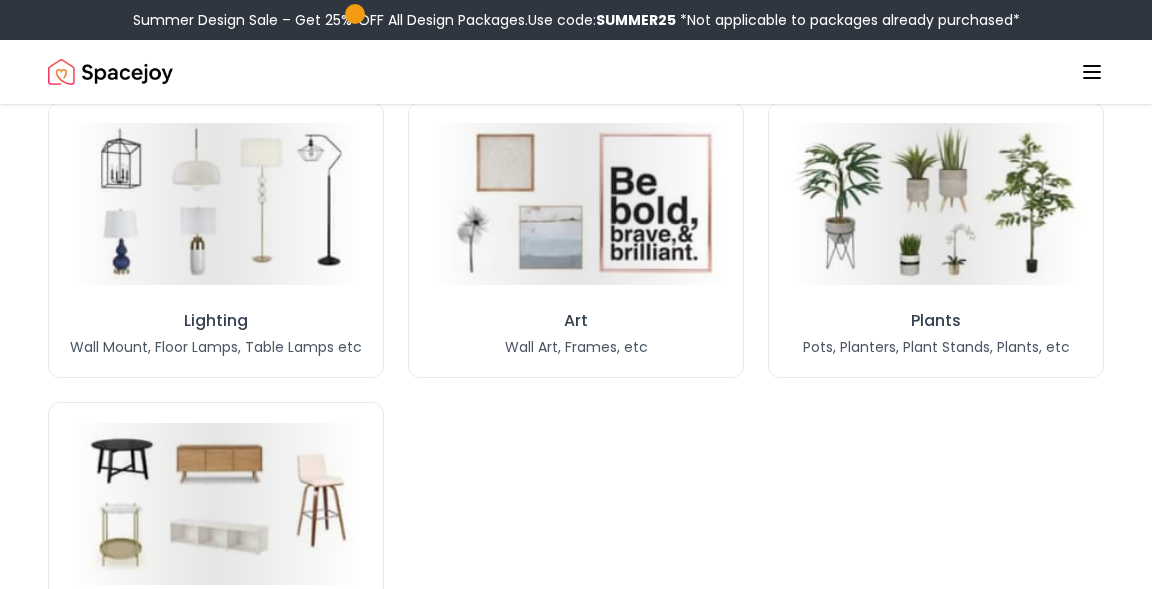 scroll, scrollTop: 1996, scrollLeft: 0, axis: vertical 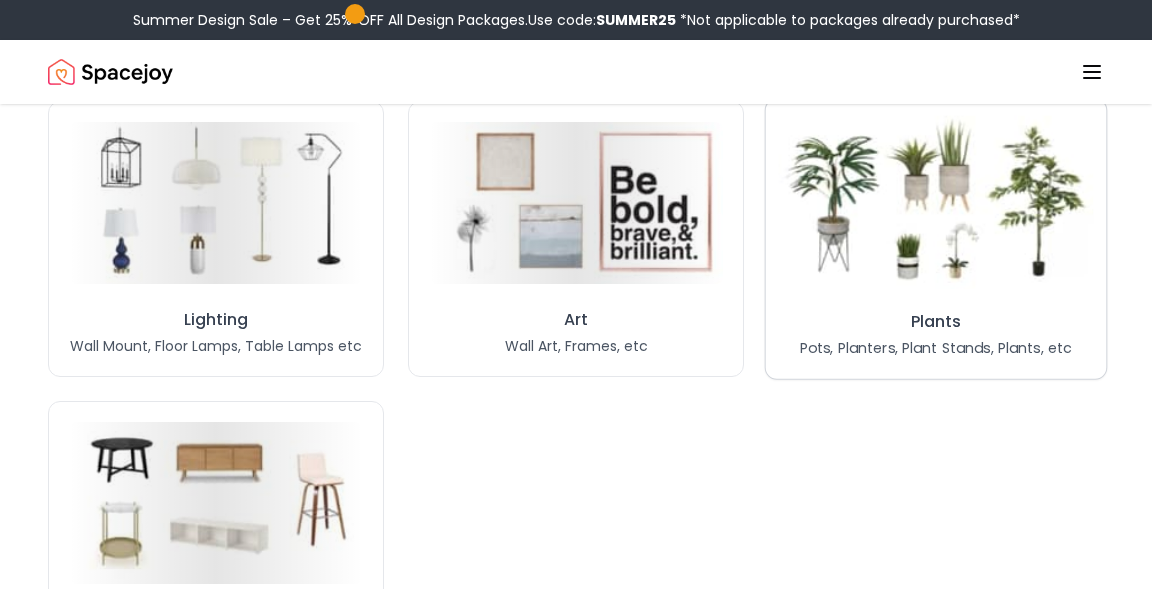 click at bounding box center (936, 201) 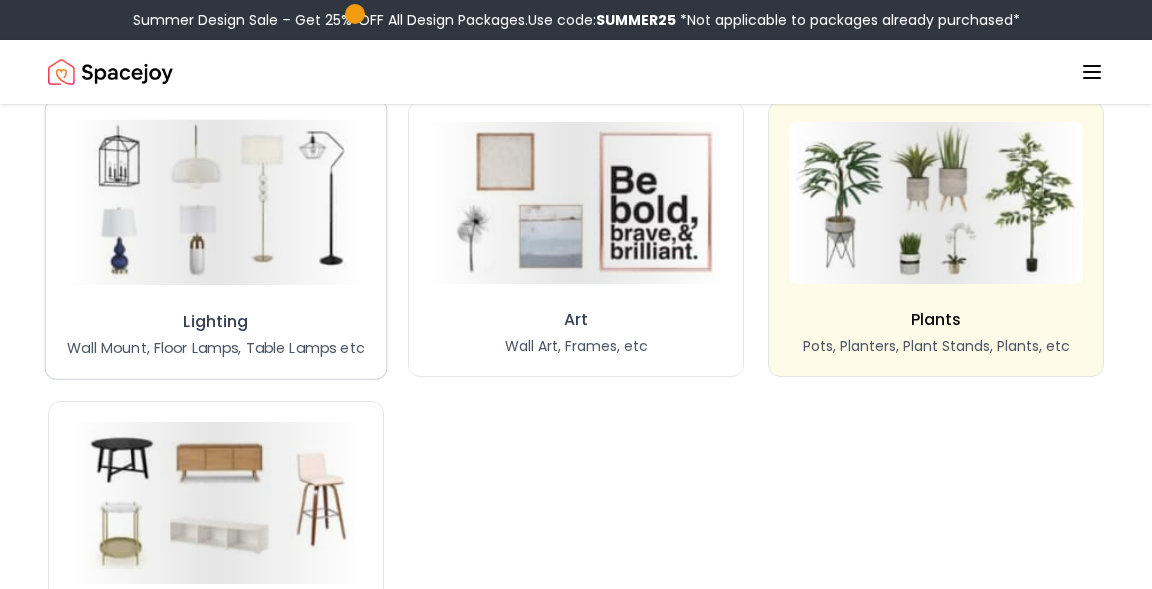 click on "Lighting Wall Mount, Floor Lamps, Table Lamps etc" at bounding box center (216, 333) 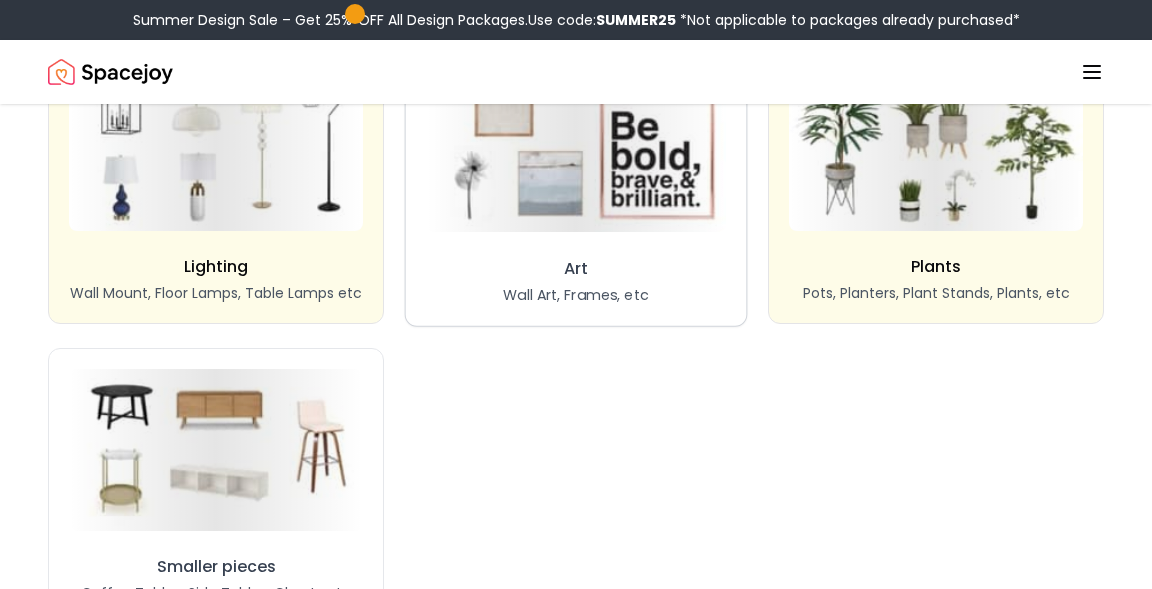 click on "Wall Art, Frames, etc" at bounding box center (576, 295) 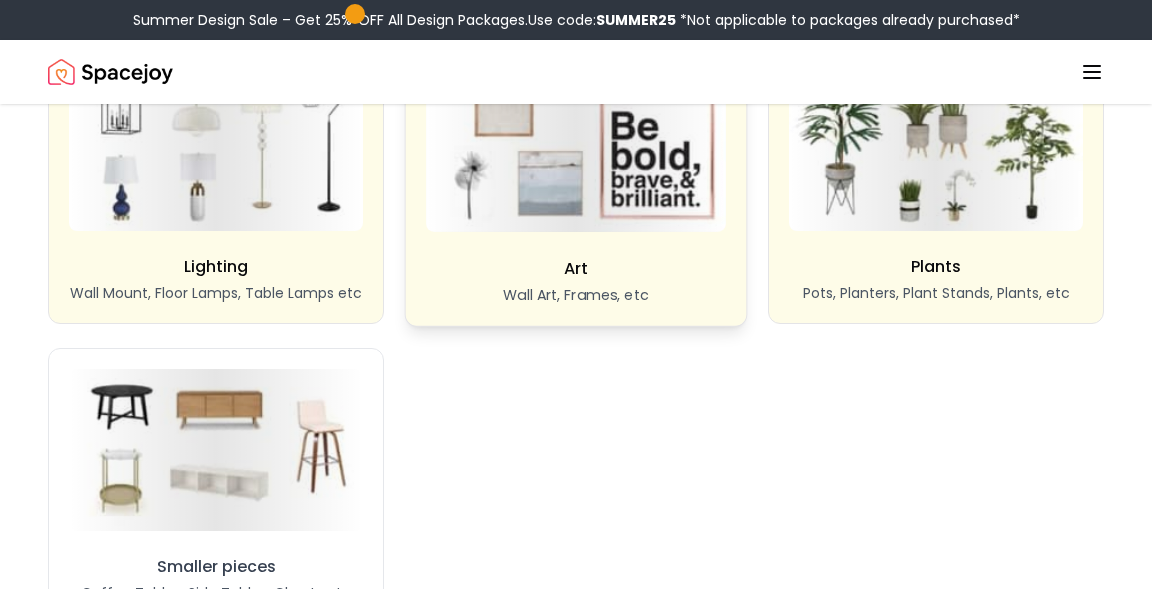 scroll, scrollTop: 2282, scrollLeft: 0, axis: vertical 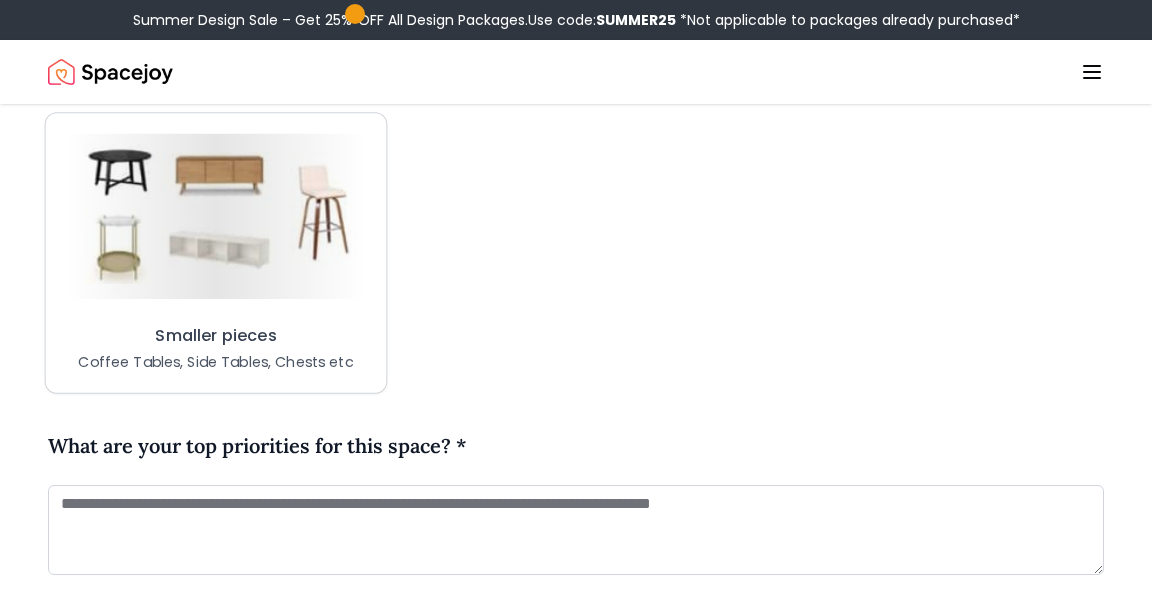 click on "Smaller pieces Coffee Tables, Side Tables, Chests etc" at bounding box center (215, 347) 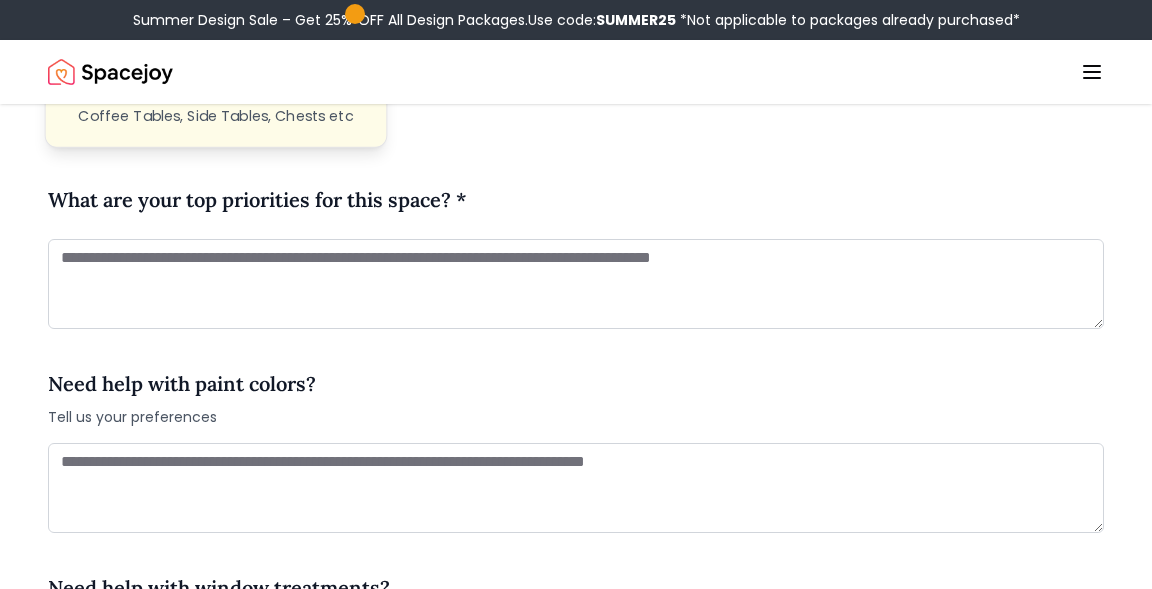 scroll, scrollTop: 2531, scrollLeft: 0, axis: vertical 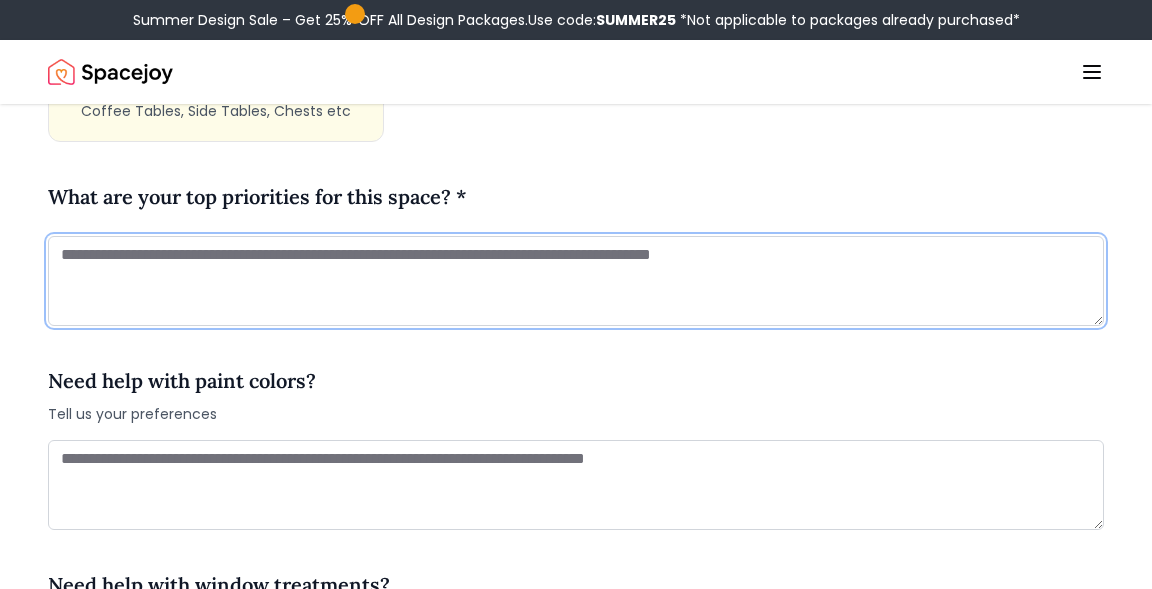 click at bounding box center (576, 281) 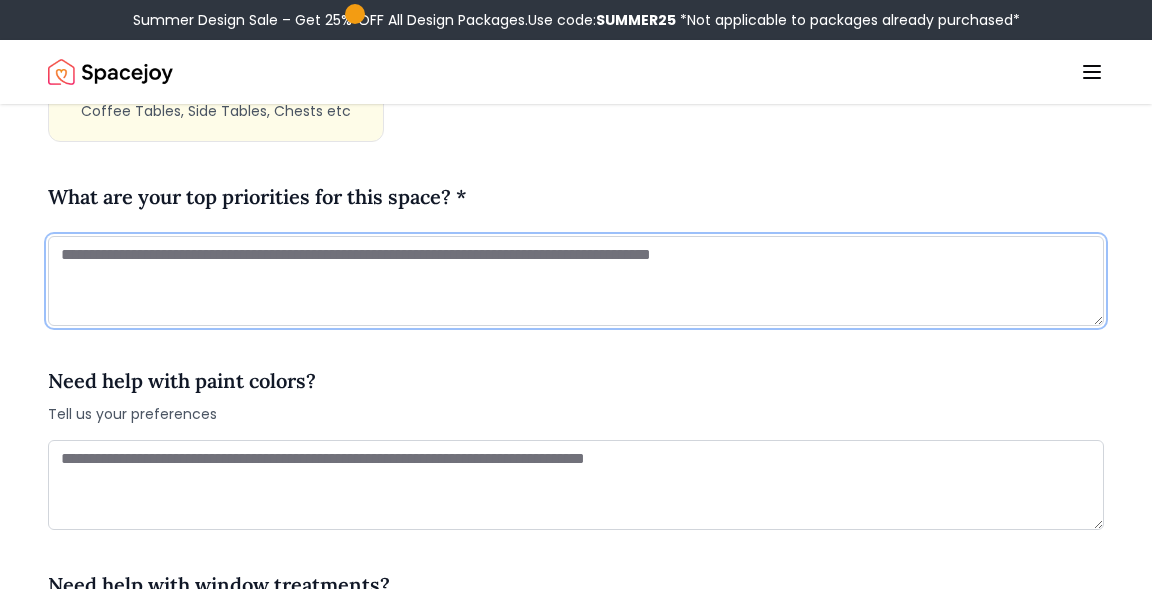 type on "*" 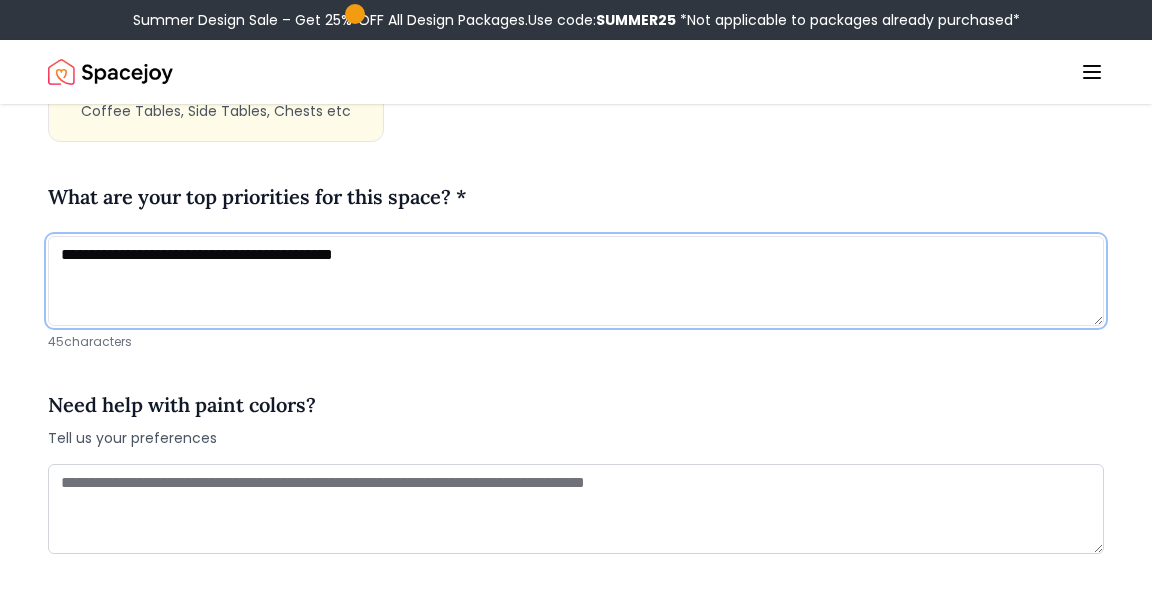 type on "**********" 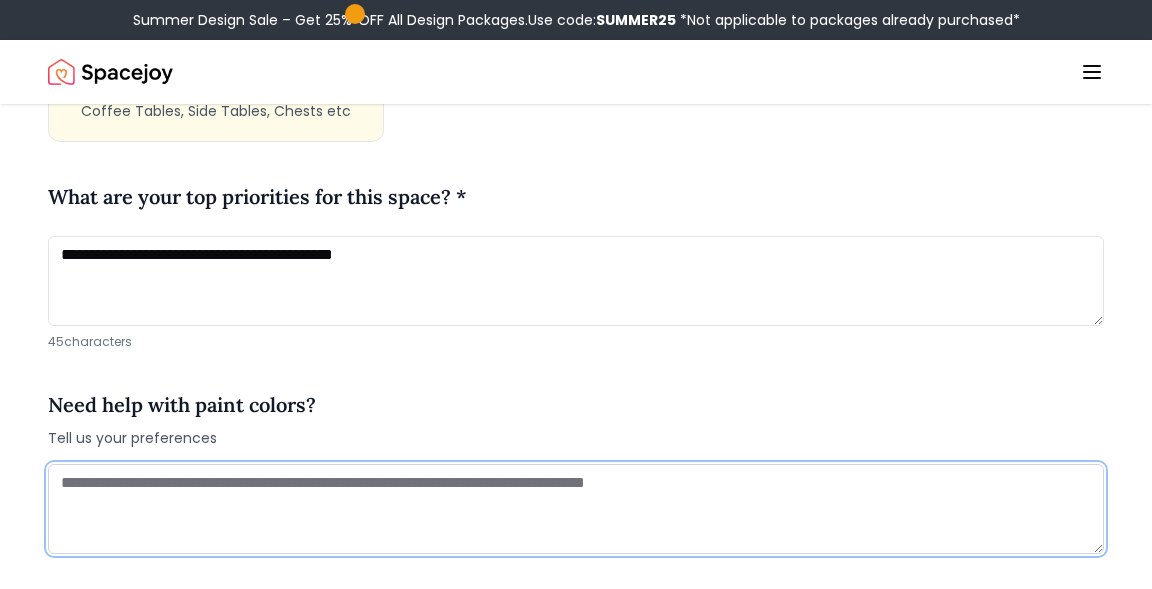 click at bounding box center [576, 509] 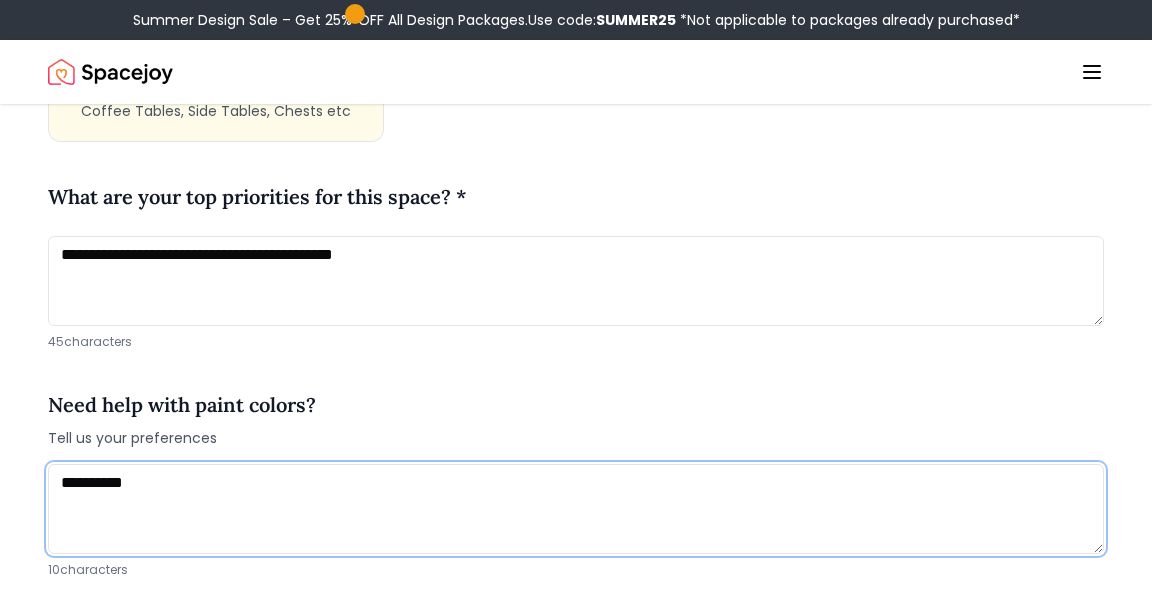 drag, startPoint x: 468, startPoint y: 472, endPoint x: 244, endPoint y: 416, distance: 230.89392 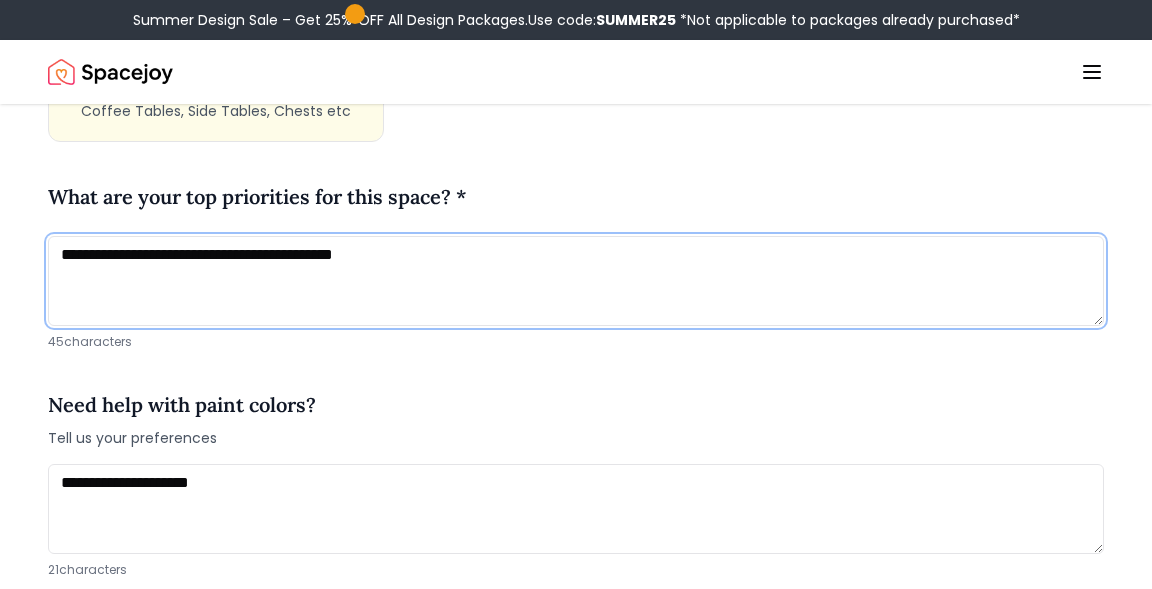 click on "**********" at bounding box center (576, 281) 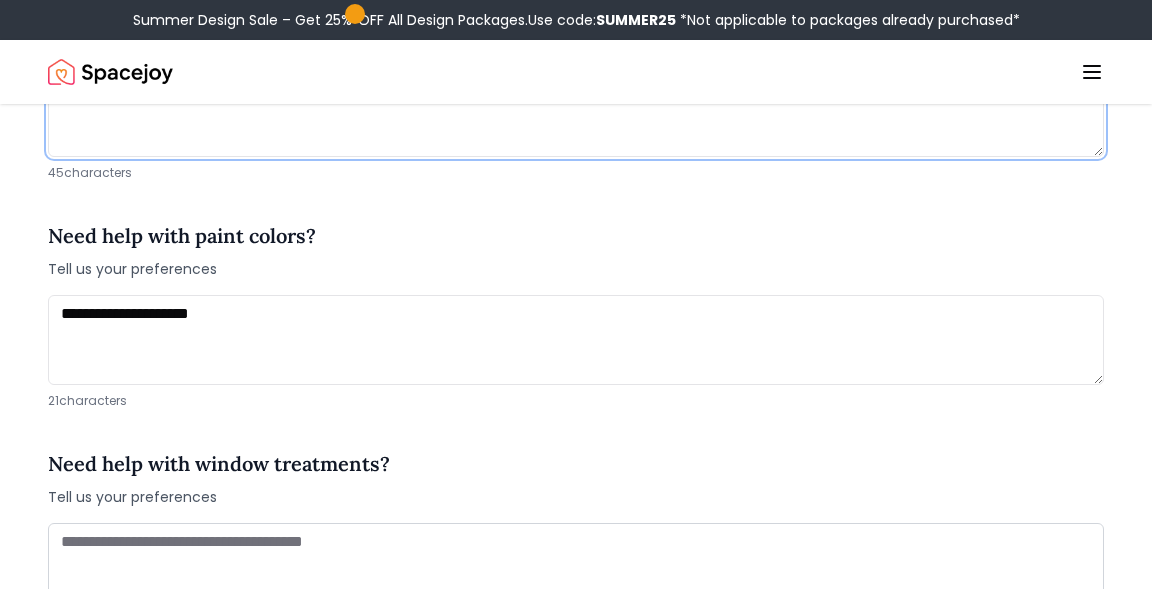 scroll, scrollTop: 2702, scrollLeft: 0, axis: vertical 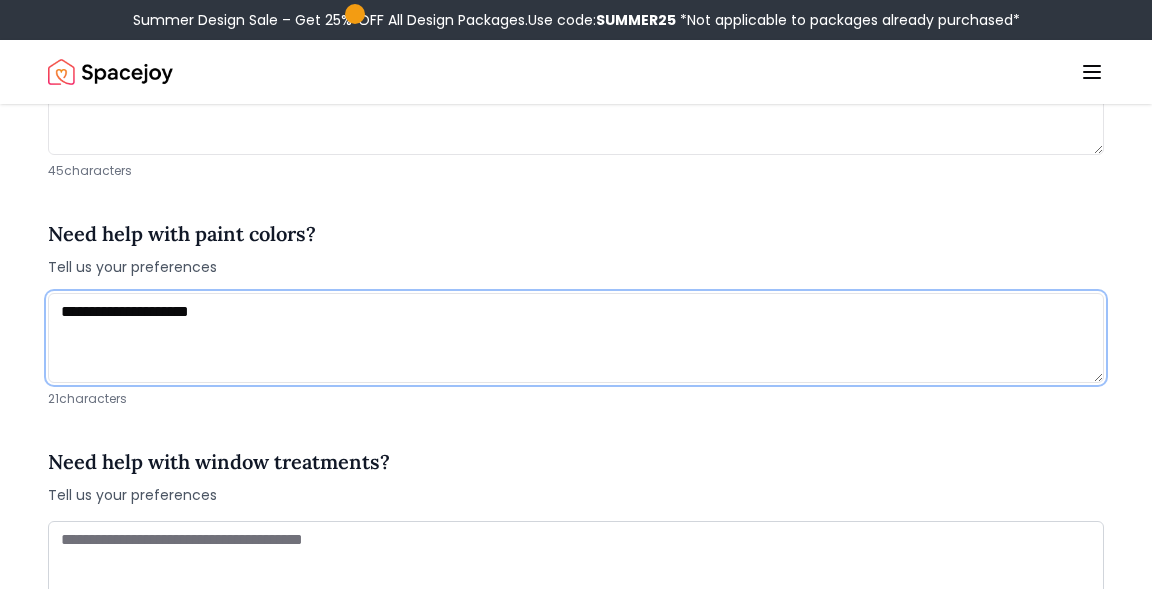 click on "**********" at bounding box center [576, 338] 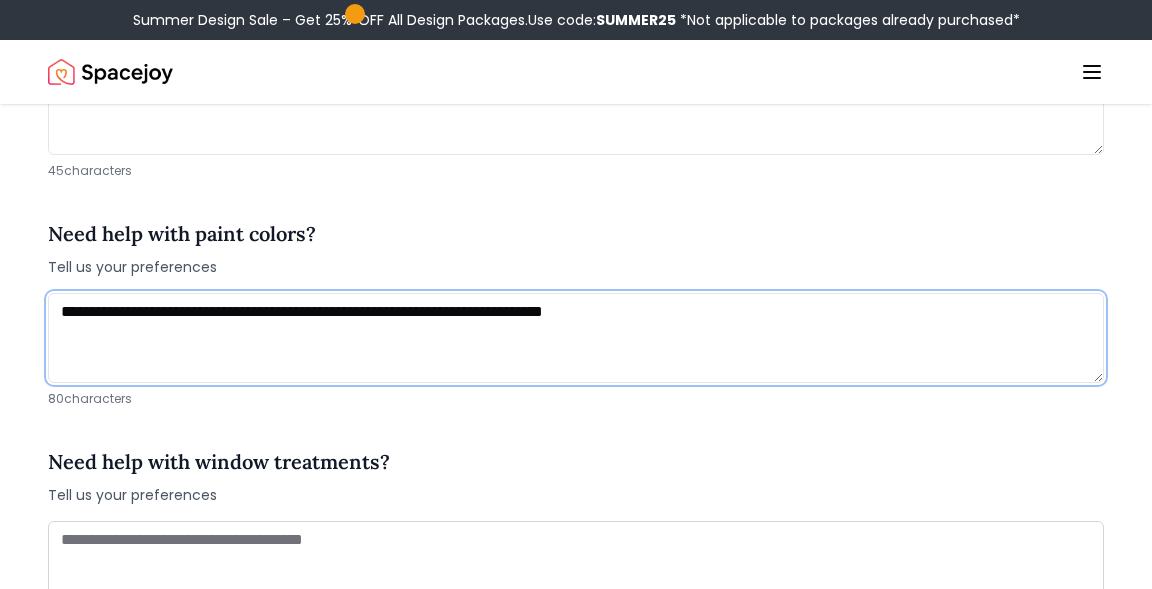 drag, startPoint x: 777, startPoint y: 323, endPoint x: 0, endPoint y: 271, distance: 778.7381 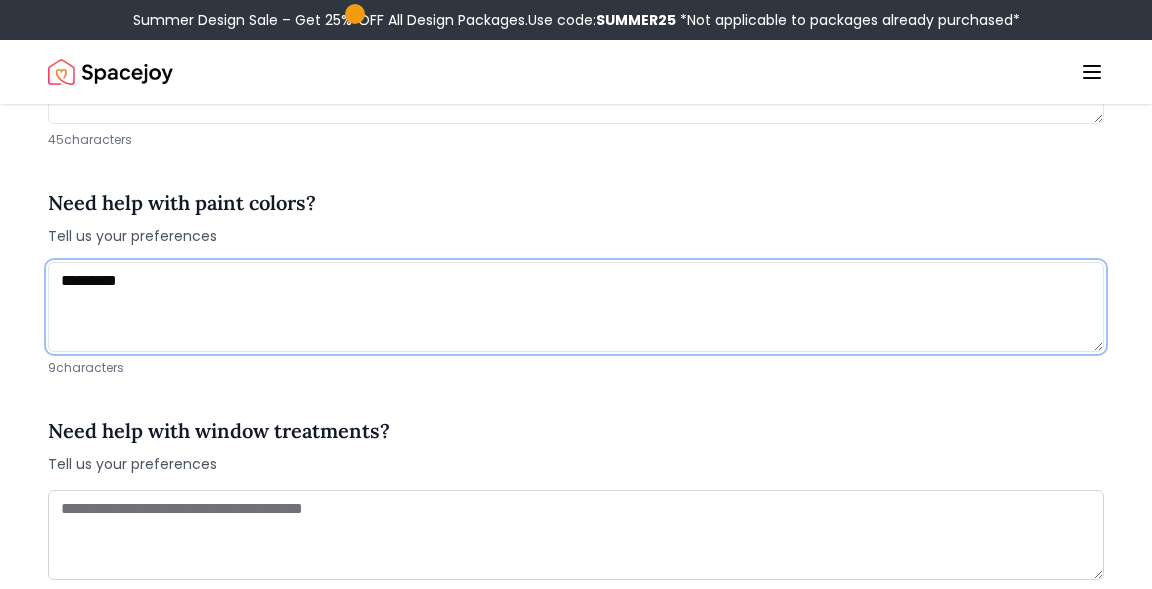 scroll, scrollTop: 2735, scrollLeft: 0, axis: vertical 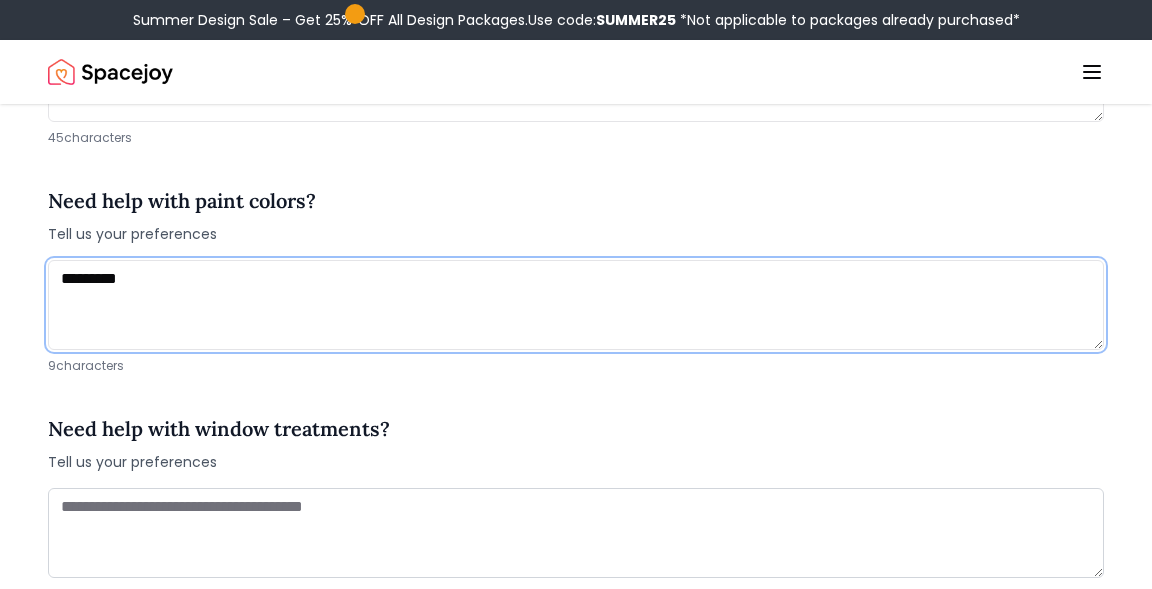 type on "*********" 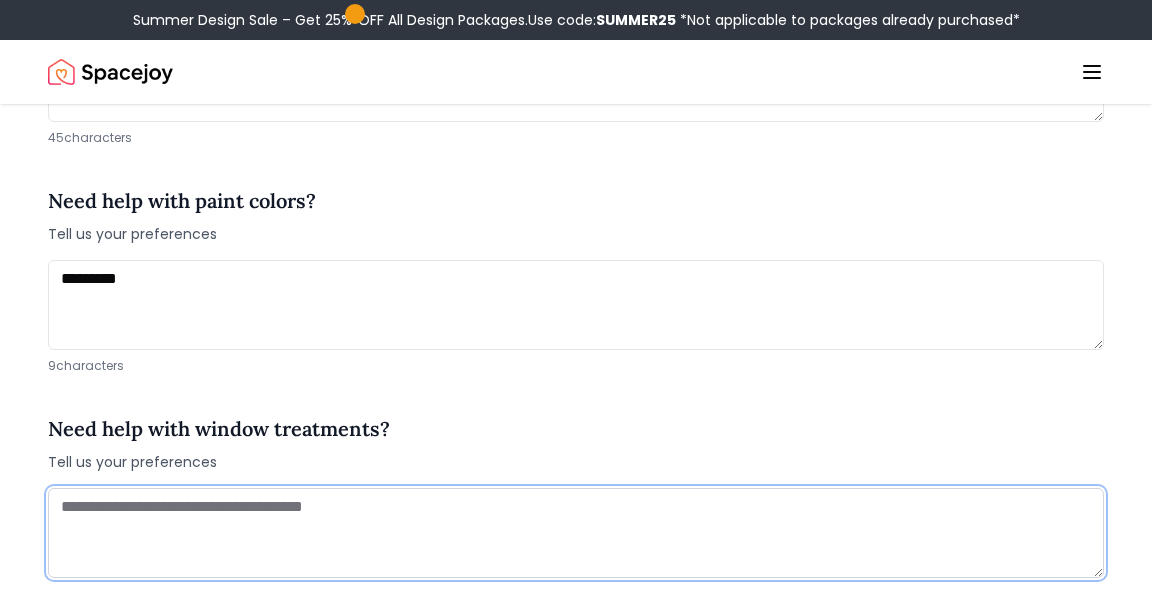 click at bounding box center [576, 533] 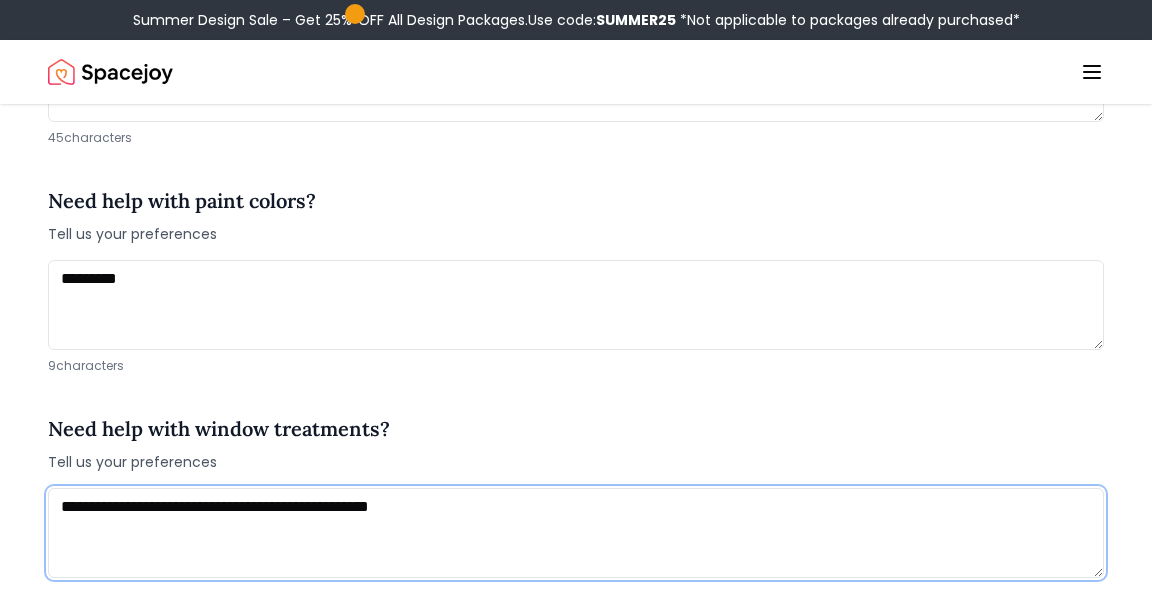 drag, startPoint x: 463, startPoint y: 512, endPoint x: 83, endPoint y: 509, distance: 380.01184 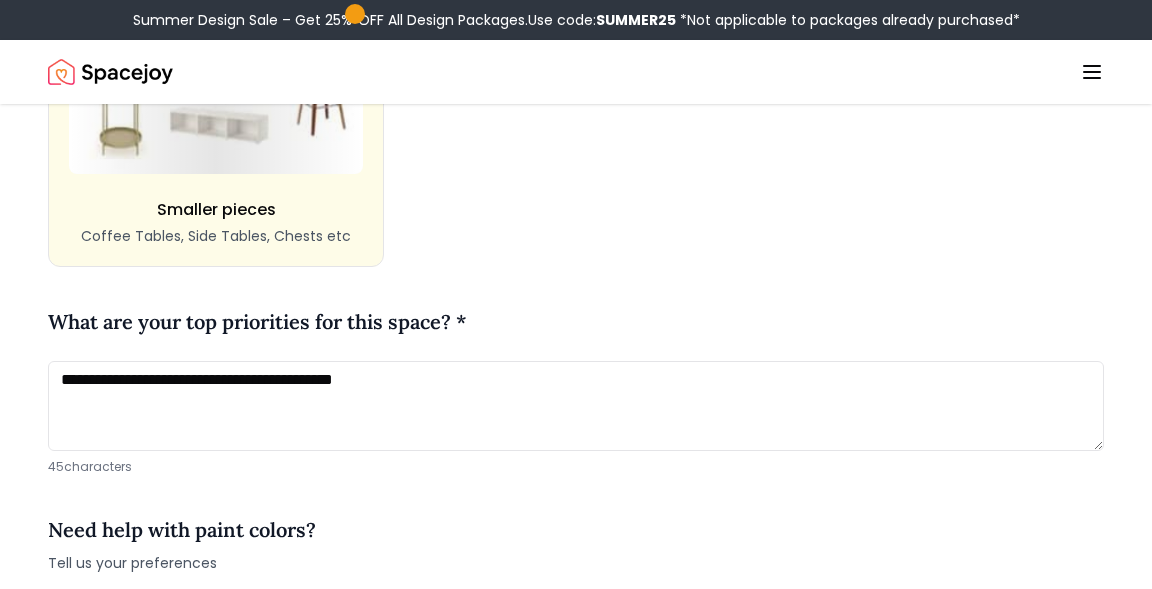 scroll, scrollTop: 2411, scrollLeft: 0, axis: vertical 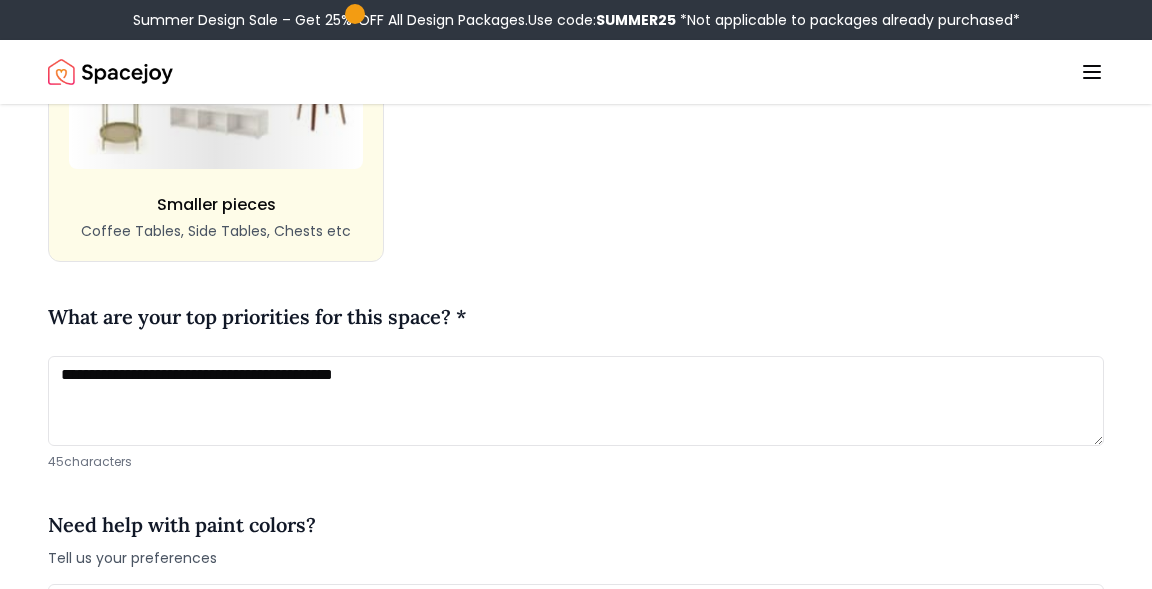 type on "**********" 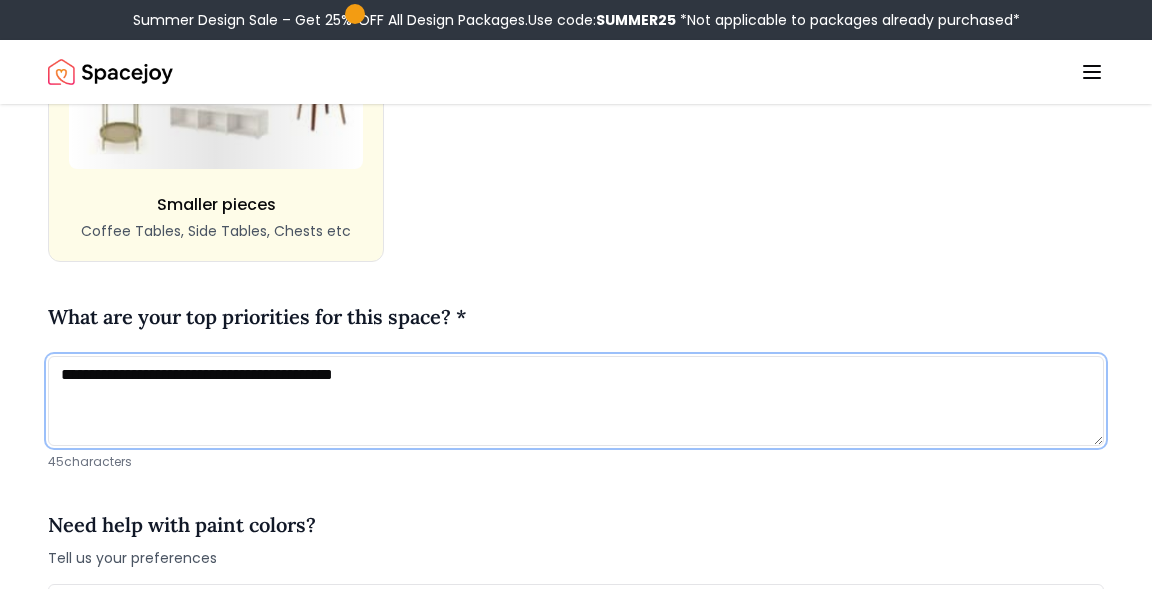 click on "**********" at bounding box center [576, 401] 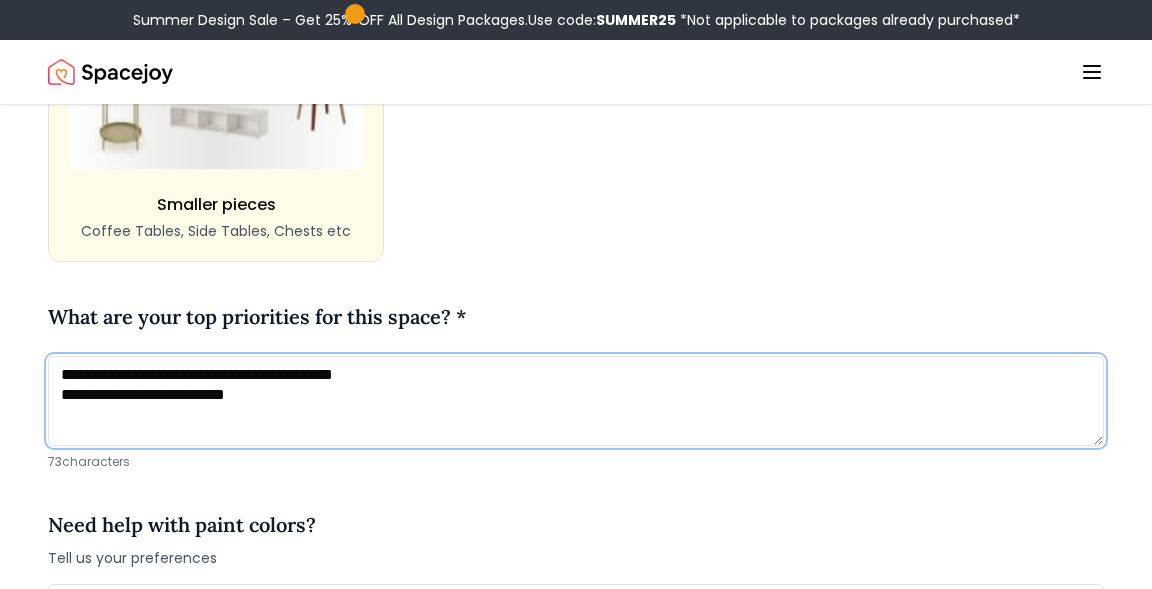 click on "**********" at bounding box center [576, 401] 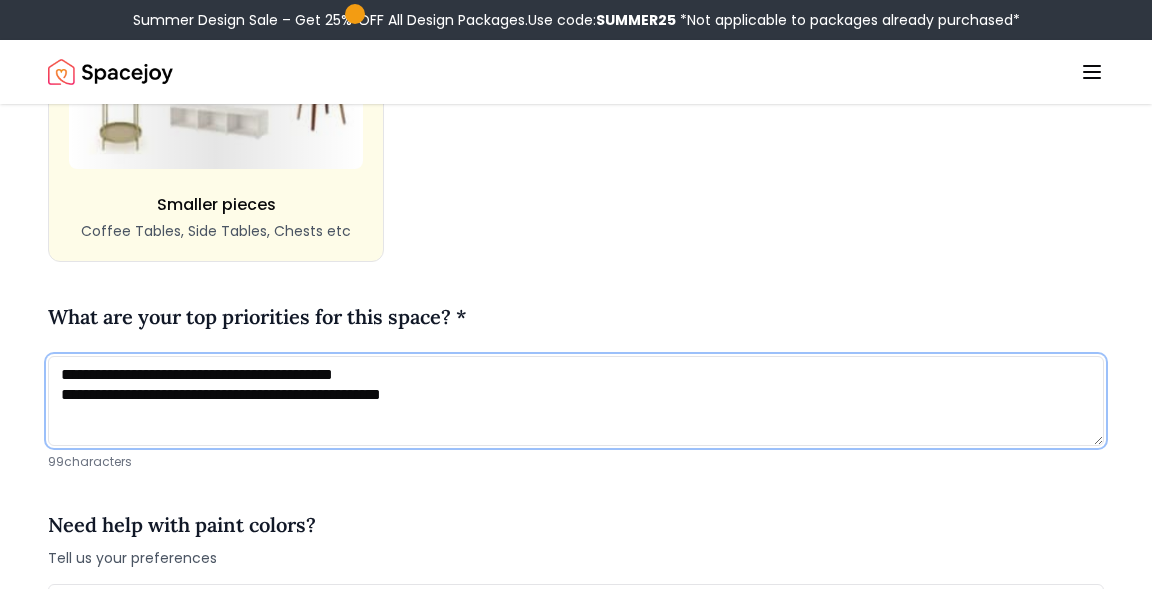 click on "**********" at bounding box center [576, 401] 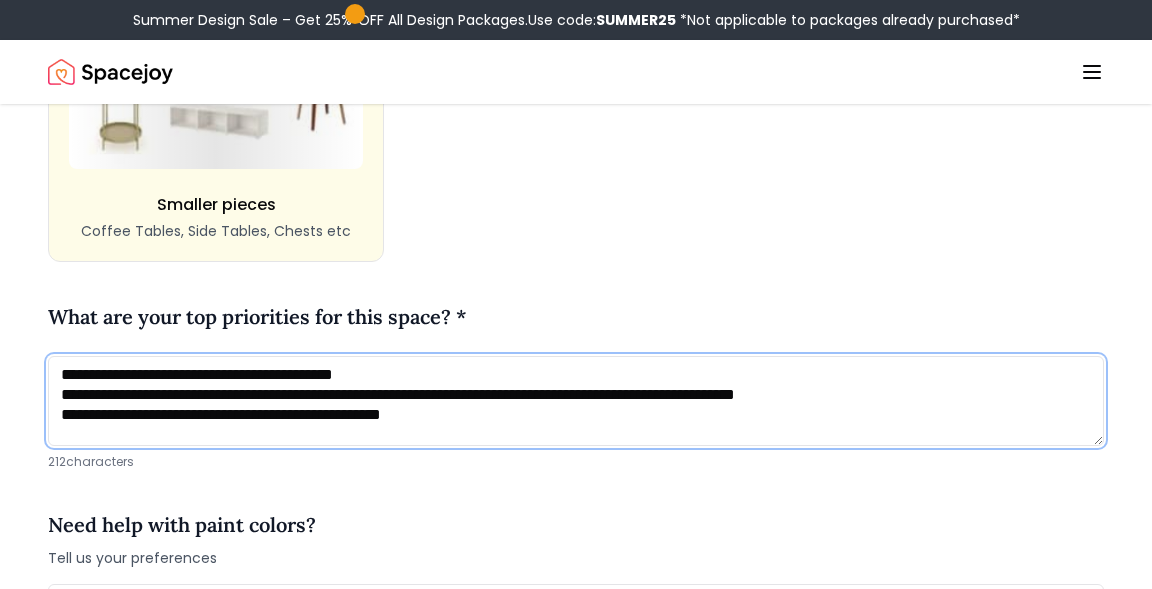 click on "**********" at bounding box center [576, 401] 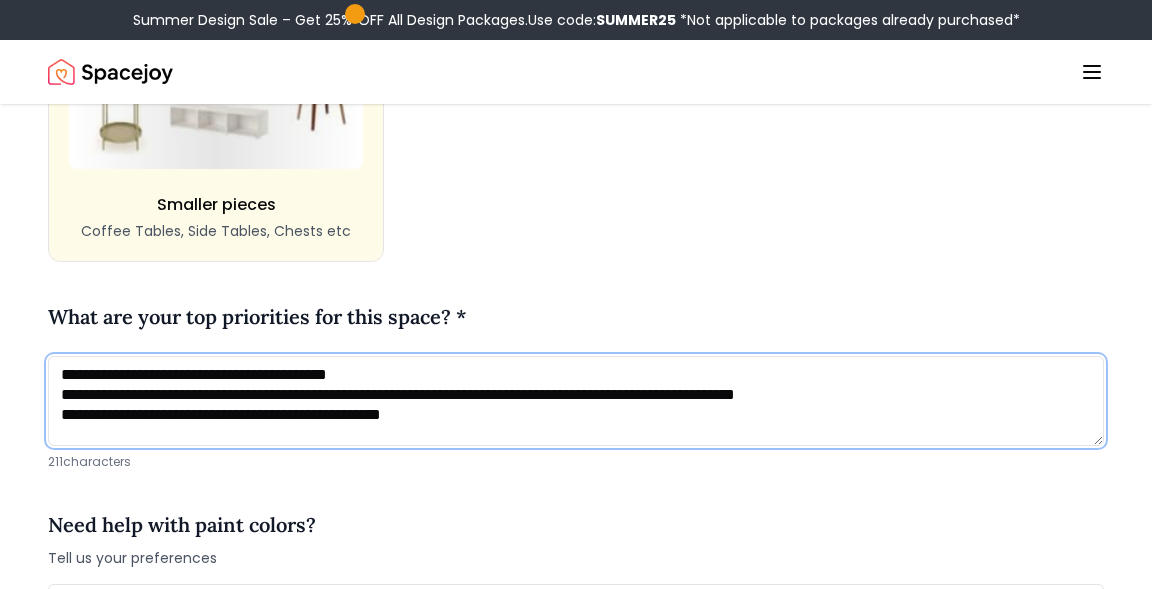 click on "**********" at bounding box center [576, 401] 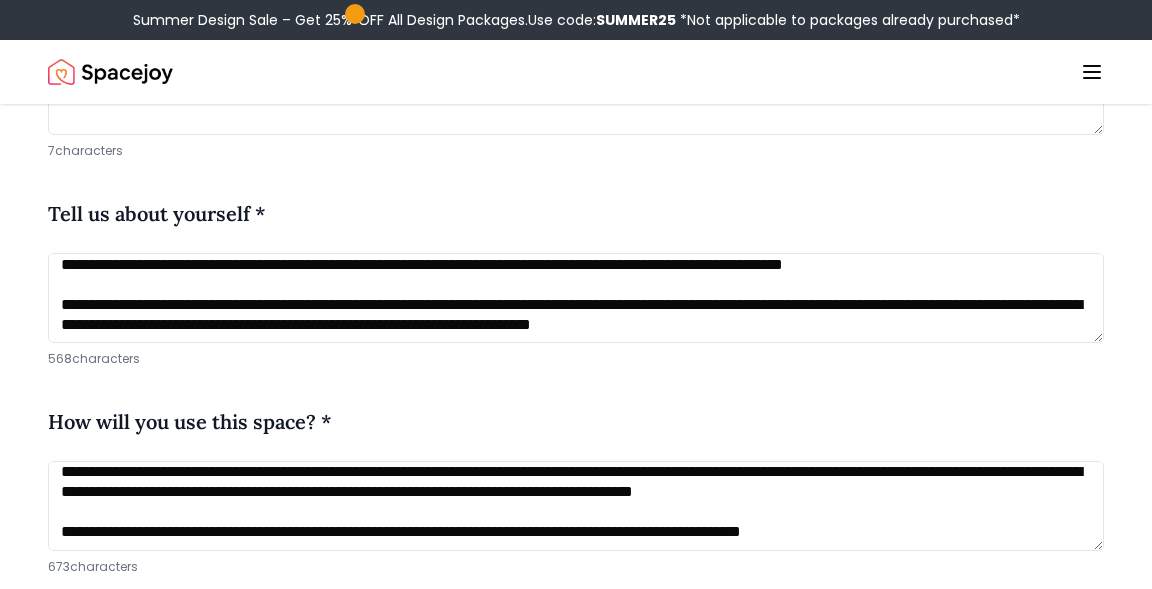 scroll, scrollTop: 906, scrollLeft: 0, axis: vertical 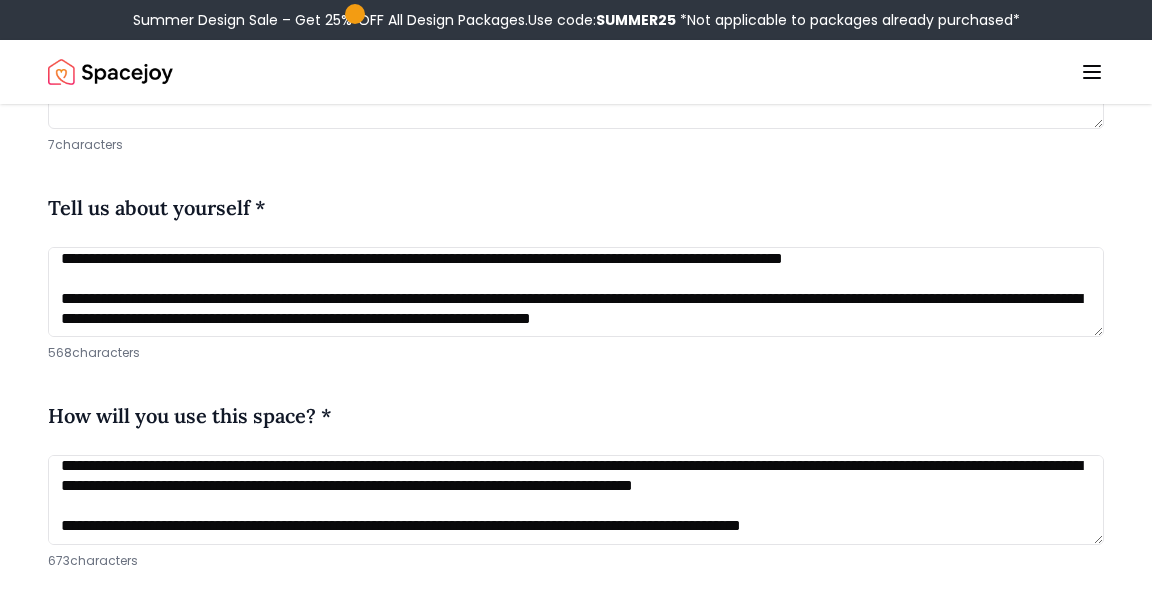 type on "**********" 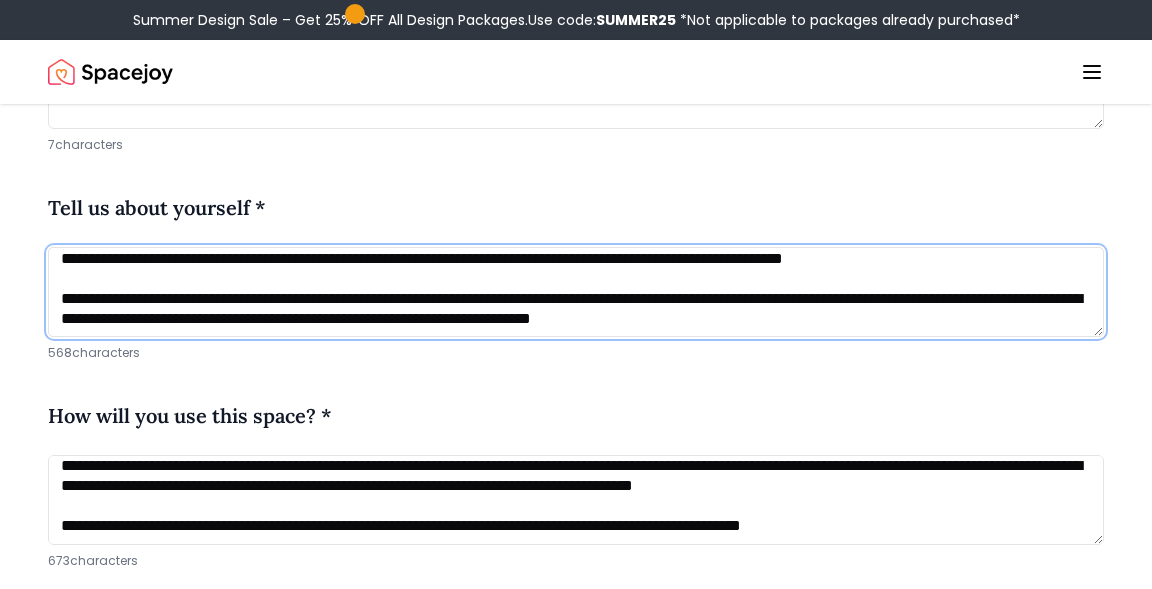 click on "**********" at bounding box center (576, 292) 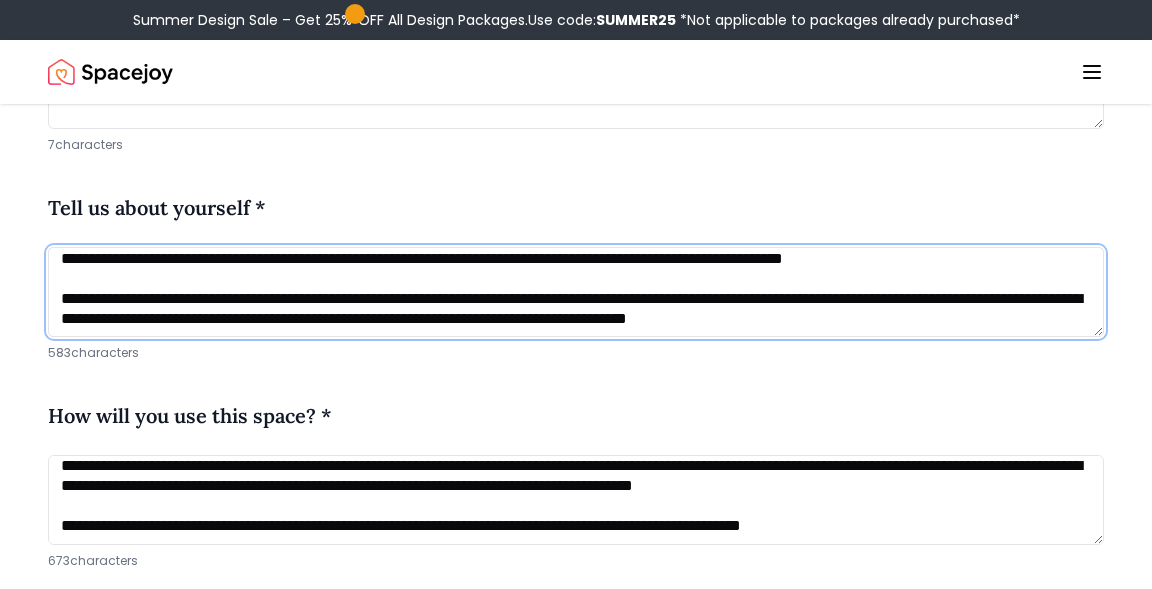 scroll, scrollTop: 87, scrollLeft: 0, axis: vertical 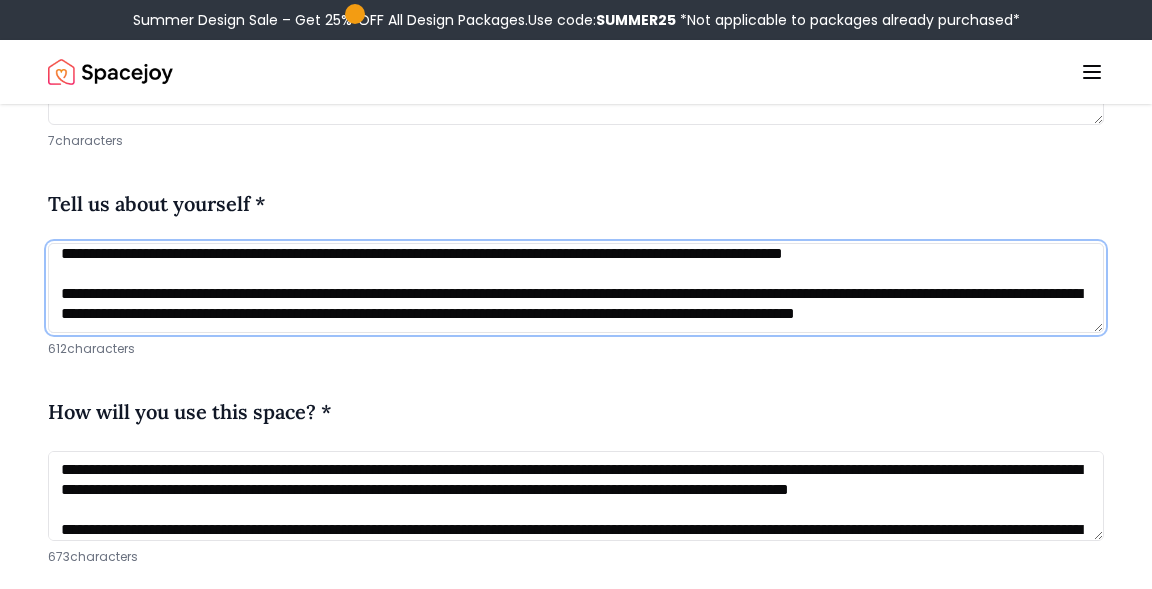 click on "**********" at bounding box center (576, 288) 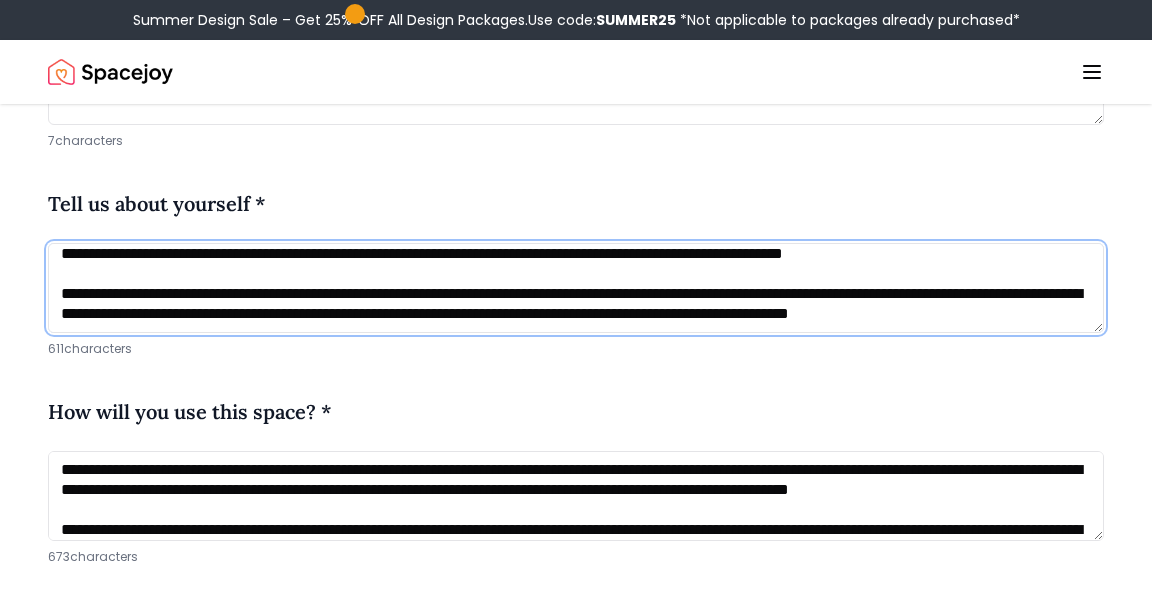click on "**********" at bounding box center [576, 288] 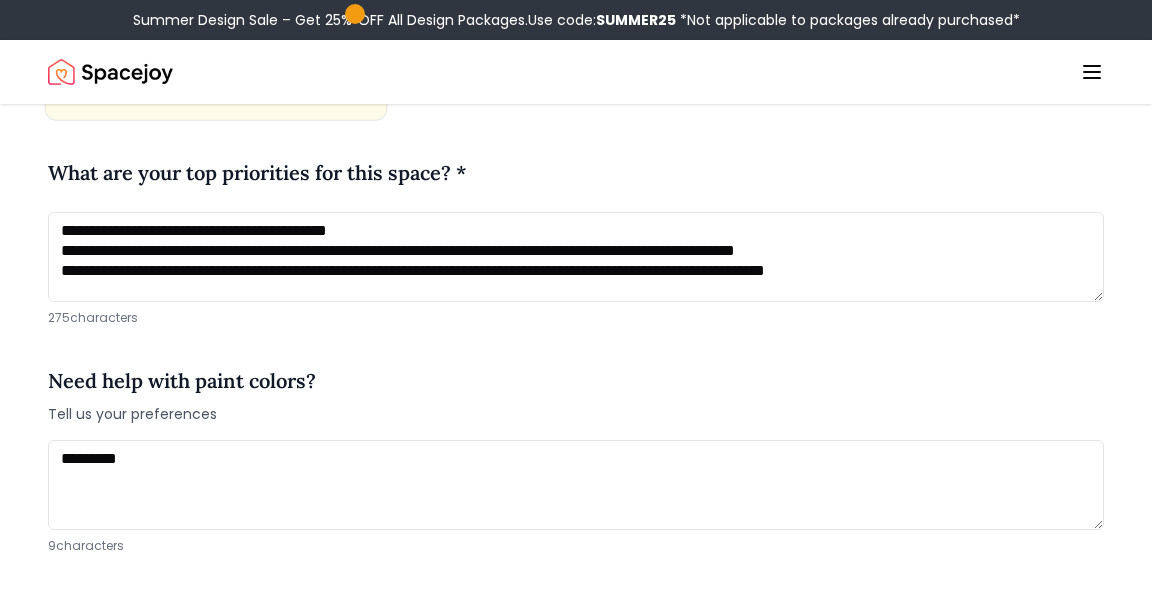 scroll, scrollTop: 2553, scrollLeft: 0, axis: vertical 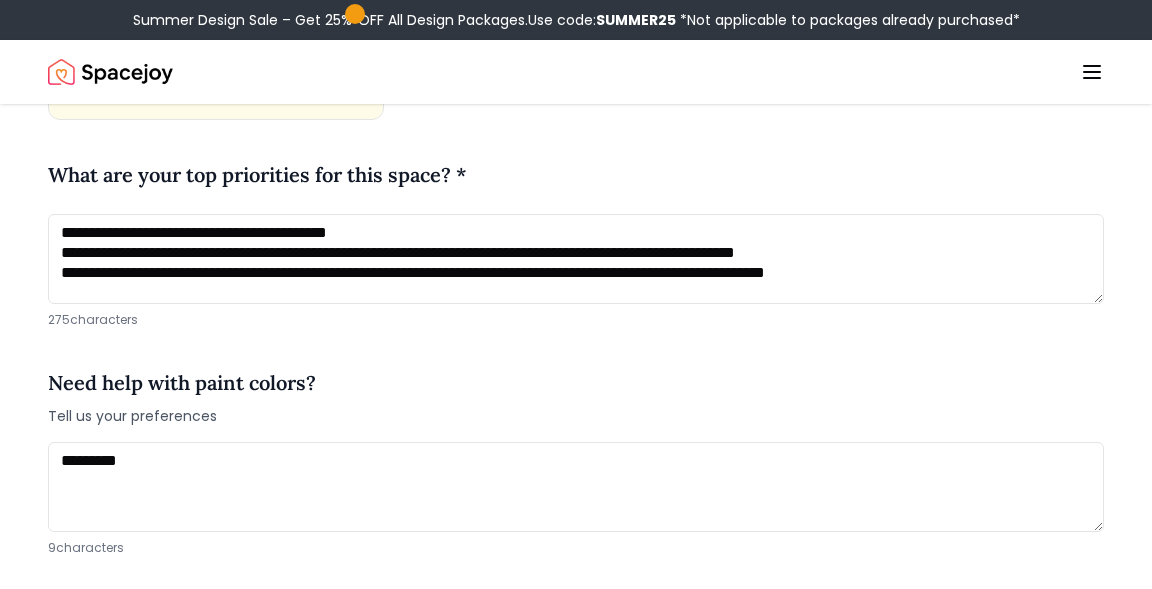 type on "**********" 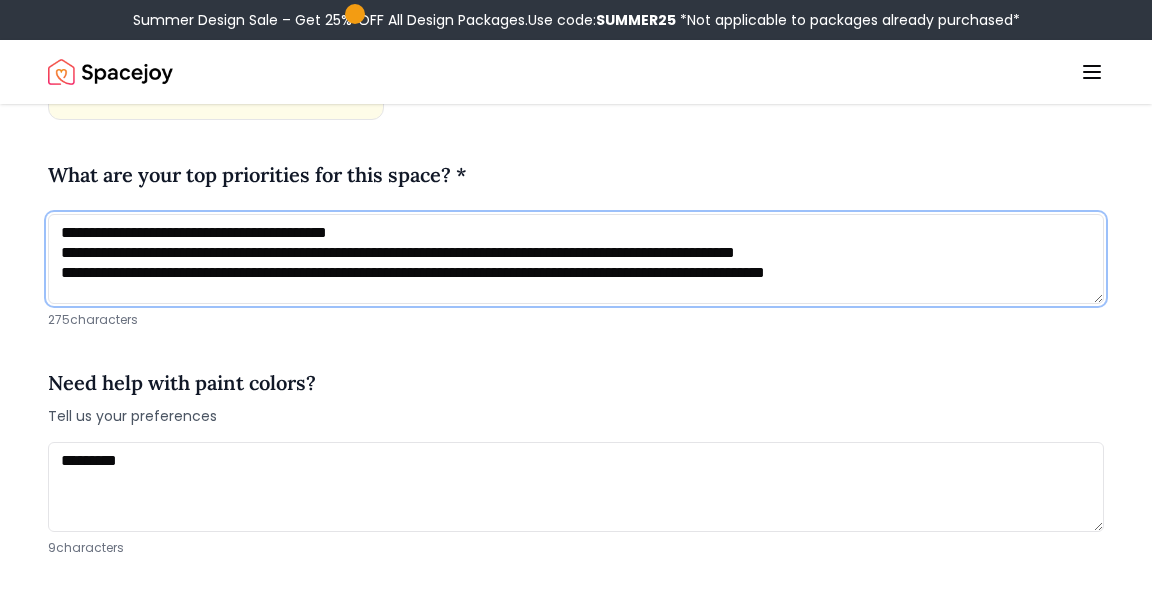 click on "**********" at bounding box center (576, 259) 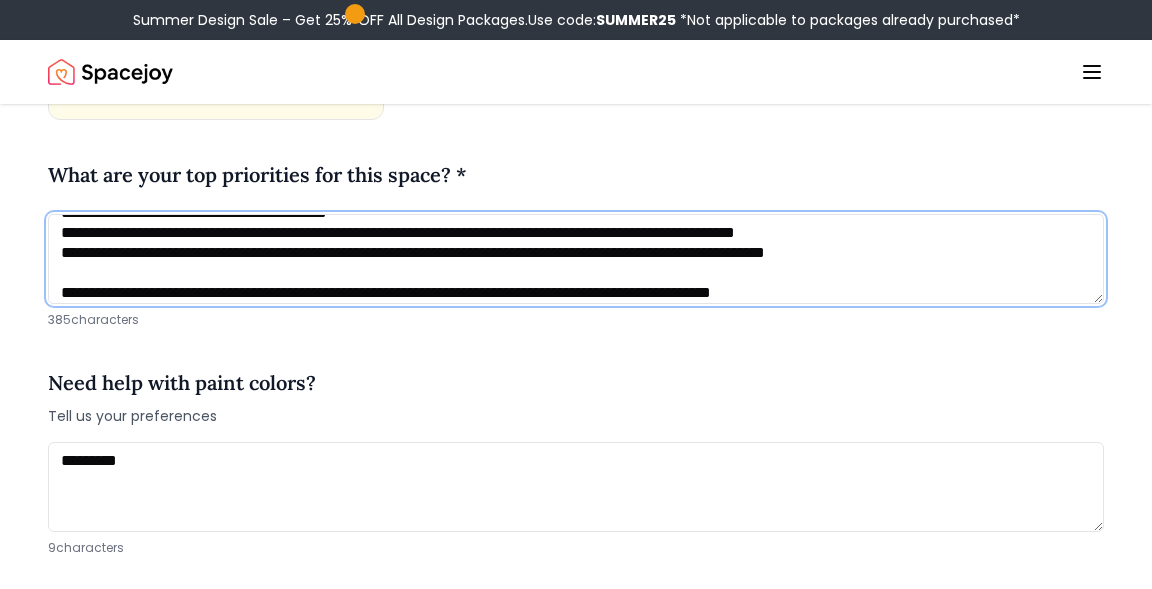 scroll, scrollTop: 0, scrollLeft: 0, axis: both 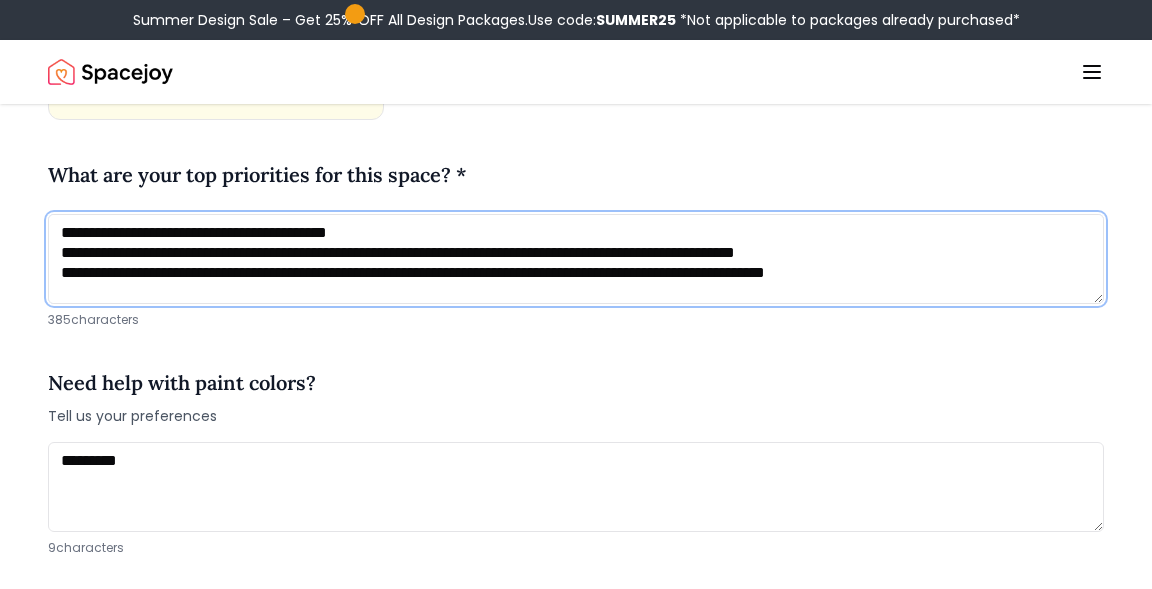 click on "**********" at bounding box center [576, 259] 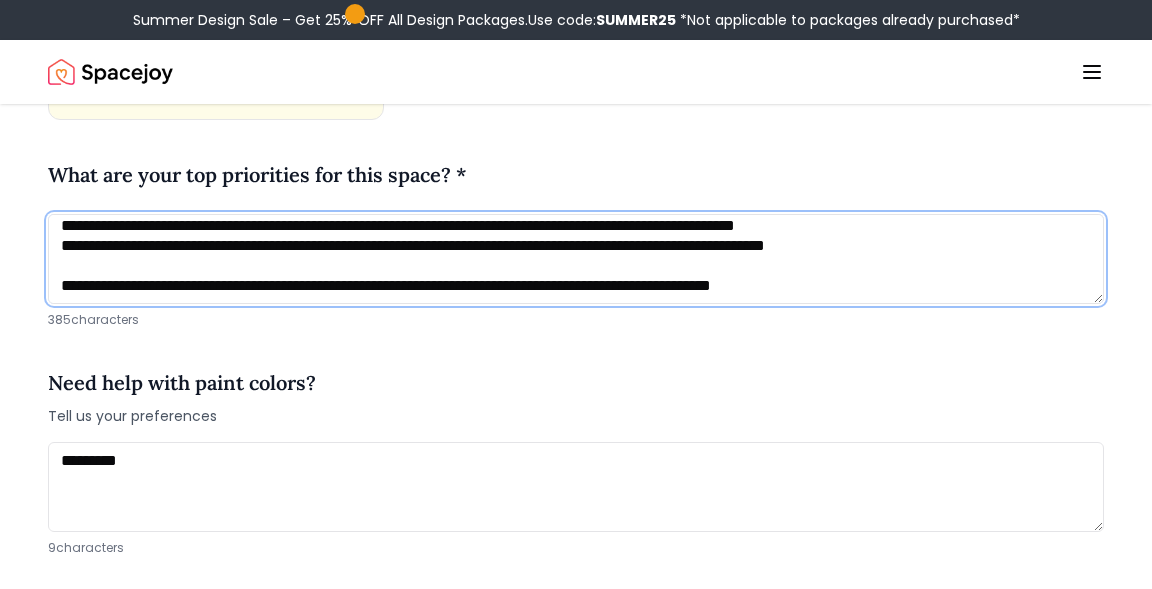 scroll, scrollTop: 22, scrollLeft: 0, axis: vertical 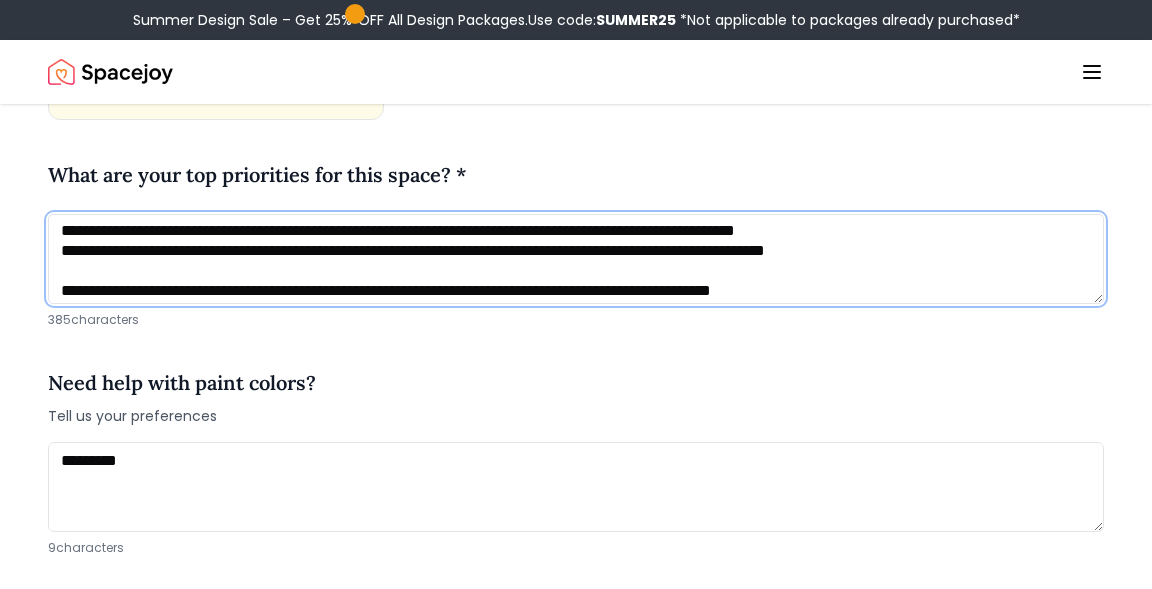 click on "**********" at bounding box center (576, 259) 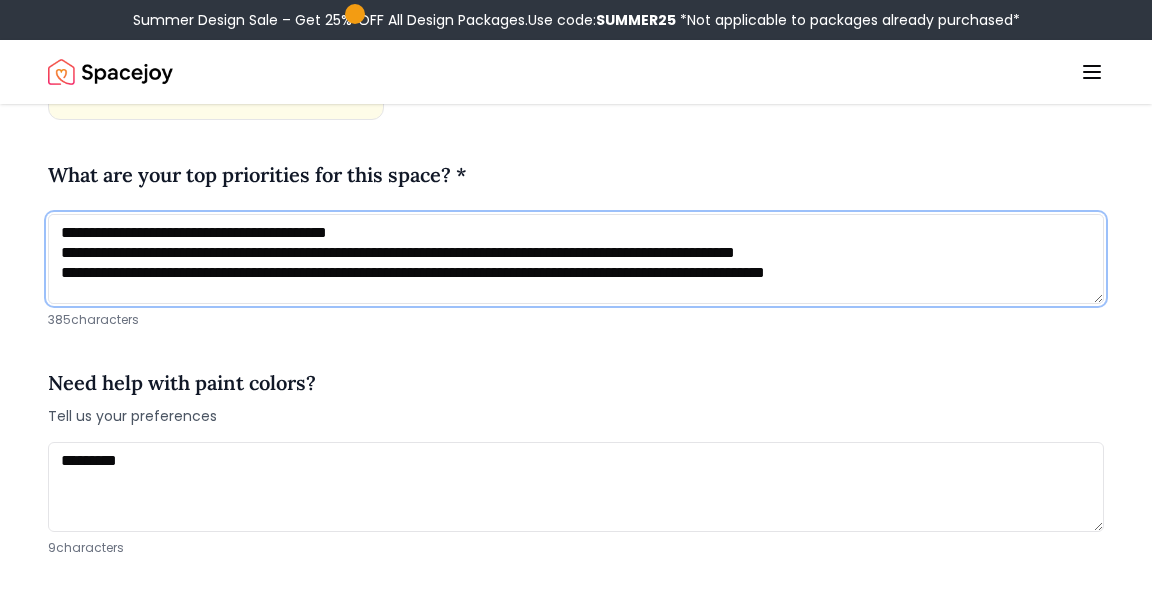 click on "**********" at bounding box center (576, 259) 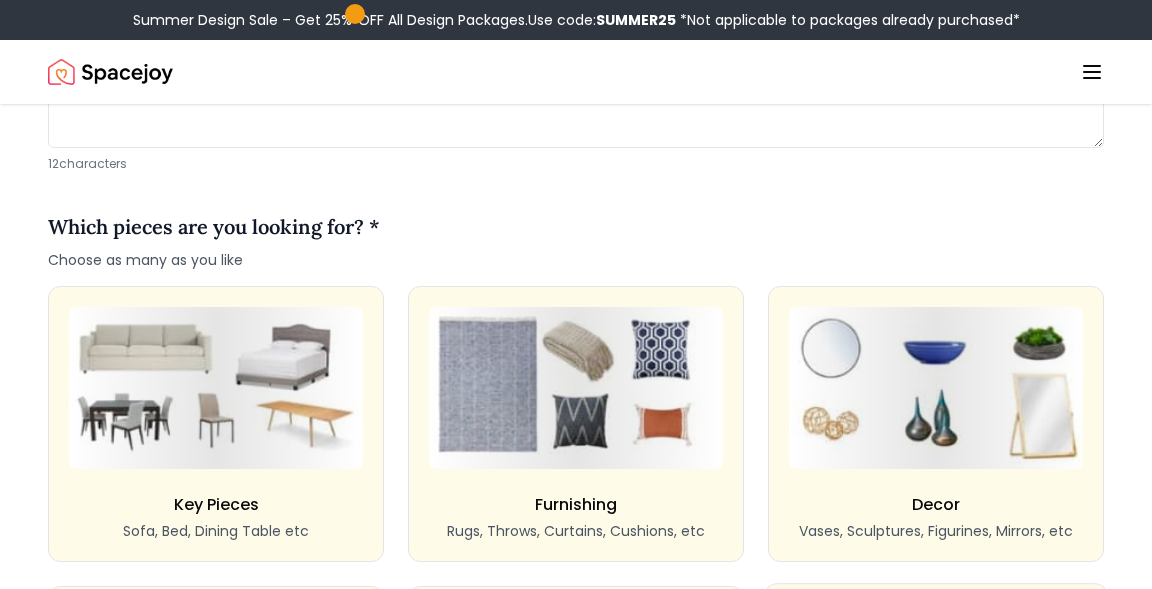 scroll, scrollTop: 1182, scrollLeft: 0, axis: vertical 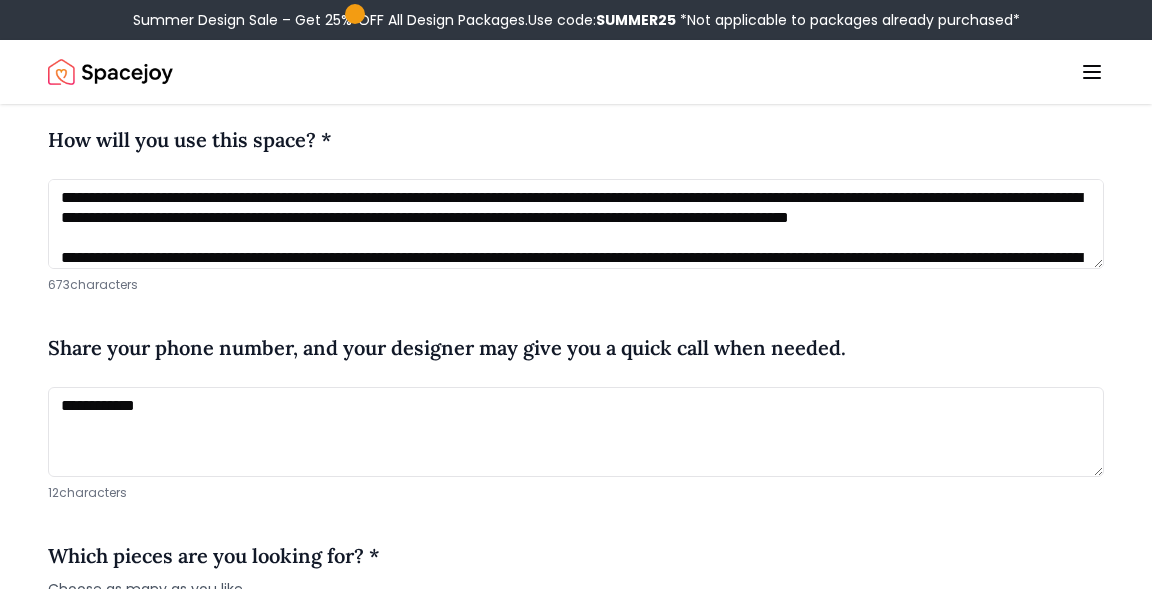 type on "**********" 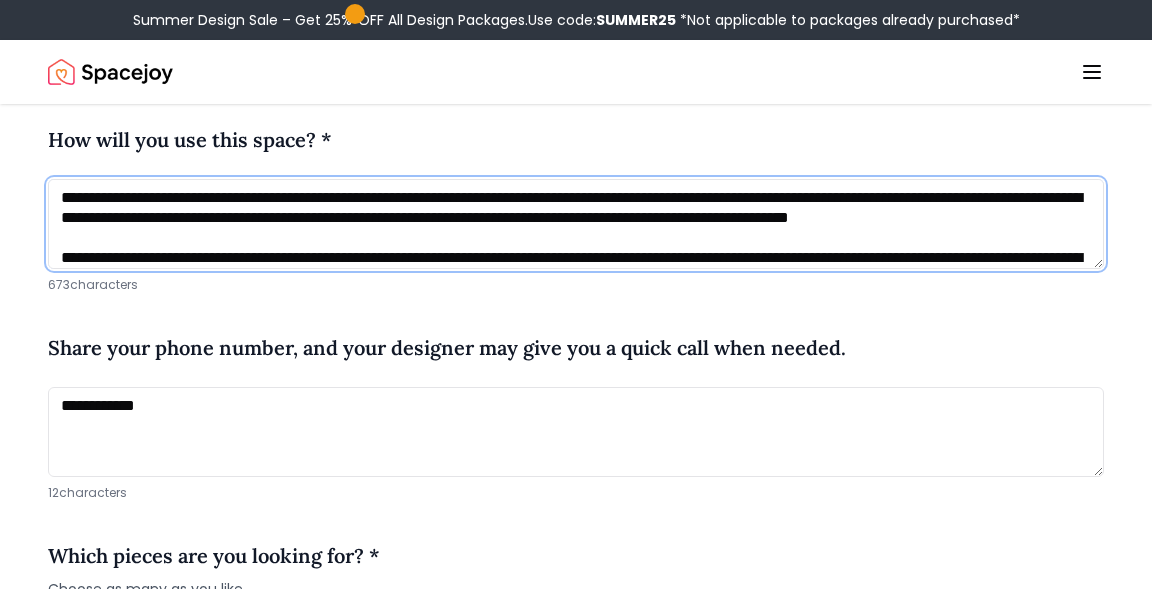 click on "**********" at bounding box center [576, 224] 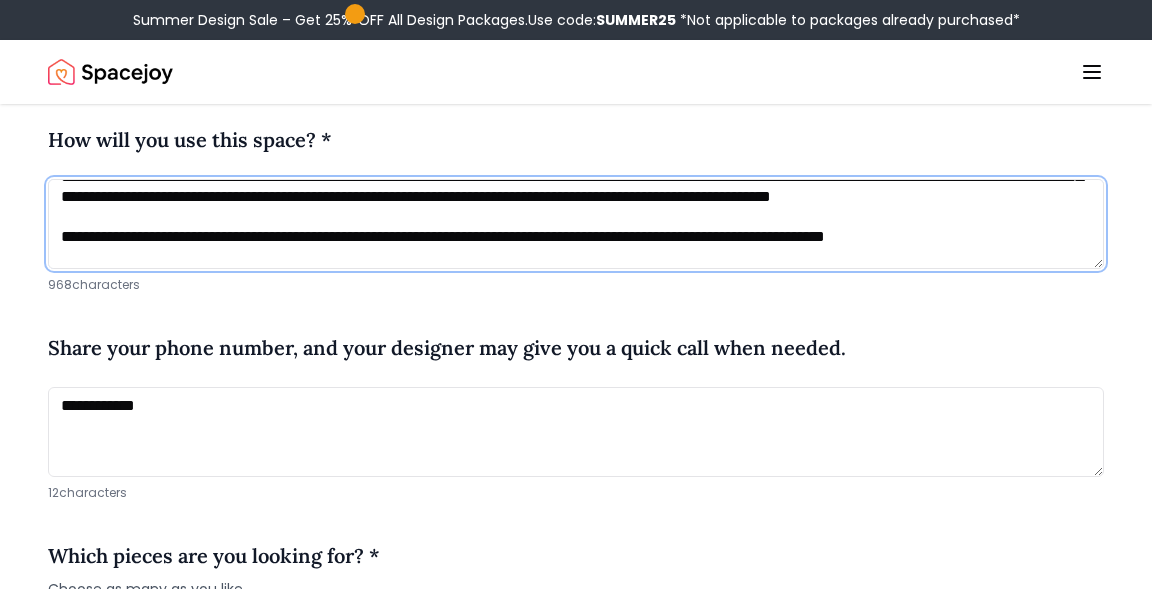 scroll, scrollTop: 61, scrollLeft: 0, axis: vertical 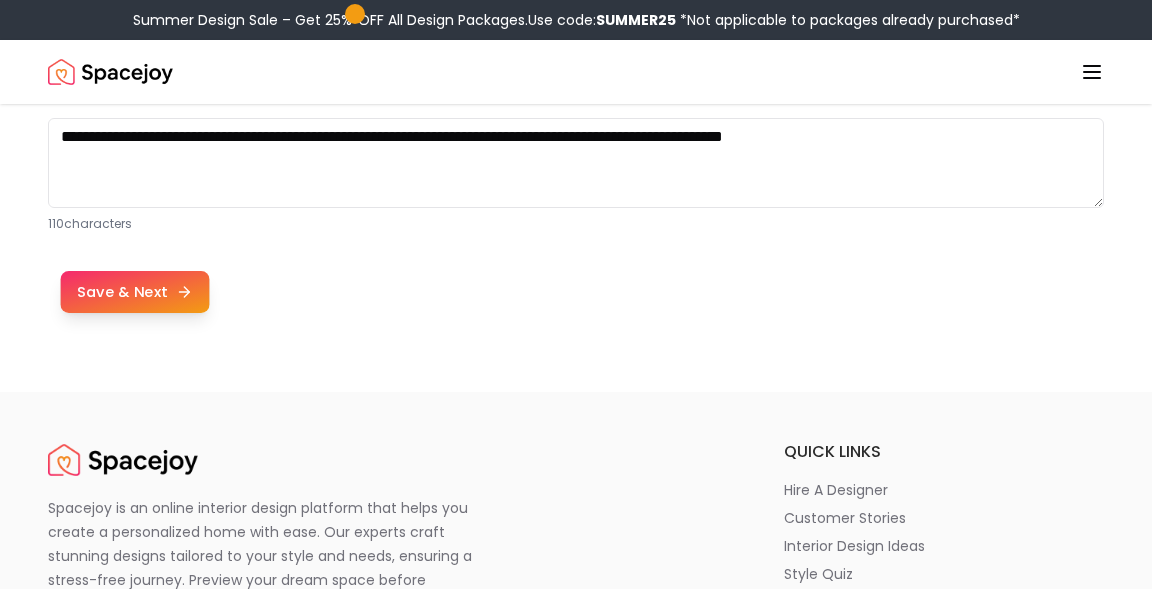 type on "**********" 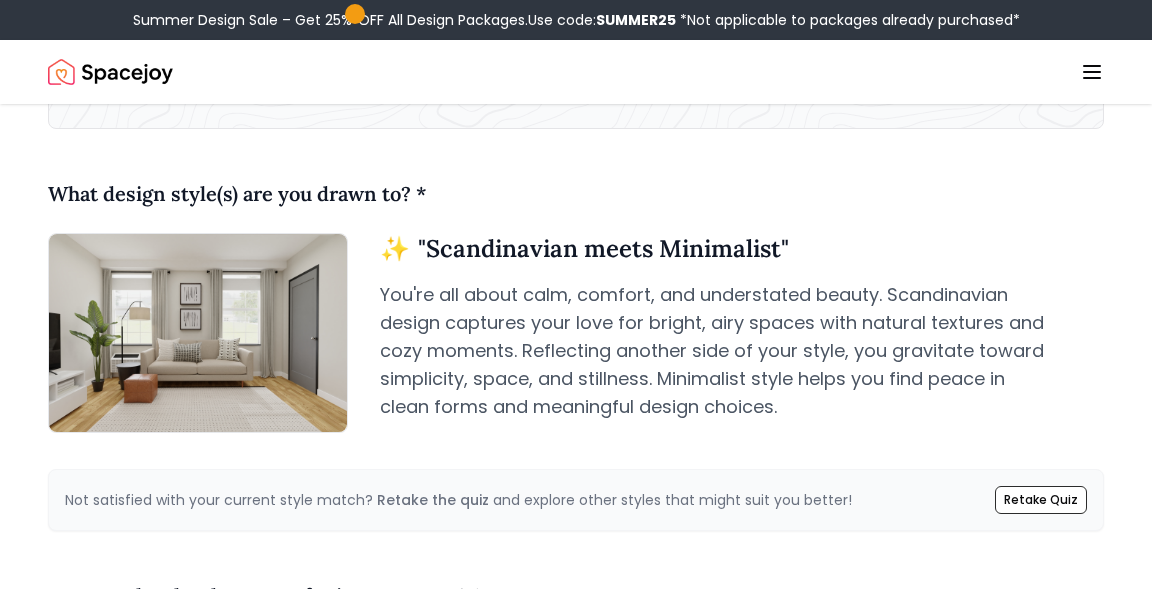scroll, scrollTop: 181, scrollLeft: 0, axis: vertical 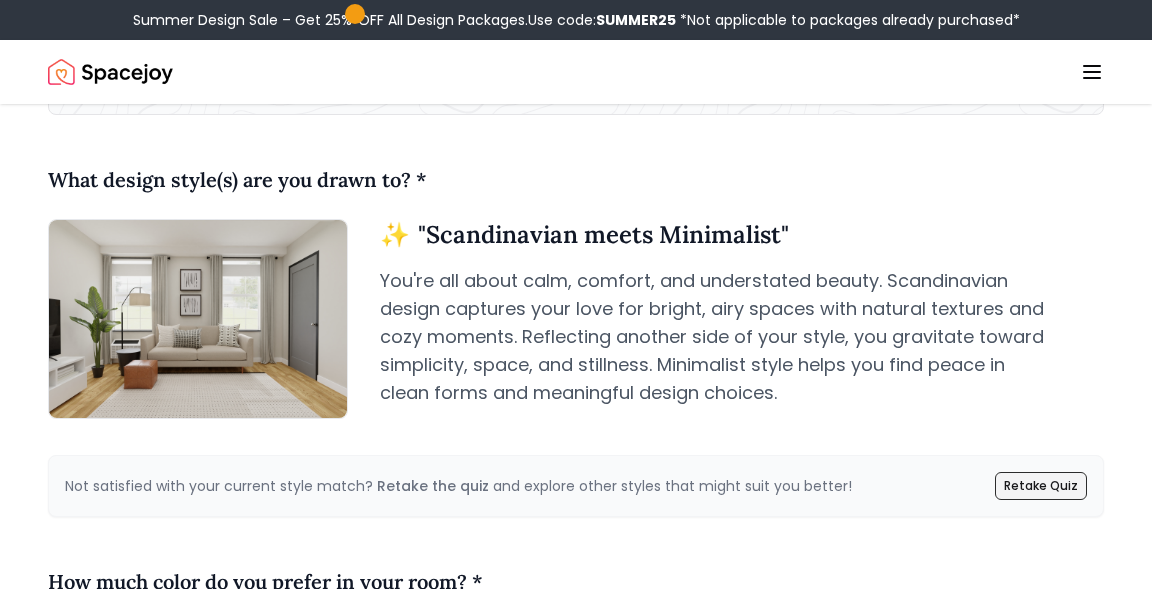 click on "Retake Quiz" at bounding box center [1041, 486] 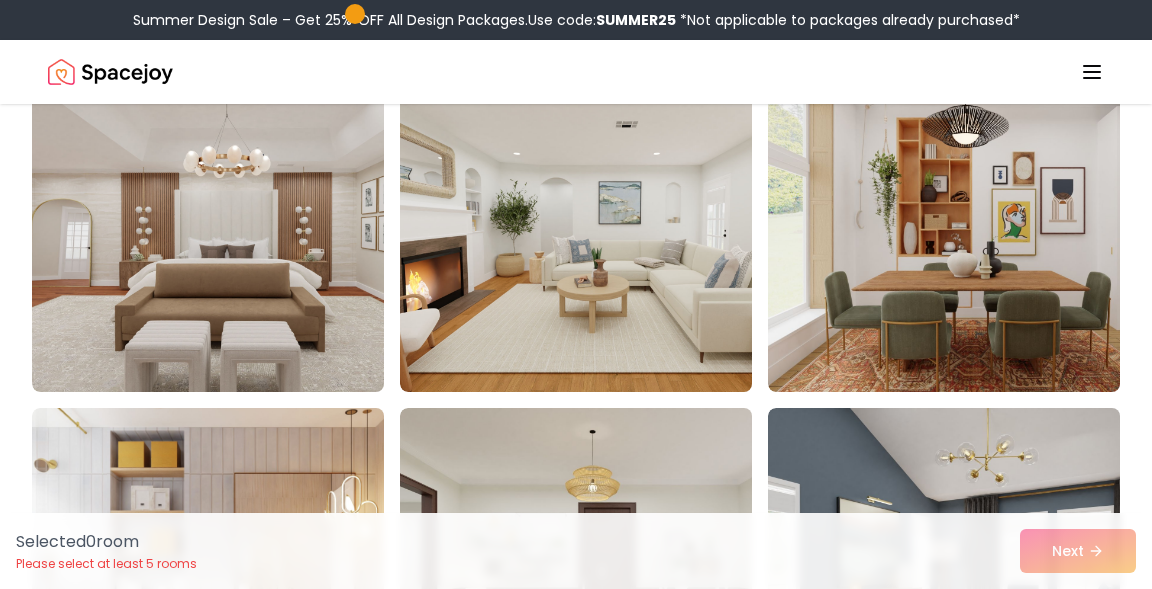 scroll, scrollTop: 1575, scrollLeft: 0, axis: vertical 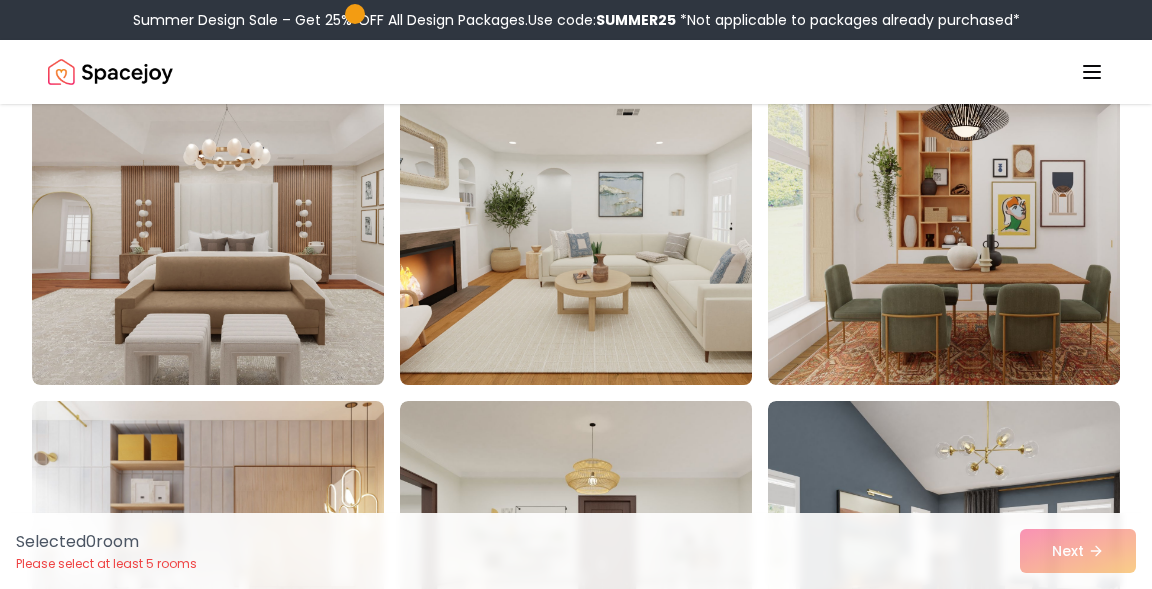 click at bounding box center [600, 225] 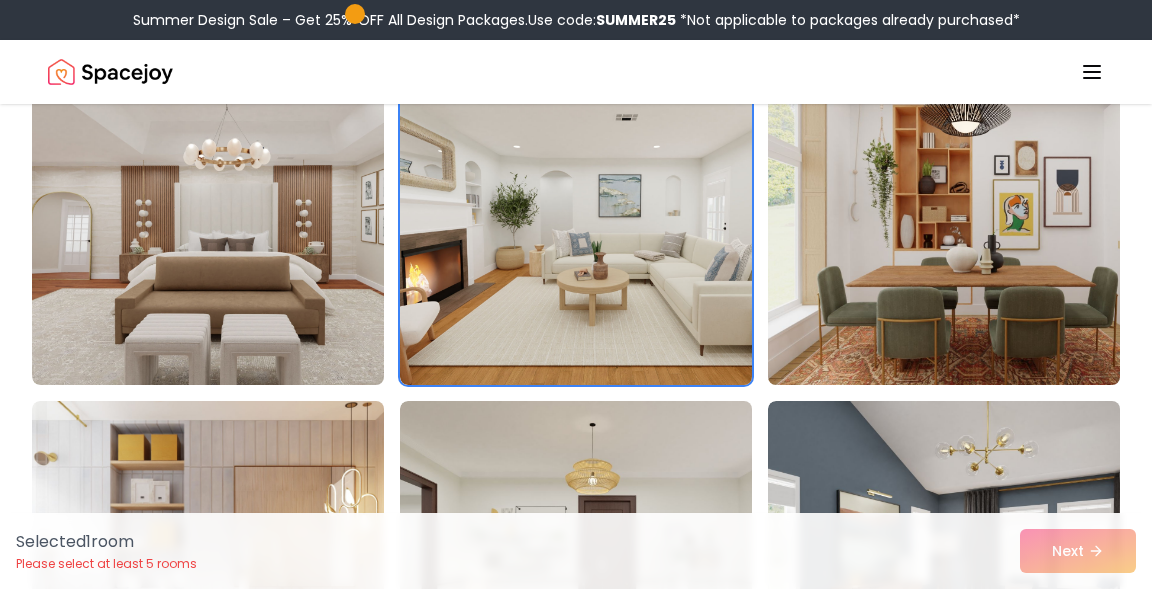 click at bounding box center (968, 225) 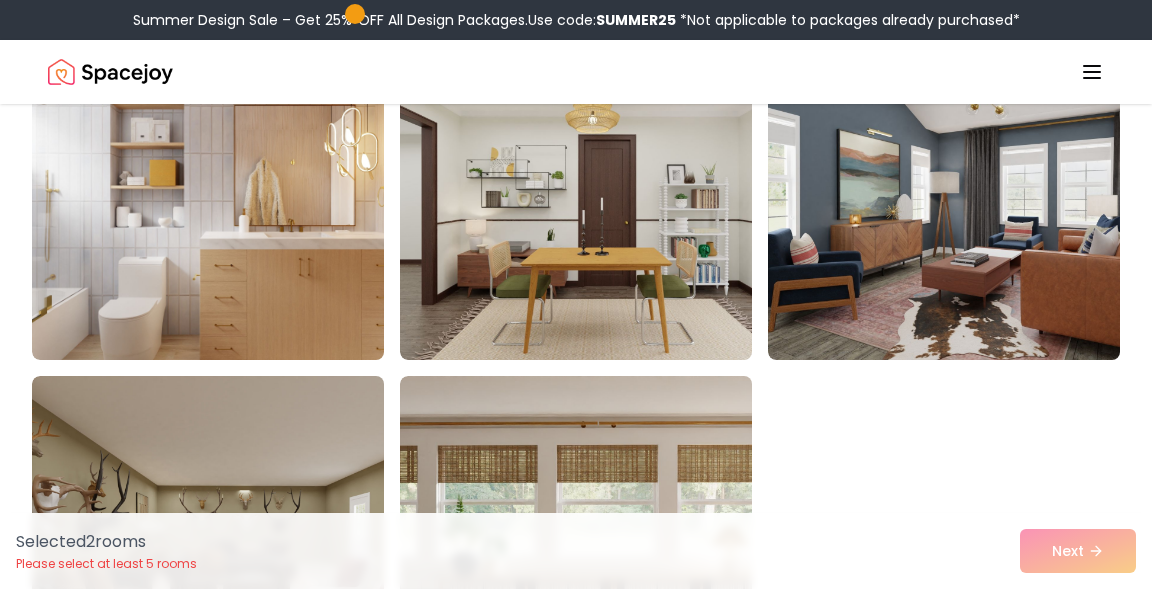 scroll, scrollTop: 1937, scrollLeft: 0, axis: vertical 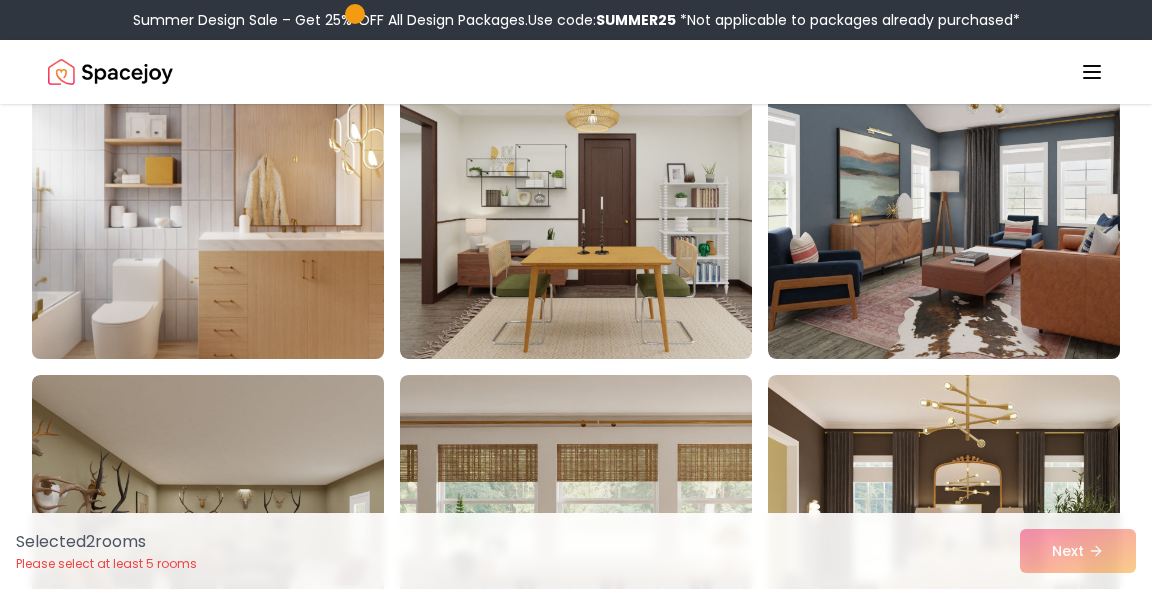 click at bounding box center [232, 199] 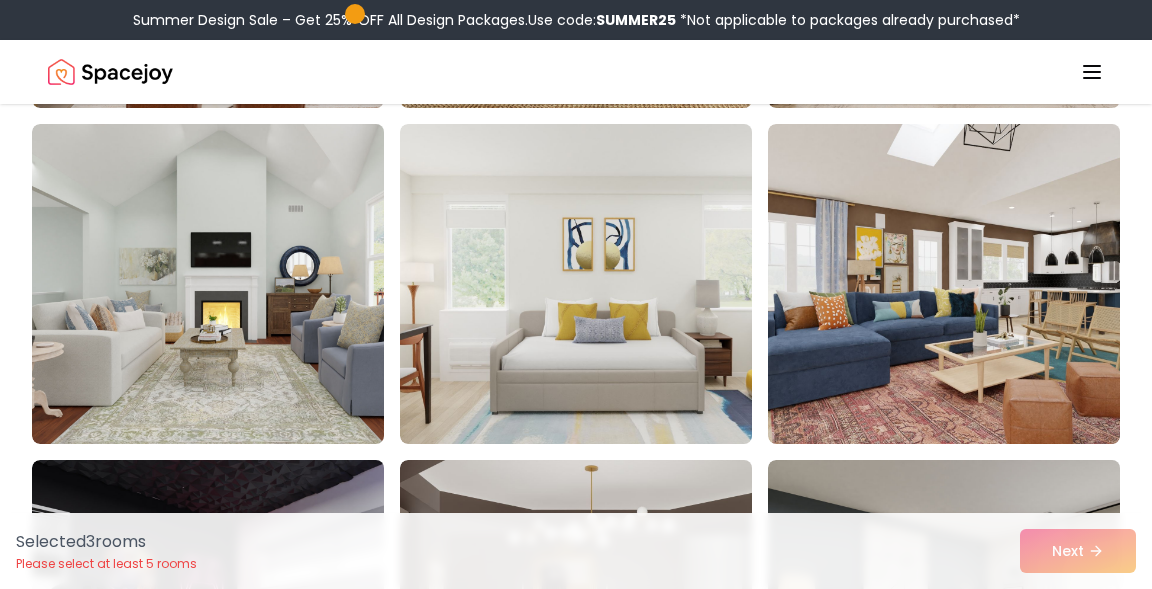 scroll, scrollTop: 2528, scrollLeft: 0, axis: vertical 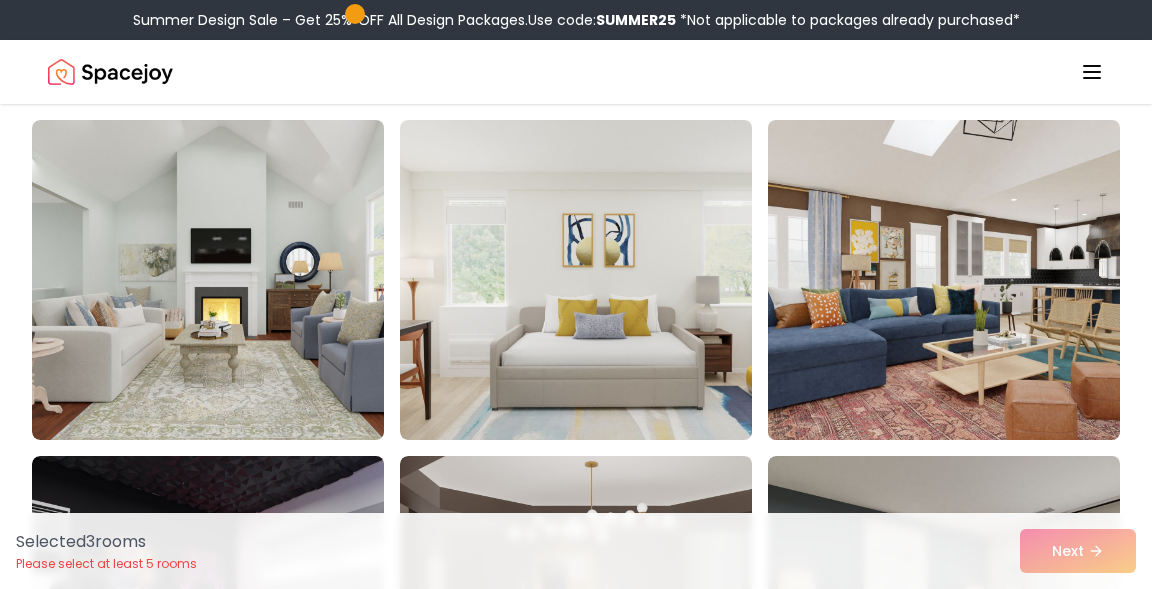 click at bounding box center (968, 280) 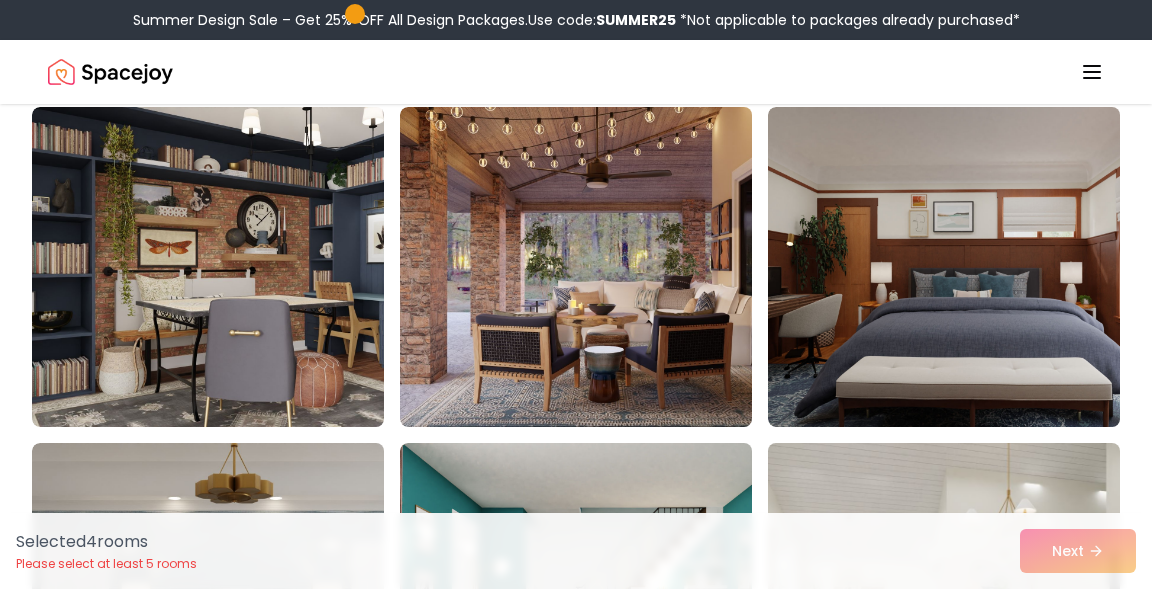 scroll, scrollTop: 3512, scrollLeft: 0, axis: vertical 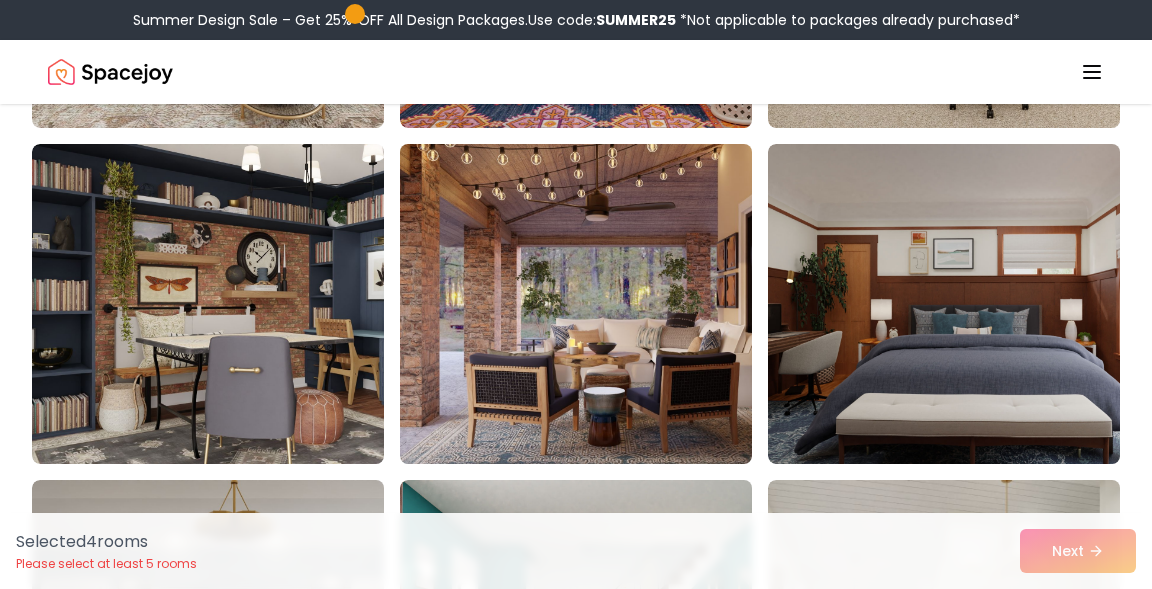 click at bounding box center (600, 304) 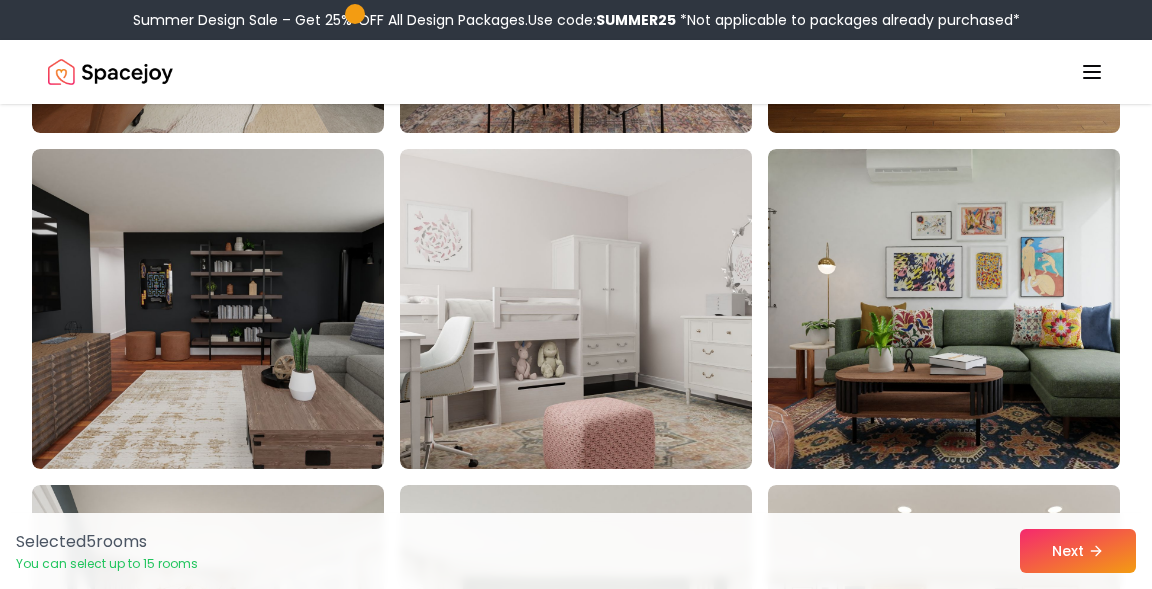 scroll, scrollTop: 5524, scrollLeft: 0, axis: vertical 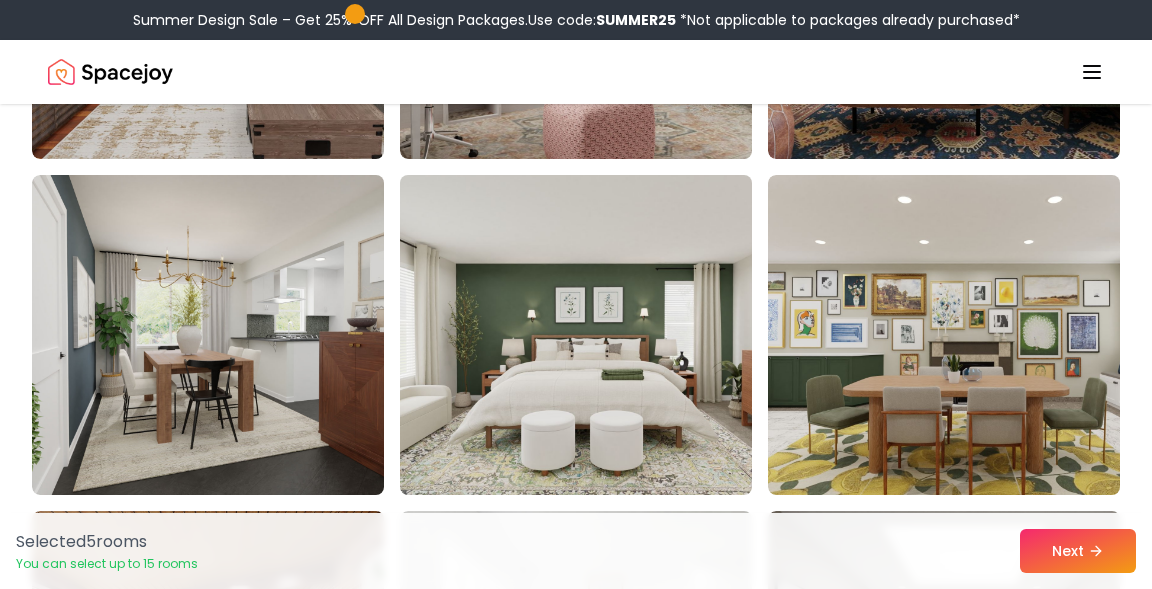 click at bounding box center (600, 335) 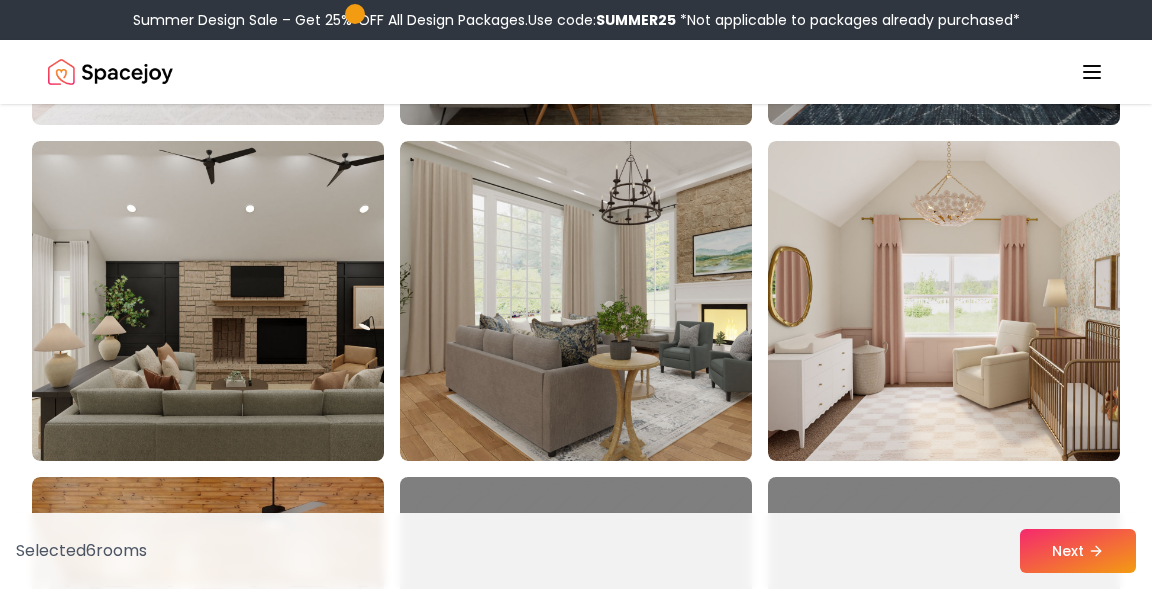scroll, scrollTop: 6540, scrollLeft: 0, axis: vertical 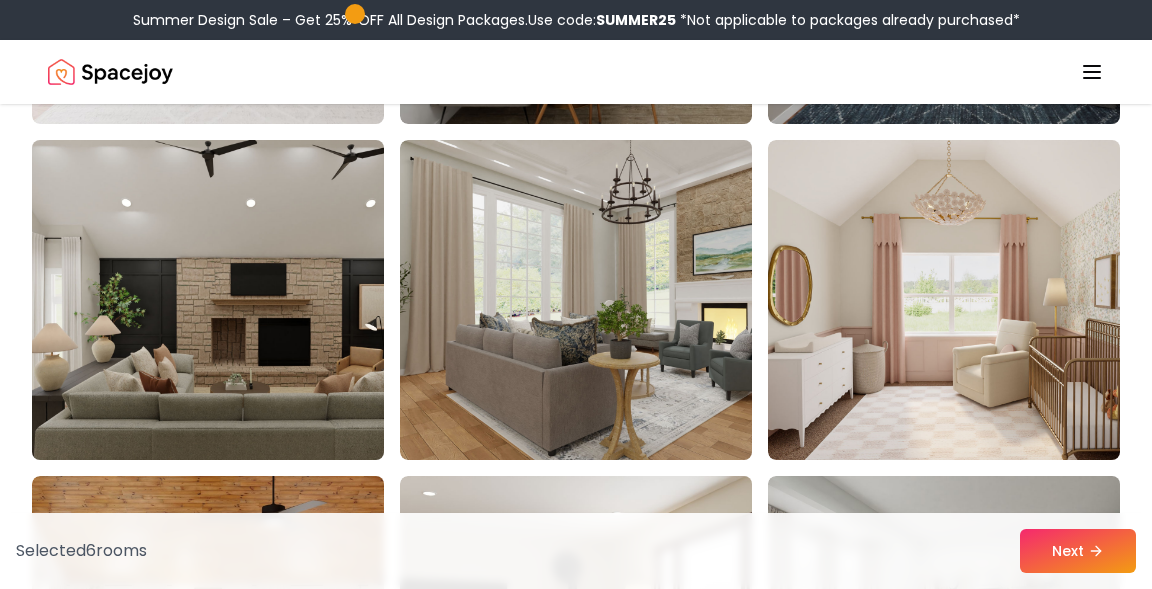 click at bounding box center (232, 300) 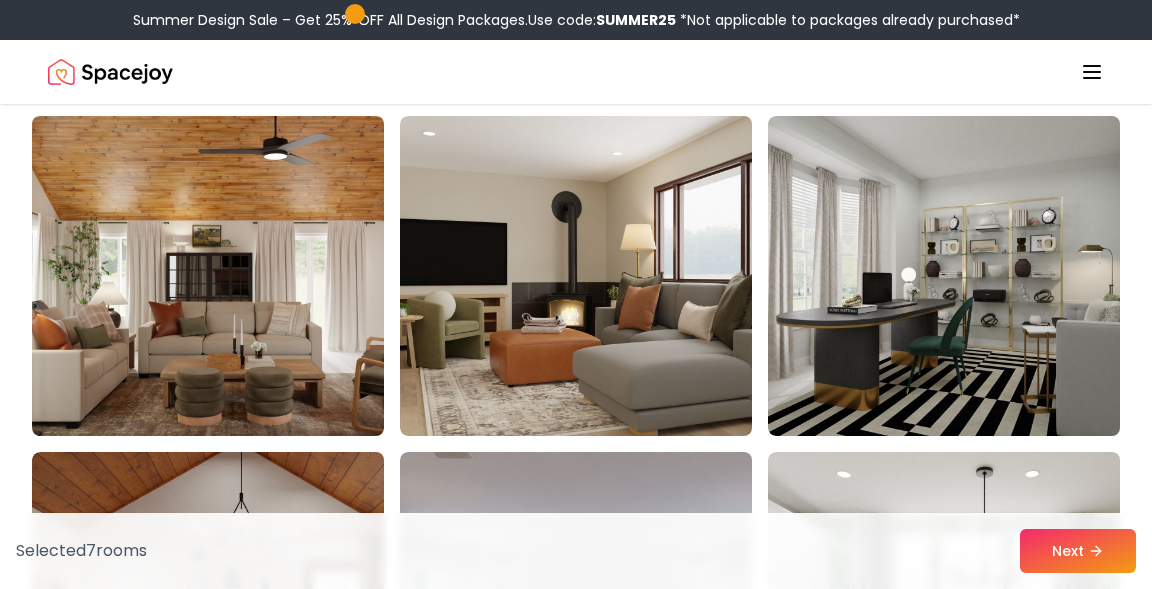 scroll, scrollTop: 6879, scrollLeft: 0, axis: vertical 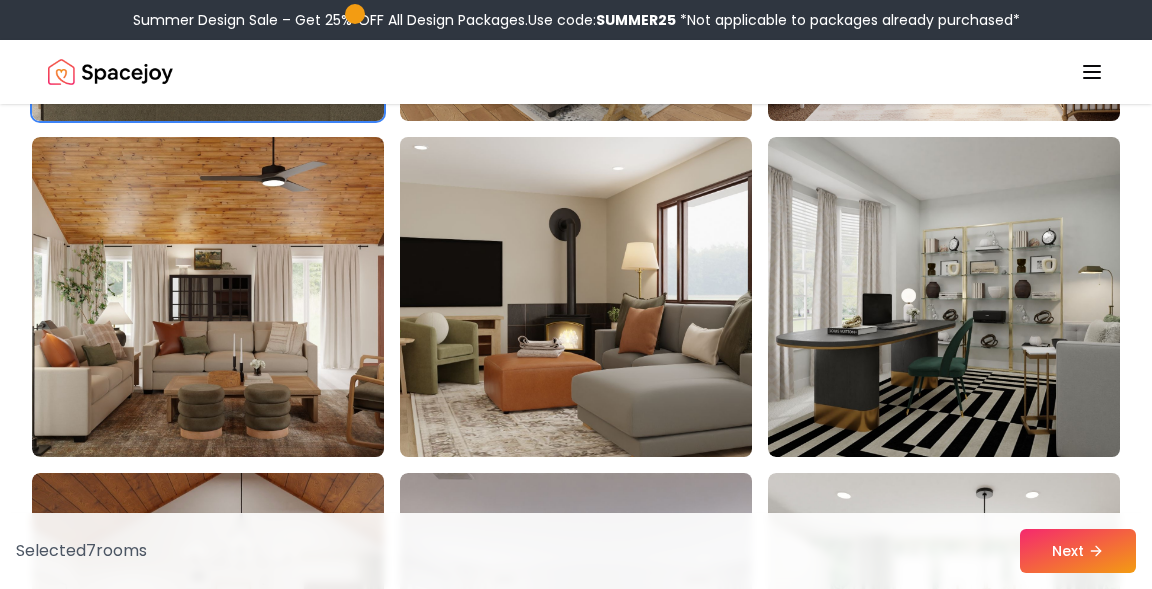 click at bounding box center [600, 297] 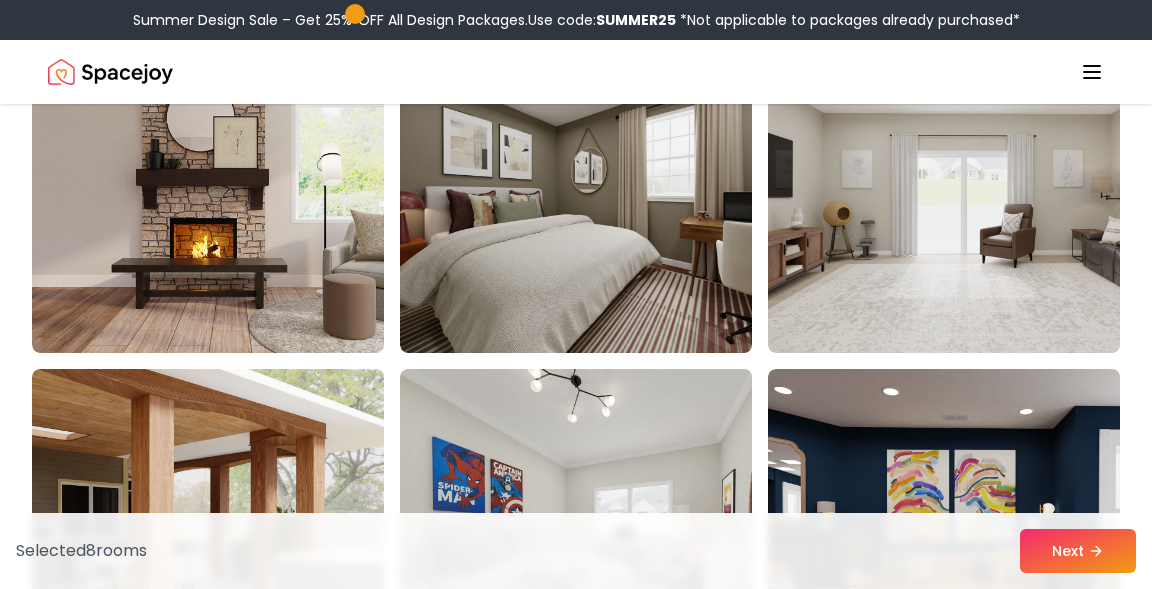 scroll, scrollTop: 8328, scrollLeft: 0, axis: vertical 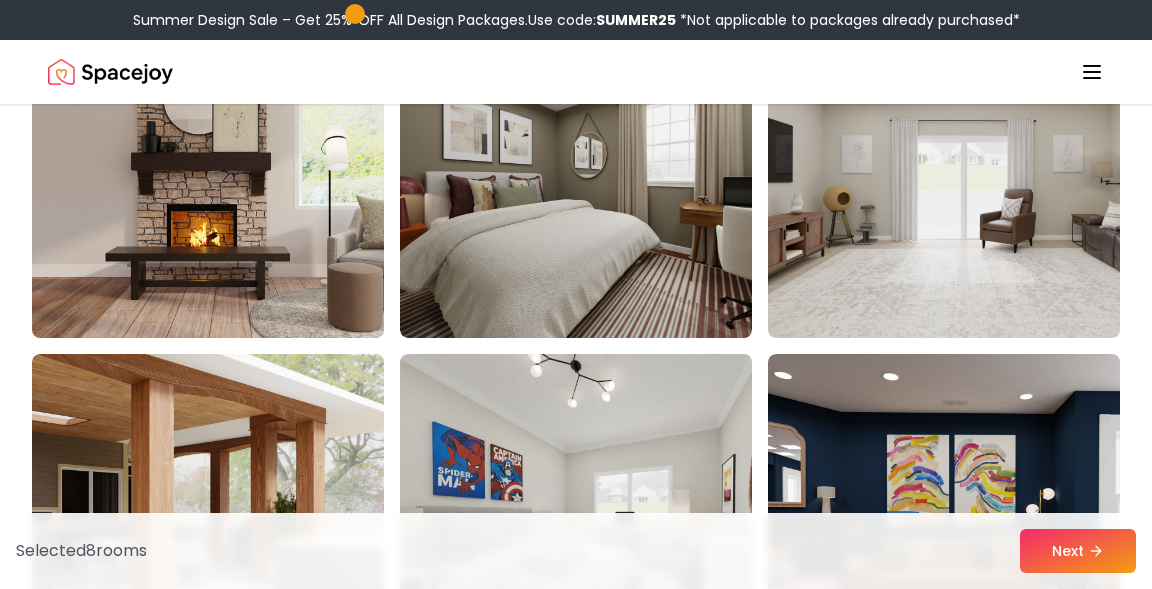click at bounding box center (232, 178) 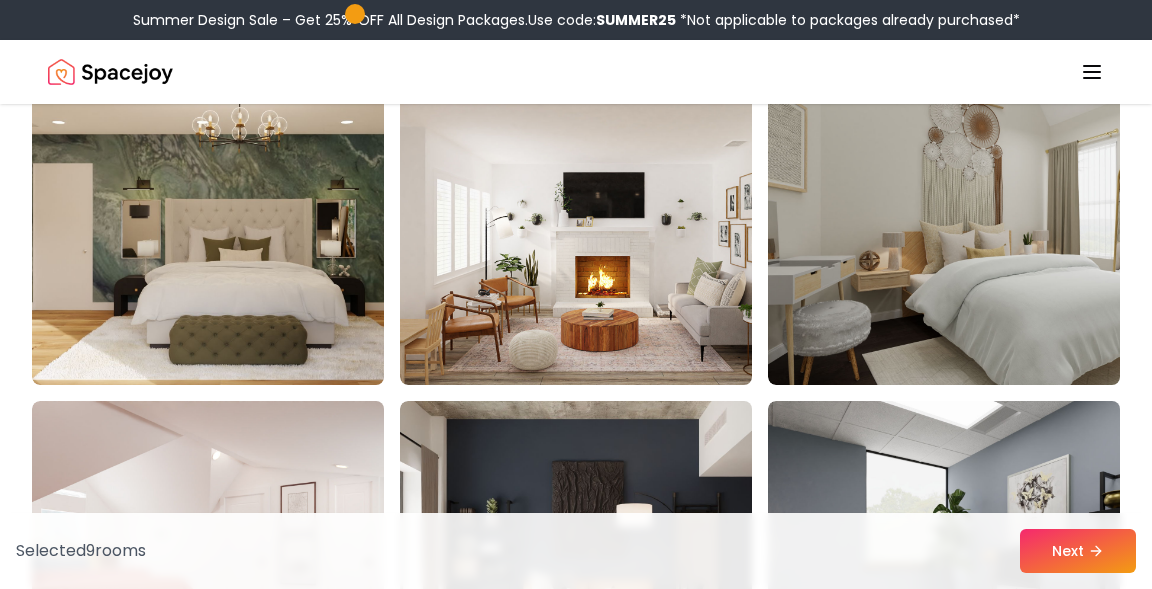 scroll, scrollTop: 8968, scrollLeft: 0, axis: vertical 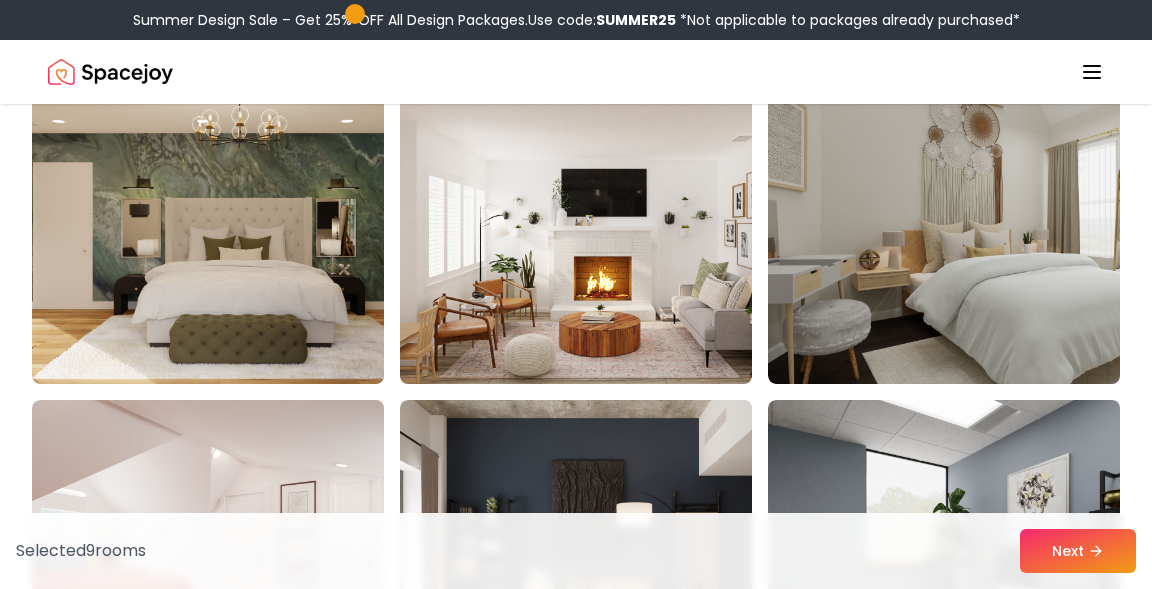 click at bounding box center [600, 224] 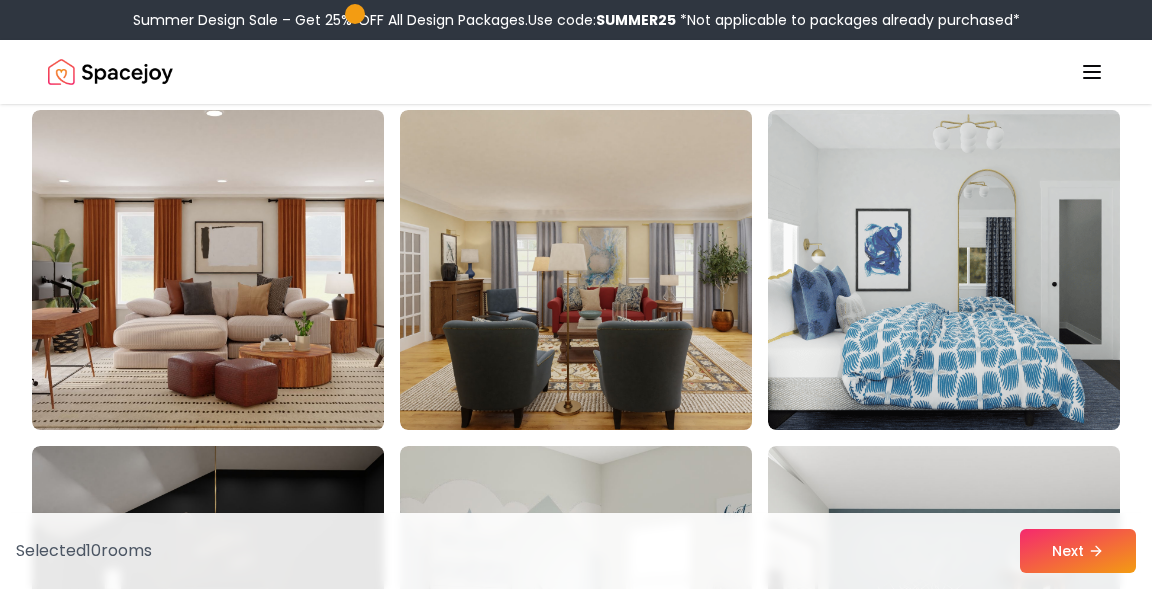 scroll, scrollTop: 10272, scrollLeft: 0, axis: vertical 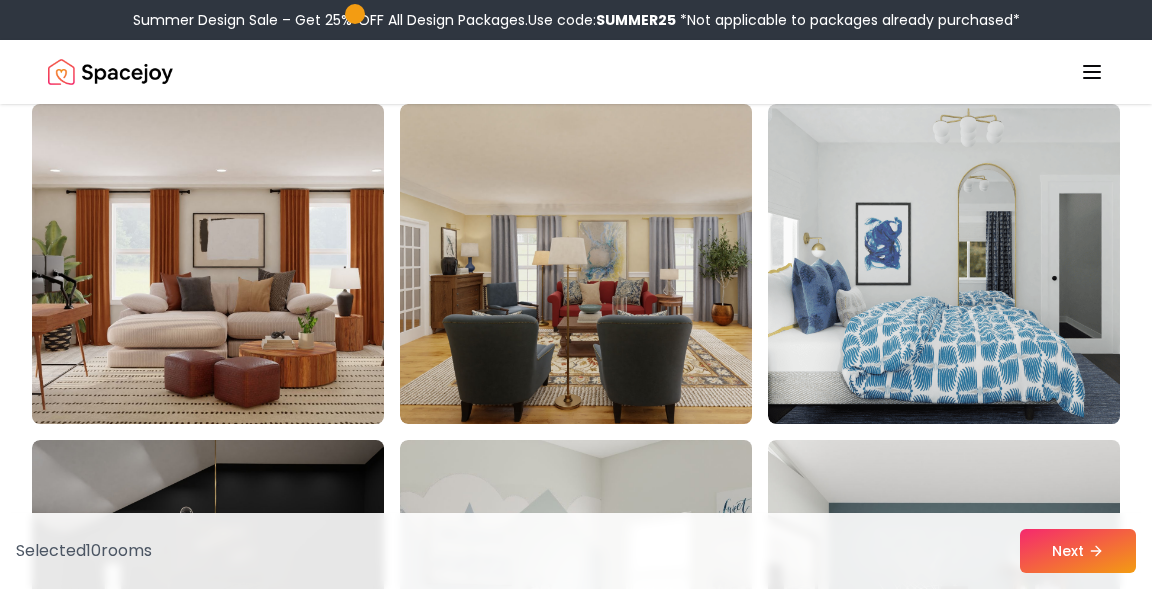 click at bounding box center [232, 264] 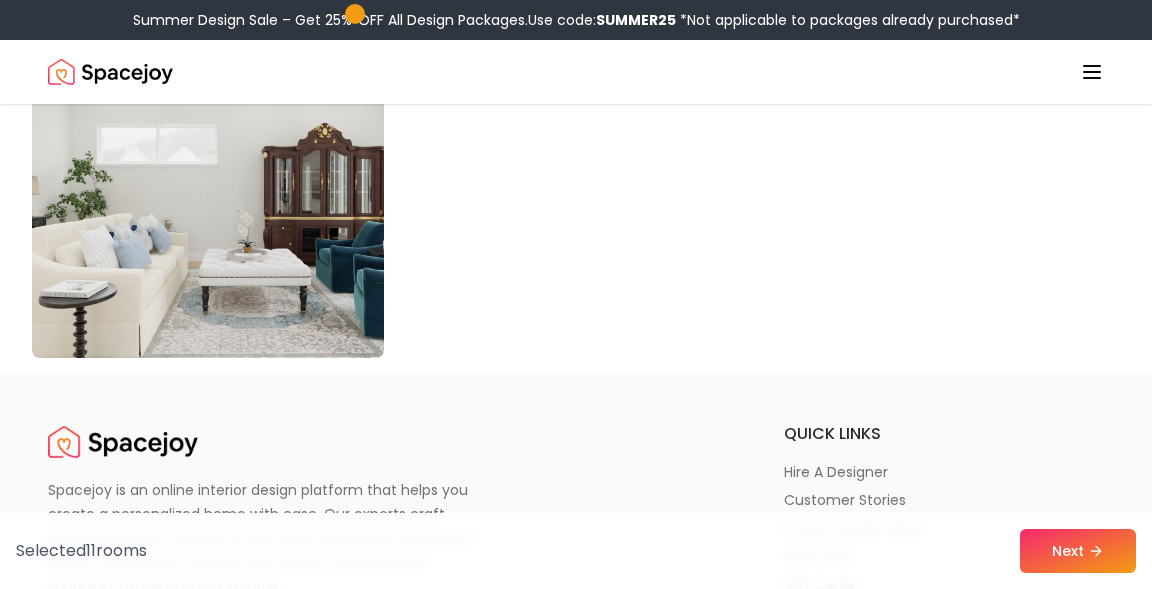 scroll, scrollTop: 11348, scrollLeft: 0, axis: vertical 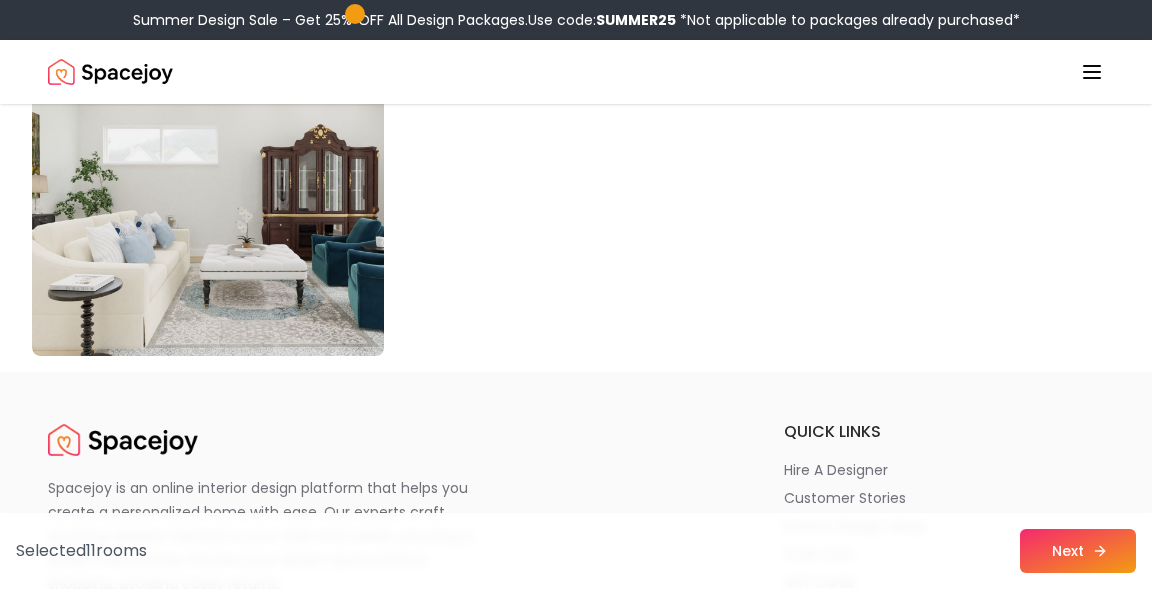 click on "Next" at bounding box center (1078, 551) 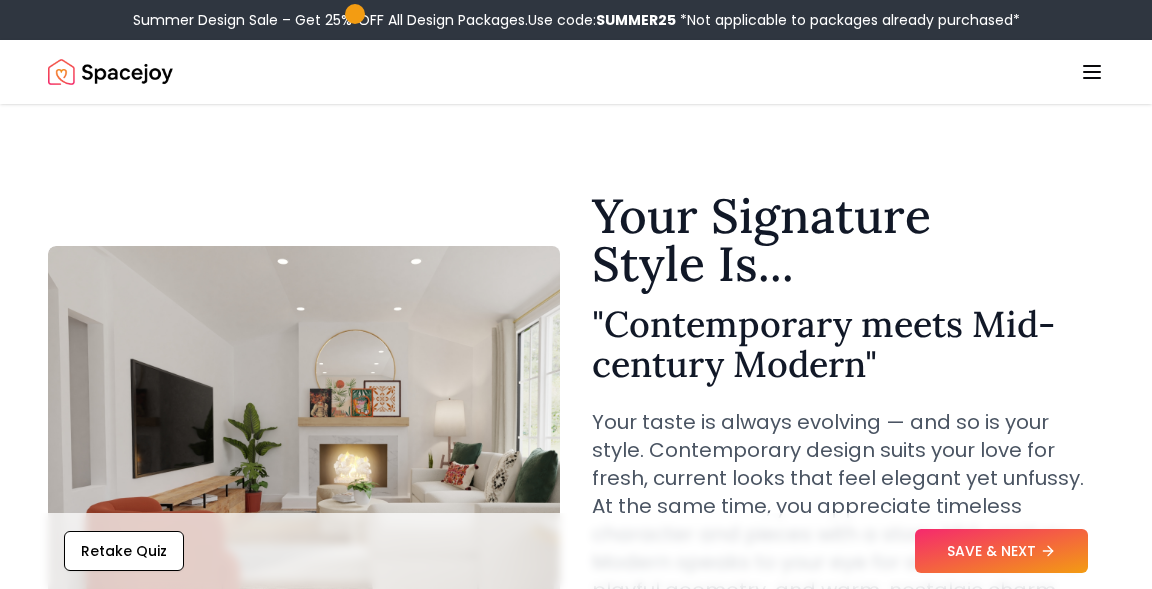 scroll, scrollTop: 0, scrollLeft: 0, axis: both 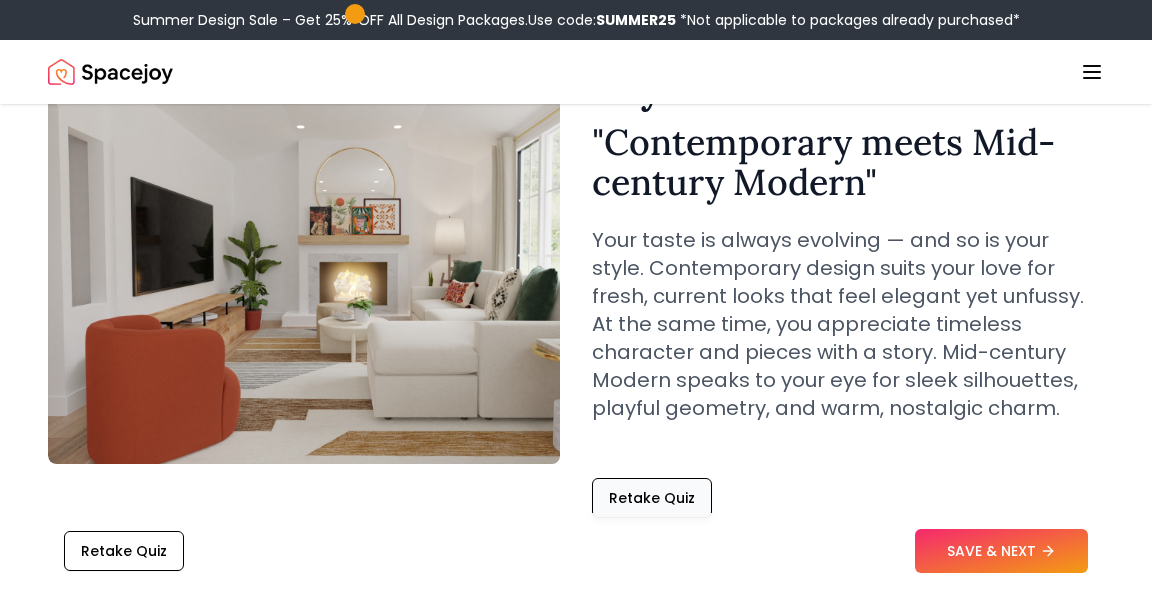 click on "Retake Quiz" at bounding box center (652, 498) 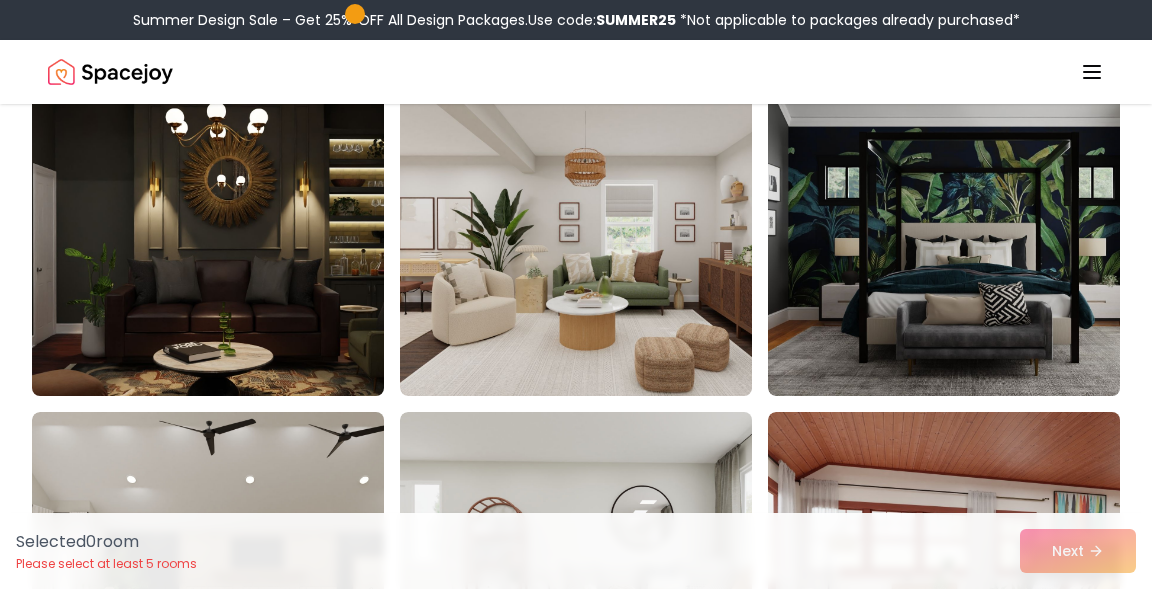 scroll, scrollTop: 218, scrollLeft: 0, axis: vertical 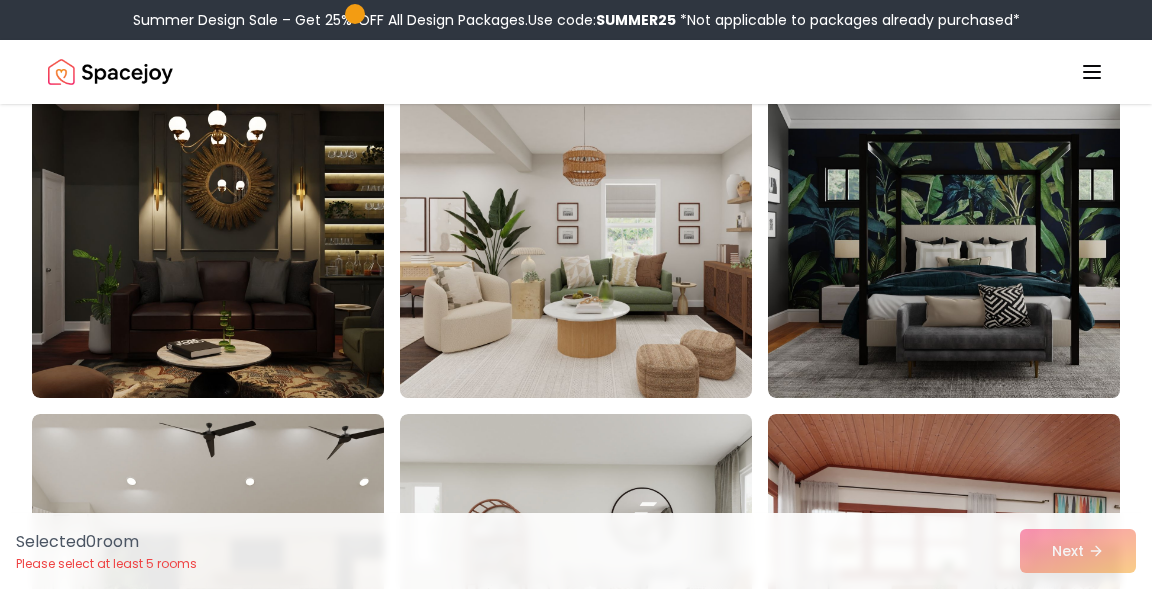 click at bounding box center (600, 238) 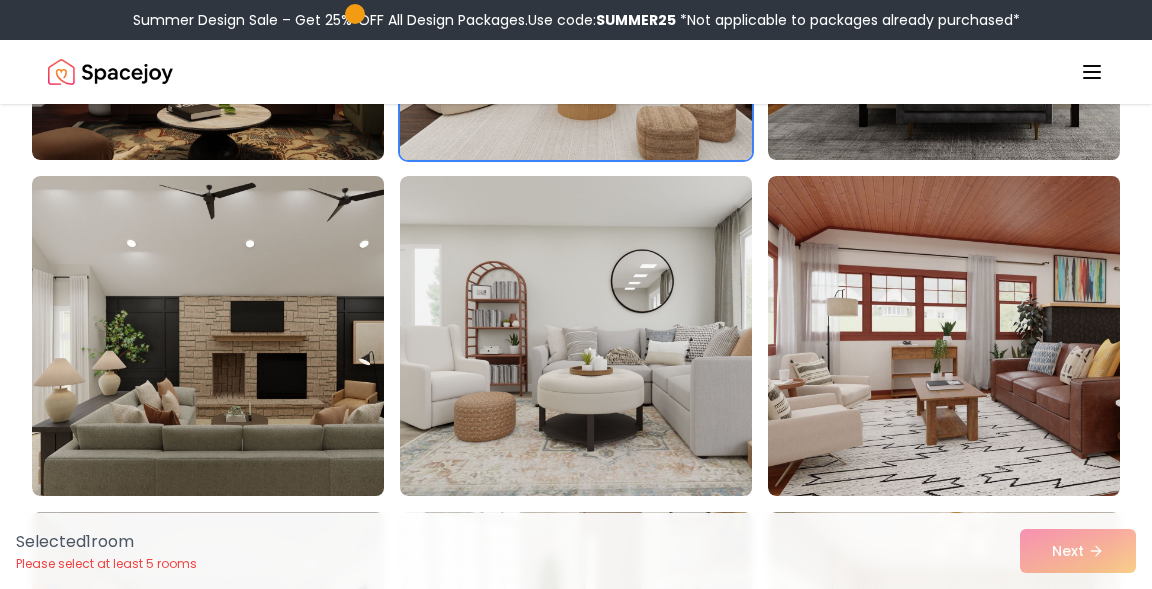 scroll, scrollTop: 457, scrollLeft: 0, axis: vertical 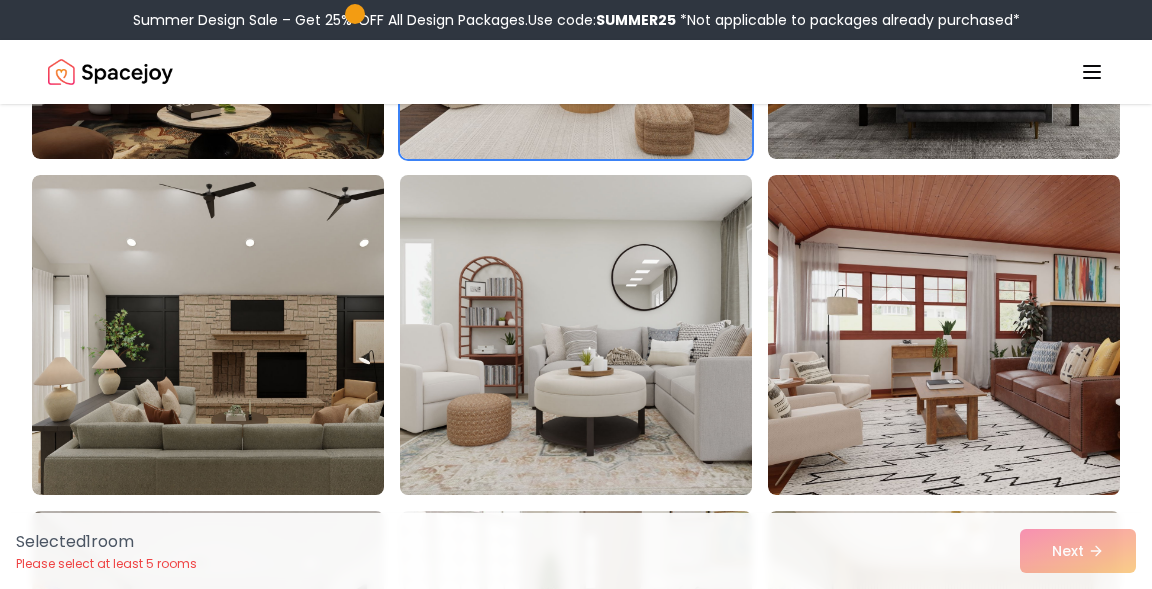 click at bounding box center (600, 335) 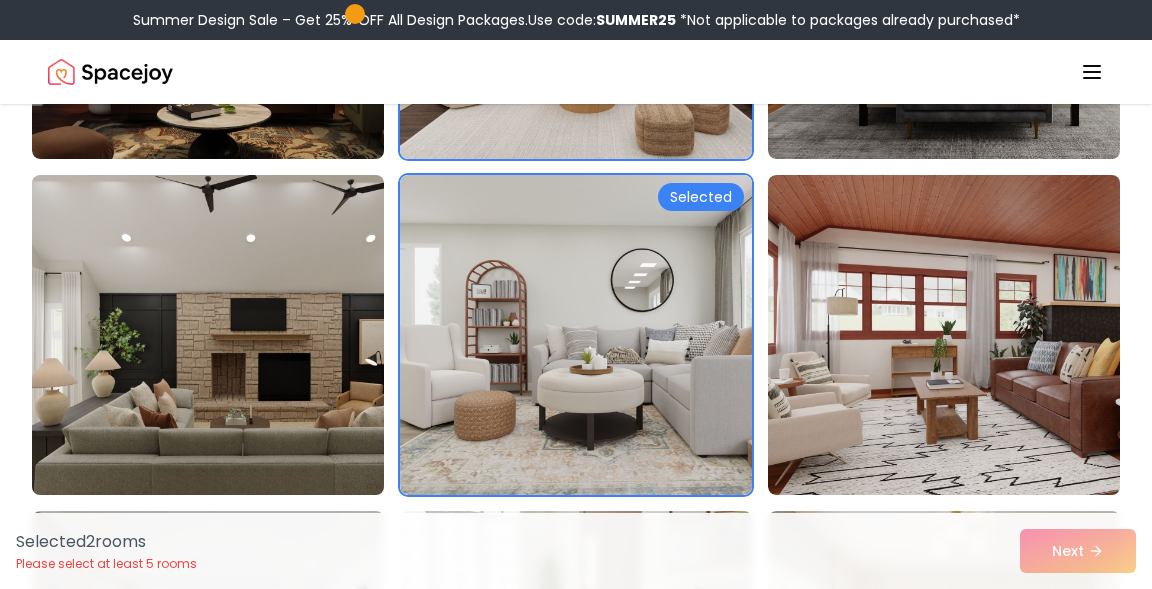 click at bounding box center (232, 335) 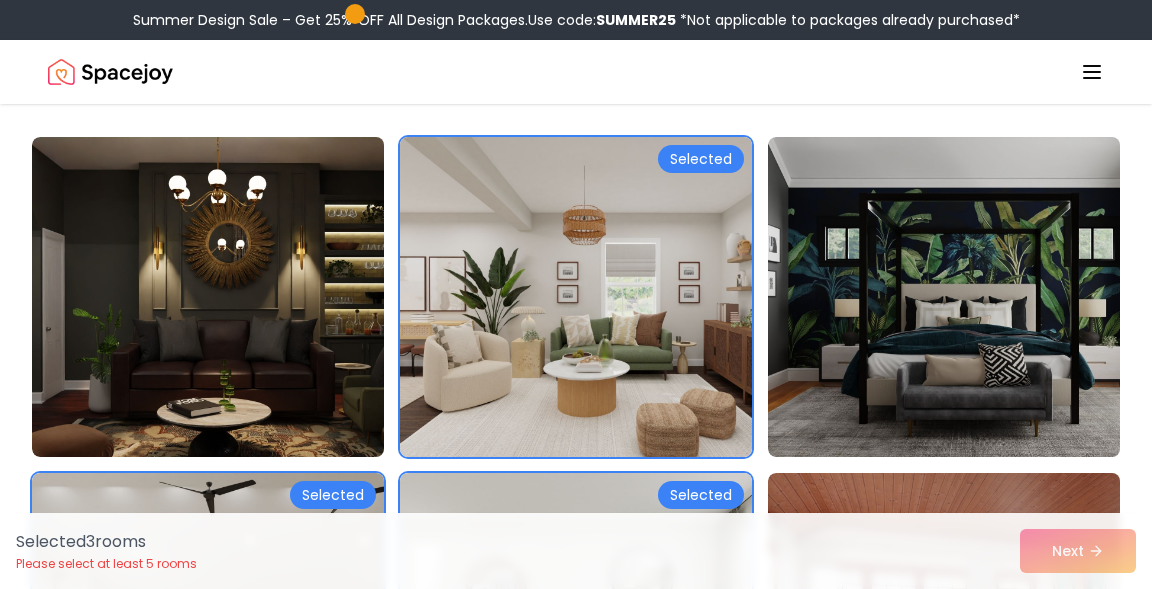 scroll, scrollTop: 158, scrollLeft: 0, axis: vertical 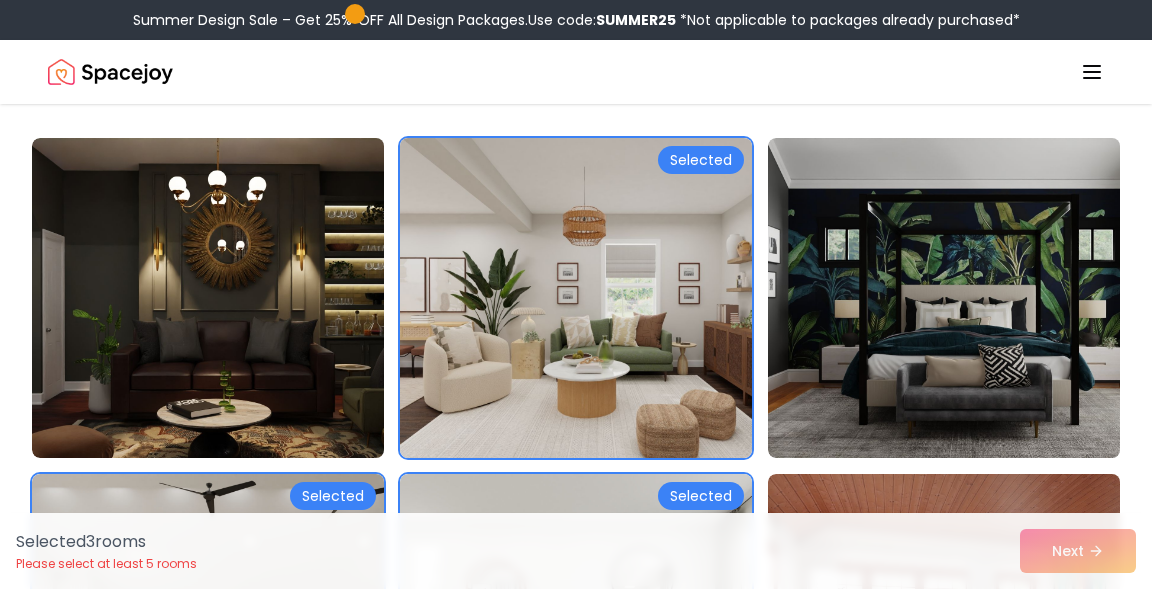 click at bounding box center [600, 298] 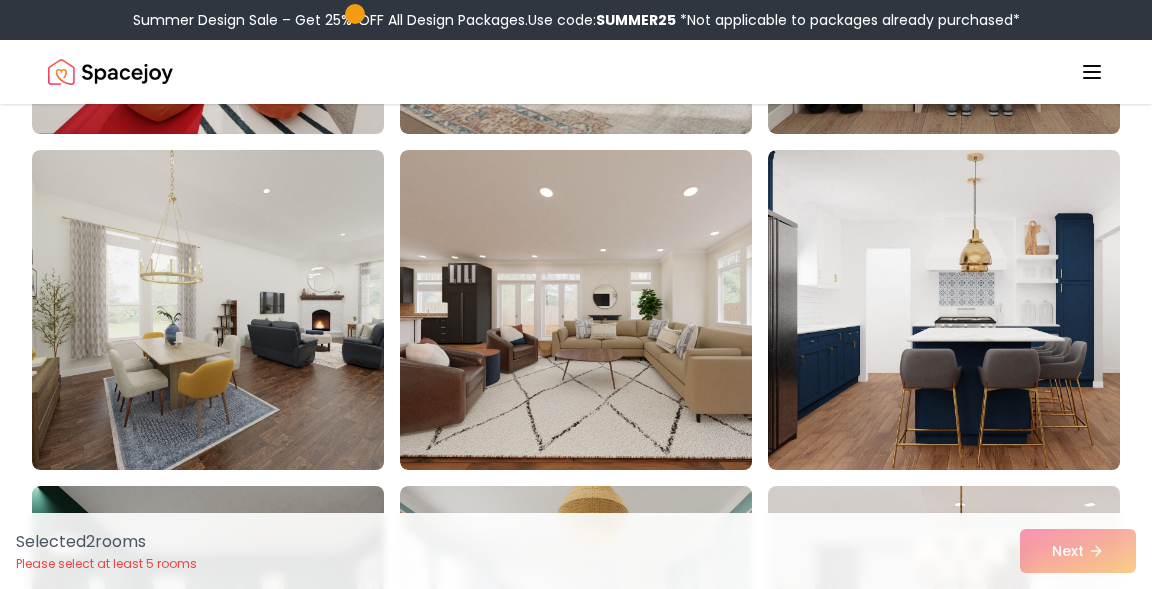 scroll, scrollTop: 1156, scrollLeft: 0, axis: vertical 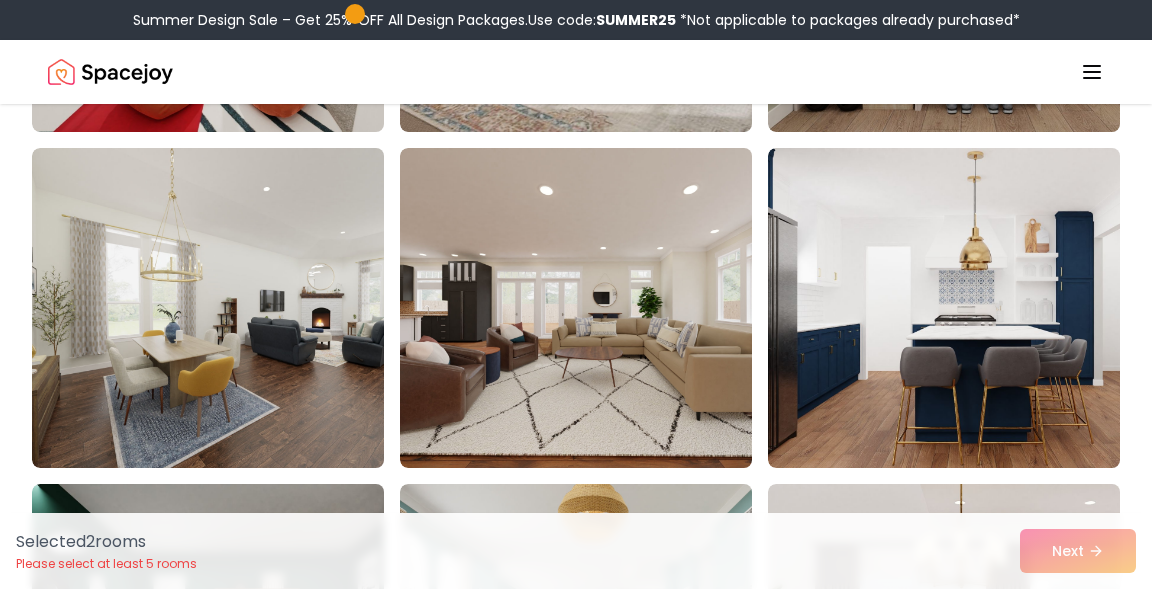 click at bounding box center [600, 308] 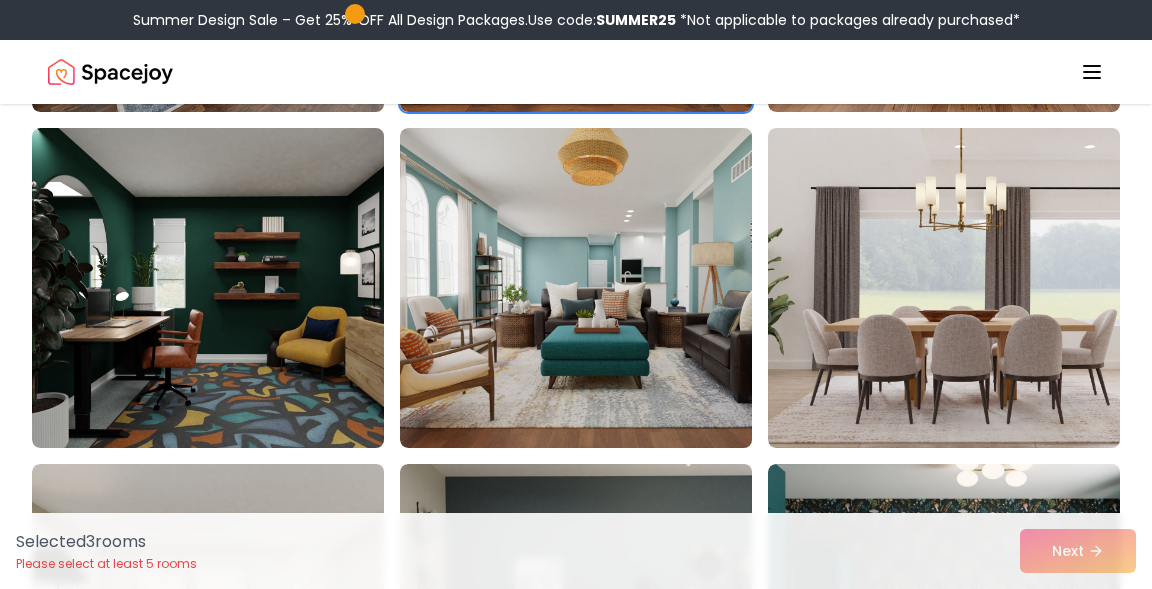 scroll, scrollTop: 1512, scrollLeft: 0, axis: vertical 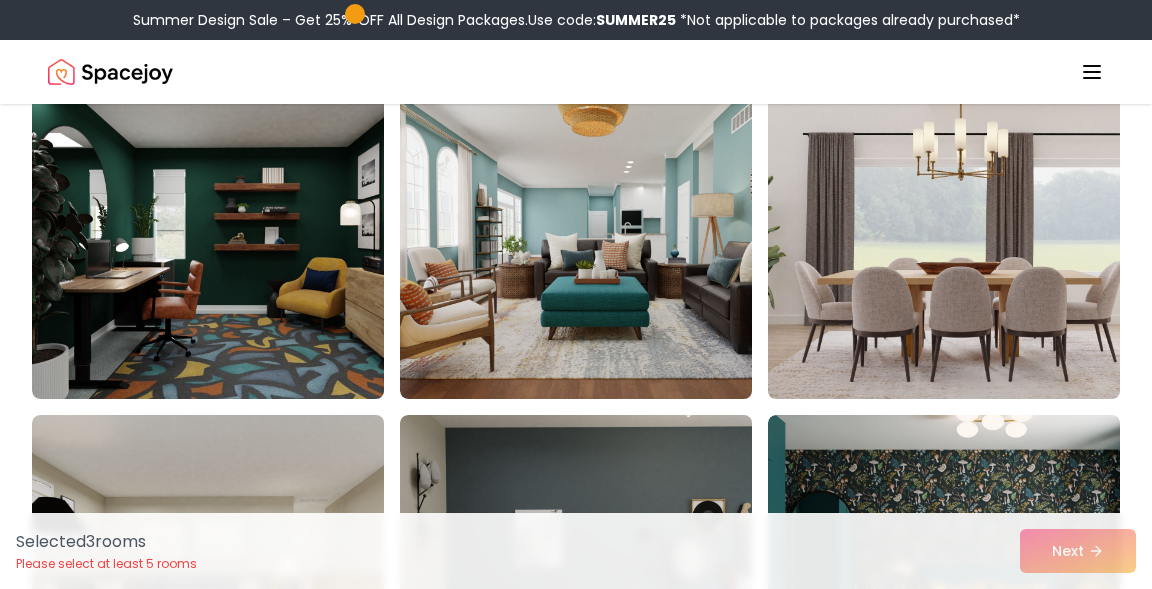 click at bounding box center [968, 239] 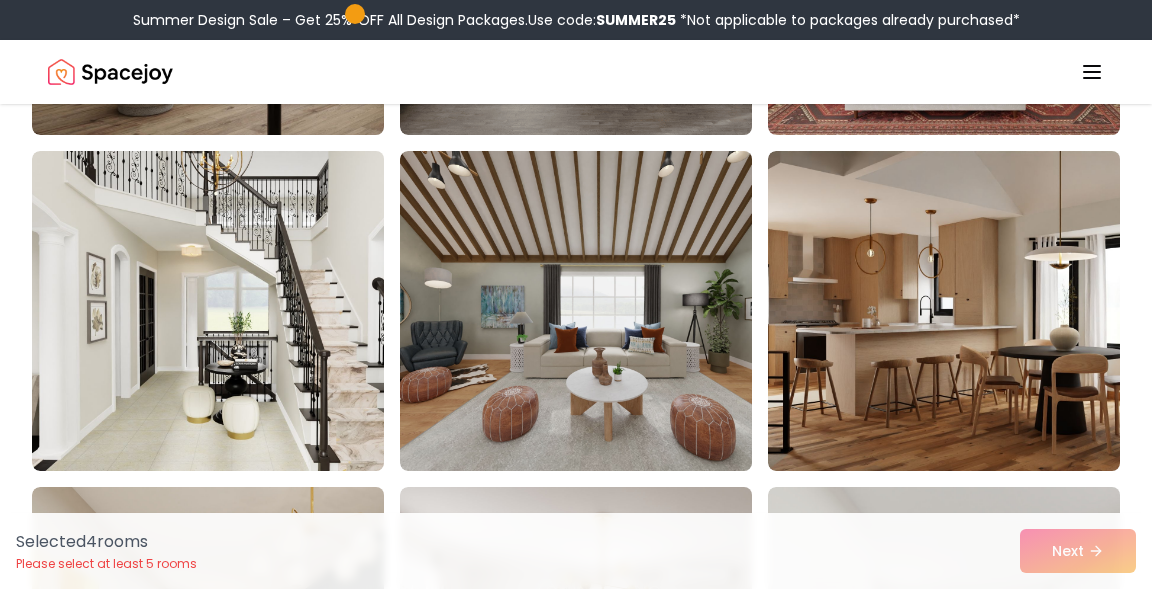 scroll, scrollTop: 2546, scrollLeft: 0, axis: vertical 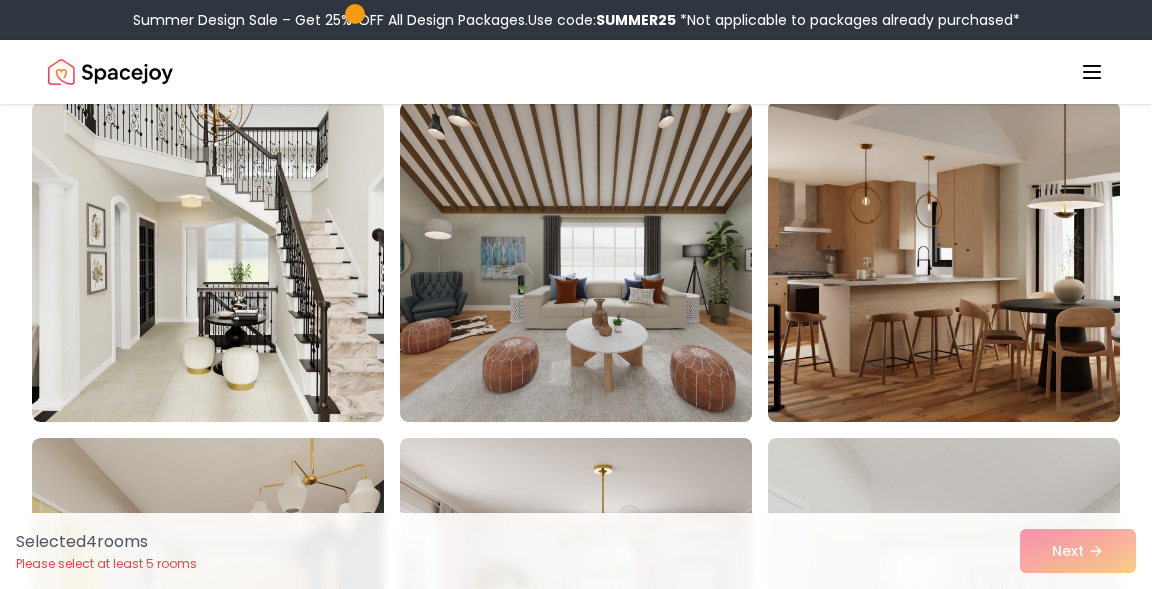 click at bounding box center (968, 262) 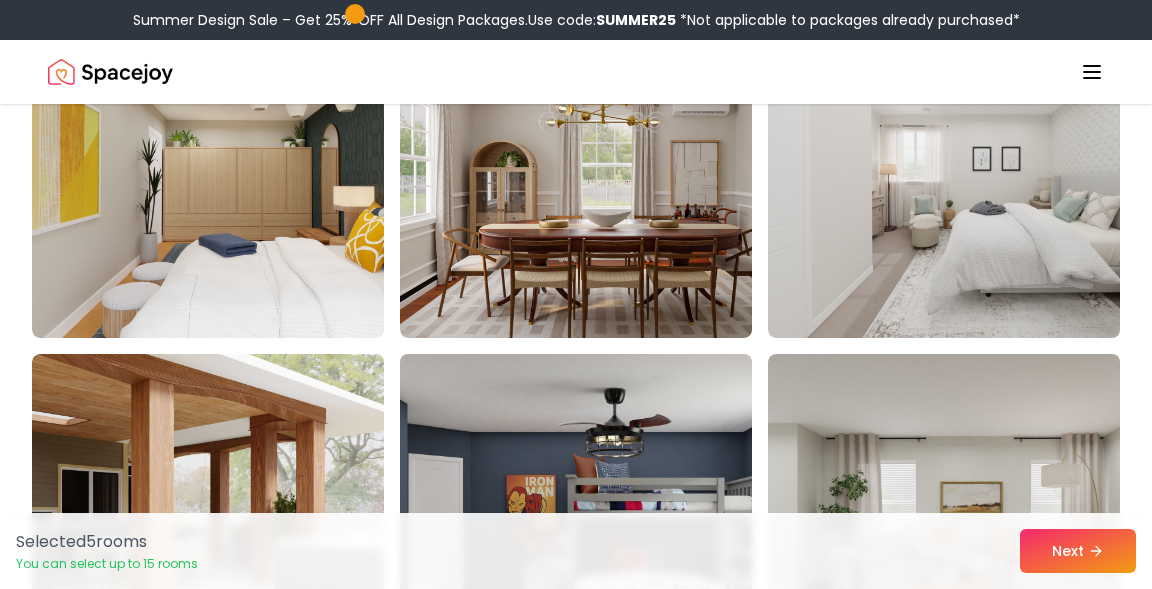 scroll, scrollTop: 2964, scrollLeft: 0, axis: vertical 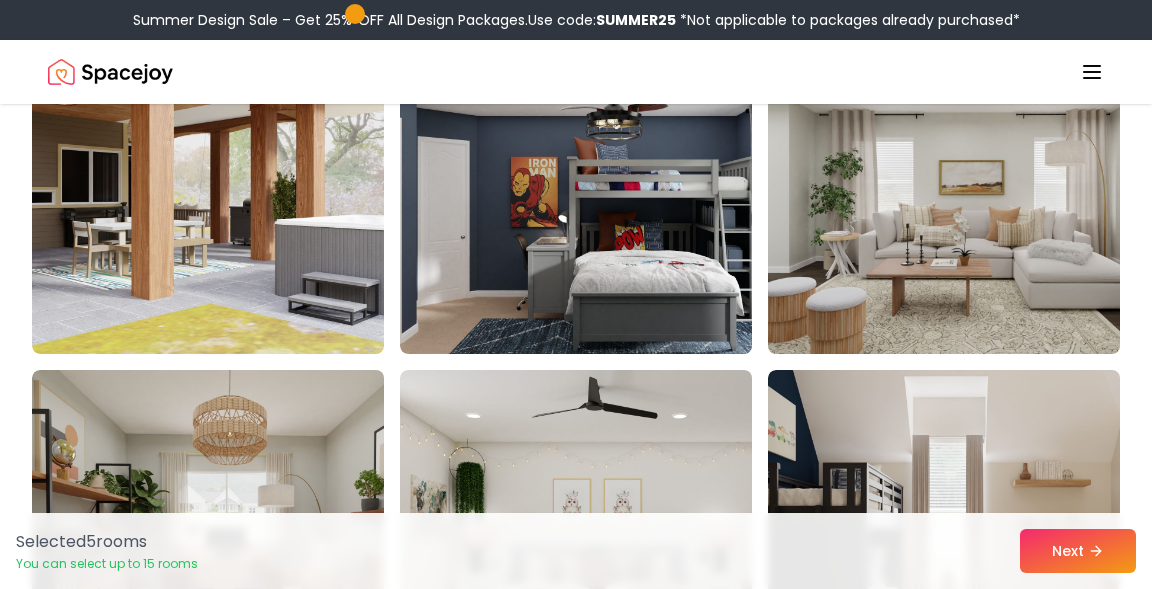 click at bounding box center [968, 194] 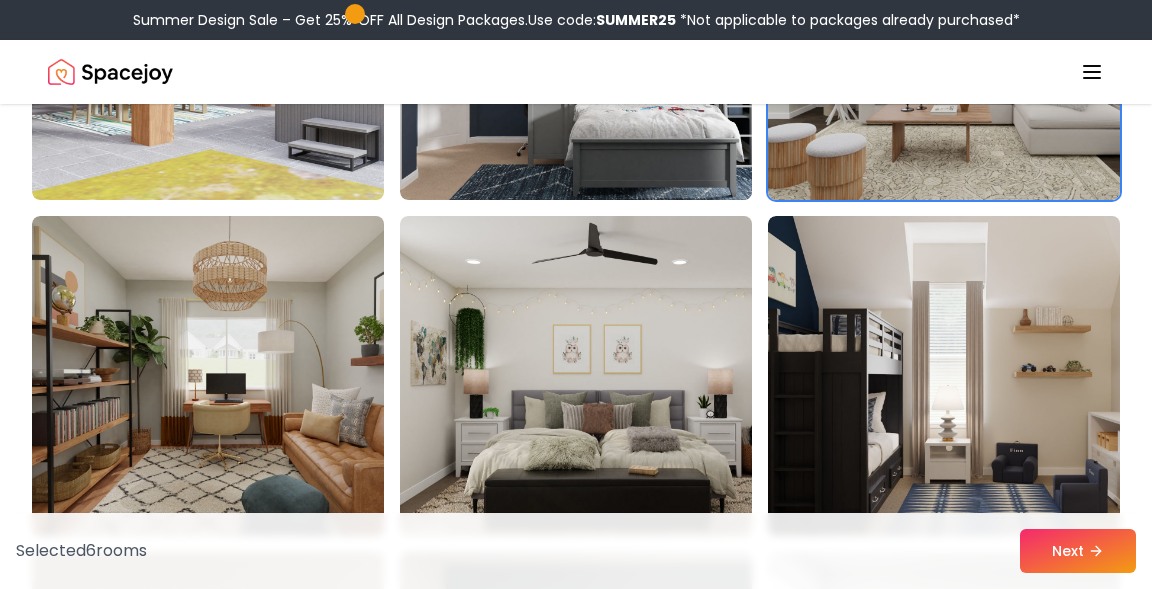 scroll, scrollTop: 3441, scrollLeft: 0, axis: vertical 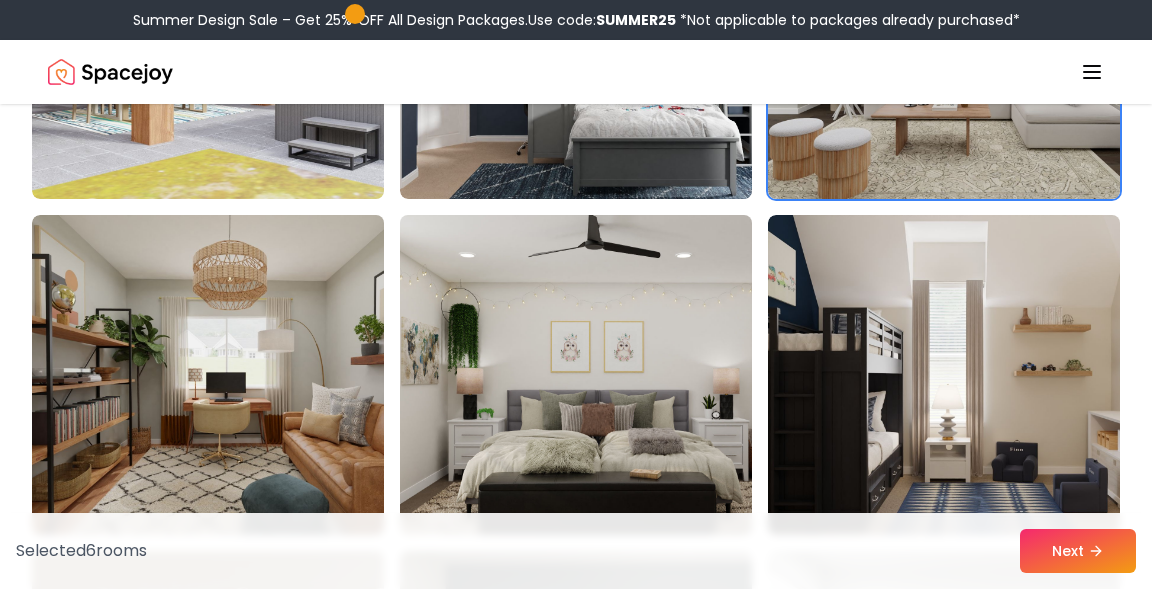 click at bounding box center (600, 375) 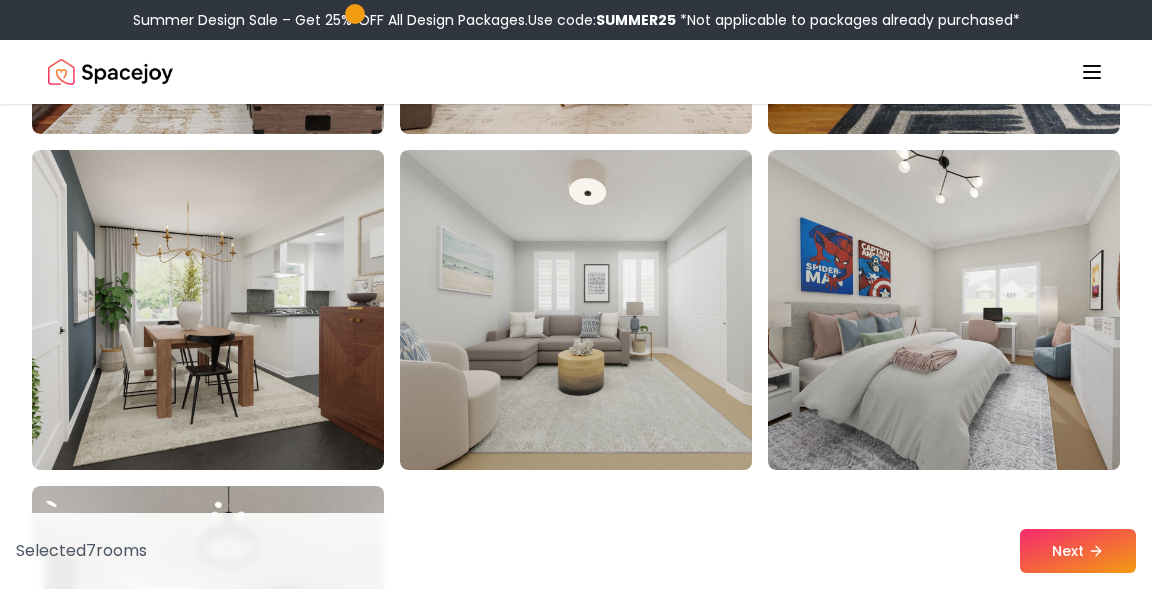 scroll, scrollTop: 7540, scrollLeft: 0, axis: vertical 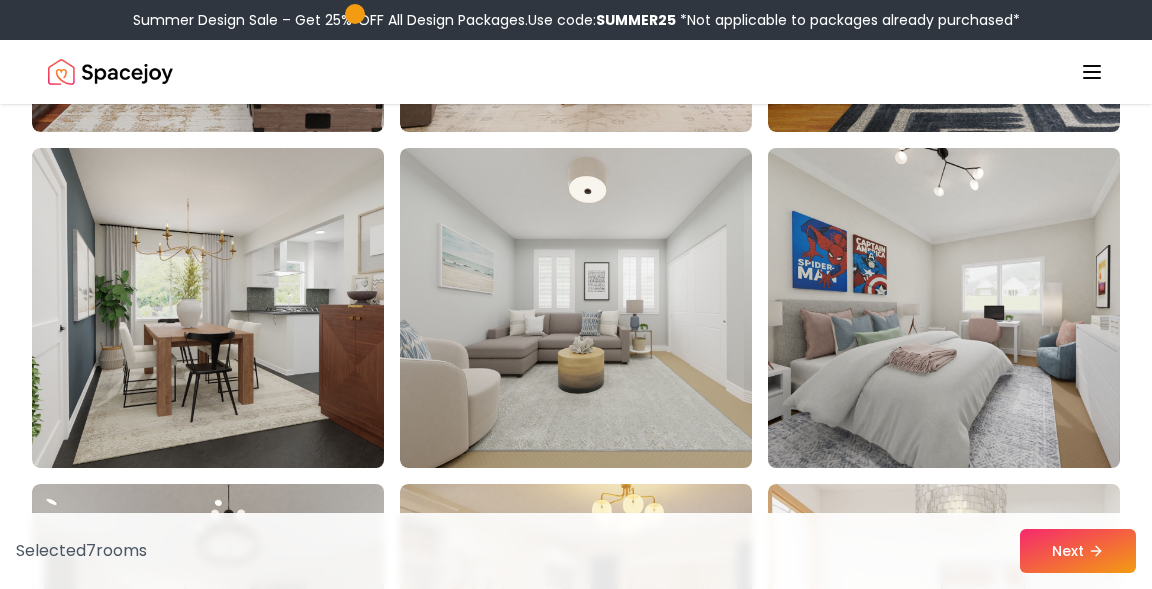 click at bounding box center (968, 308) 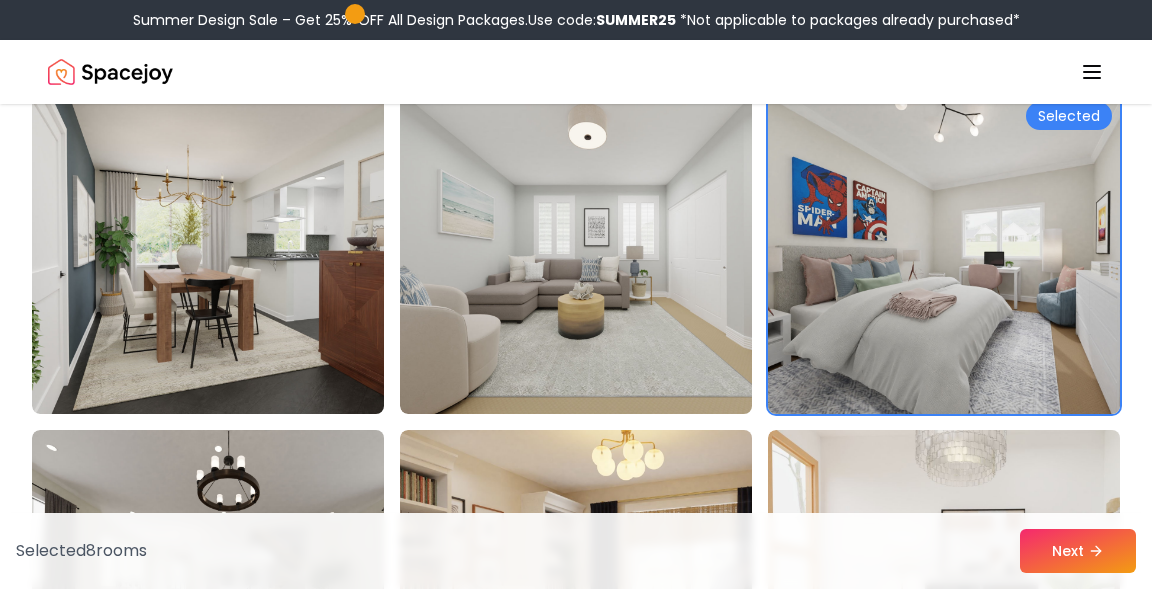 scroll, scrollTop: 7591, scrollLeft: 0, axis: vertical 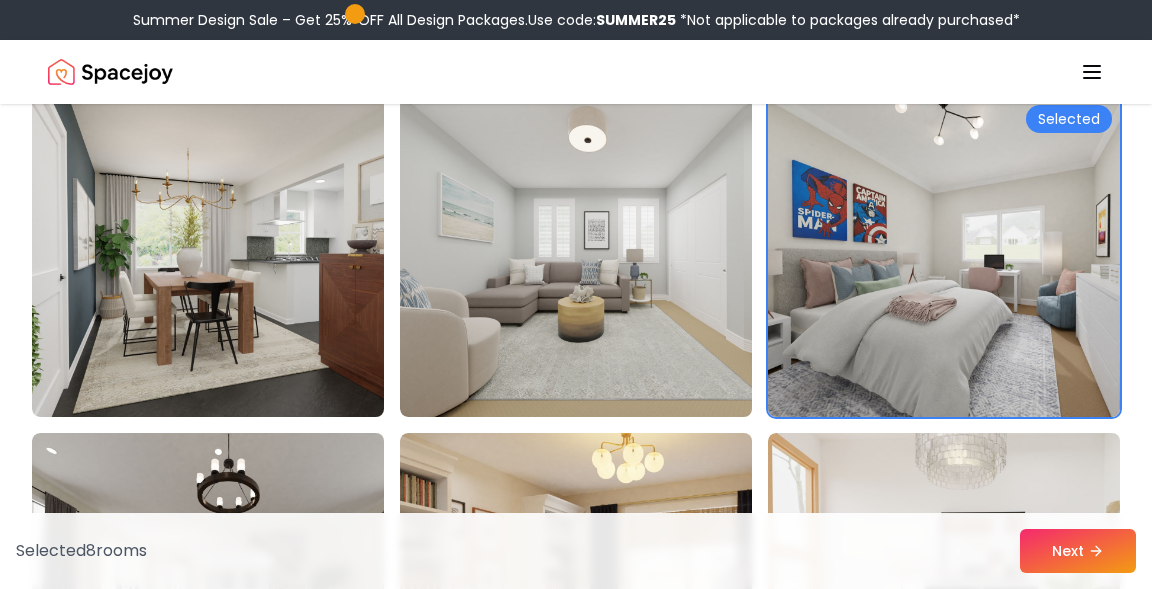 click at bounding box center [968, 257] 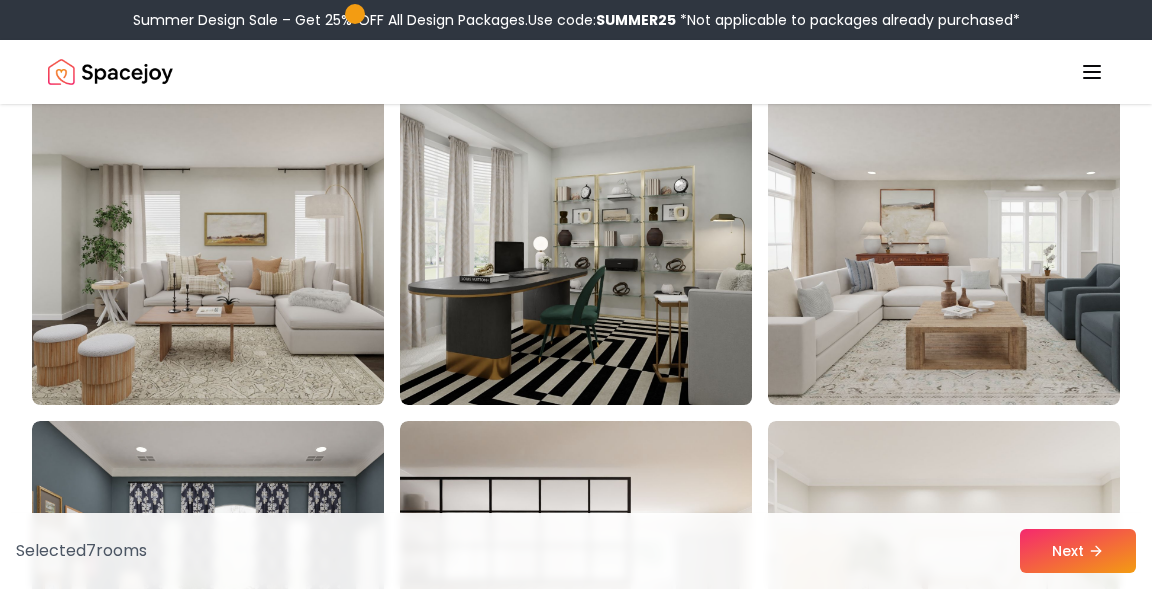 scroll, scrollTop: 8276, scrollLeft: 0, axis: vertical 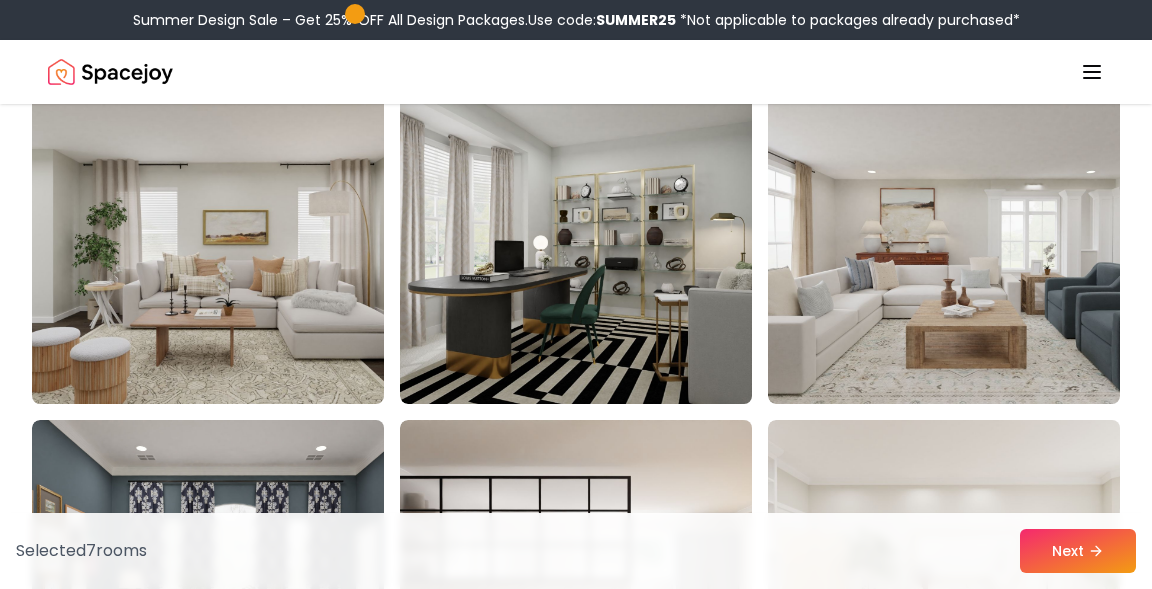 click at bounding box center [232, 244] 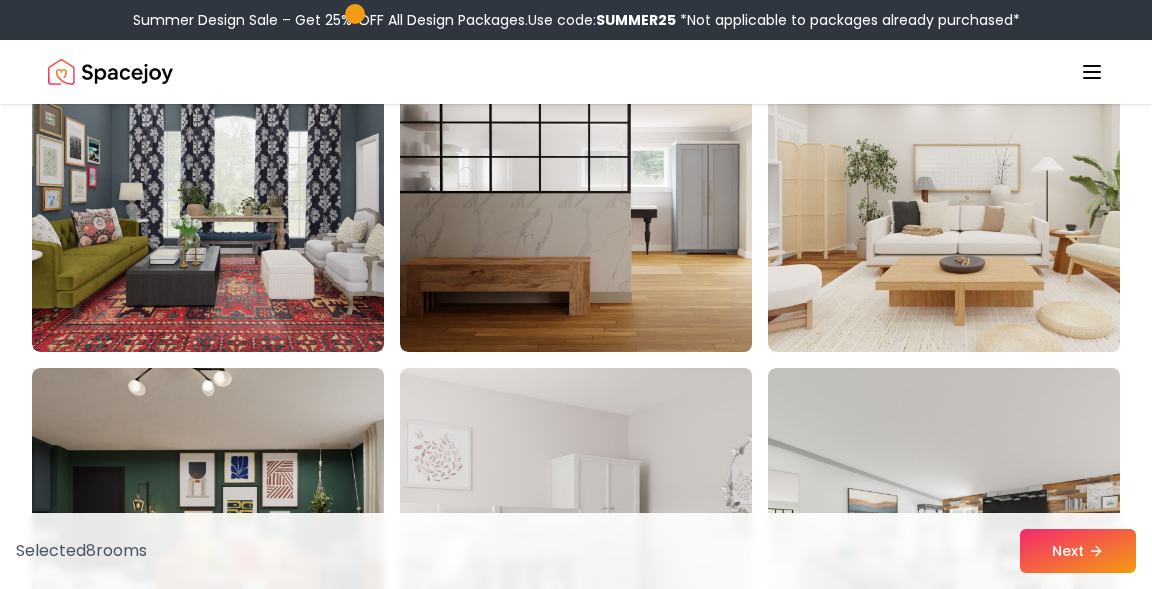 scroll, scrollTop: 8665, scrollLeft: 0, axis: vertical 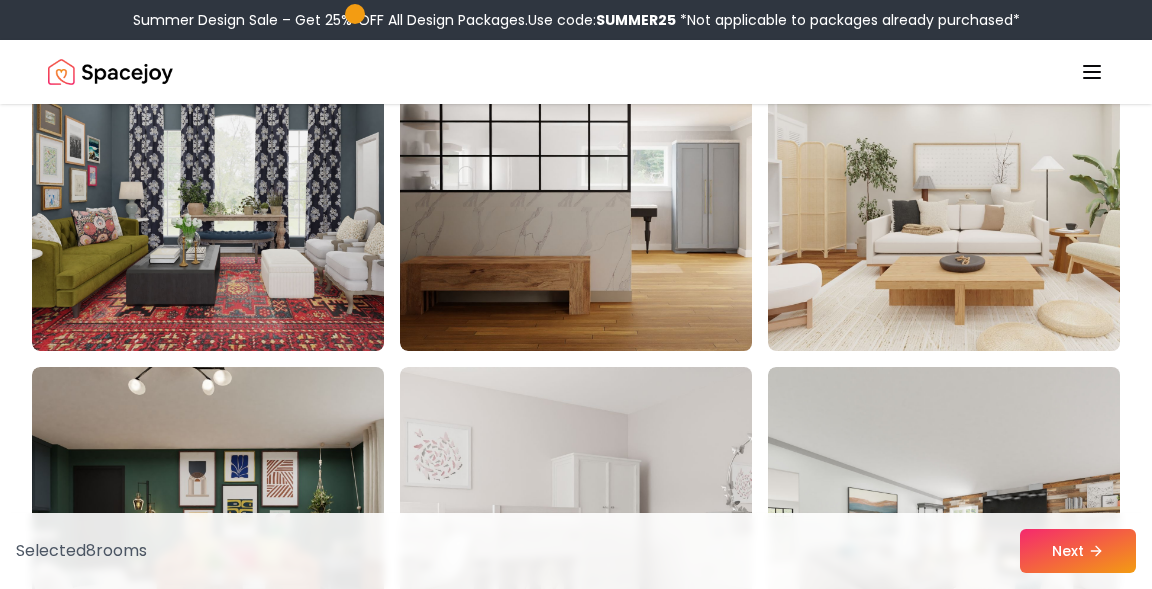 click at bounding box center (232, 191) 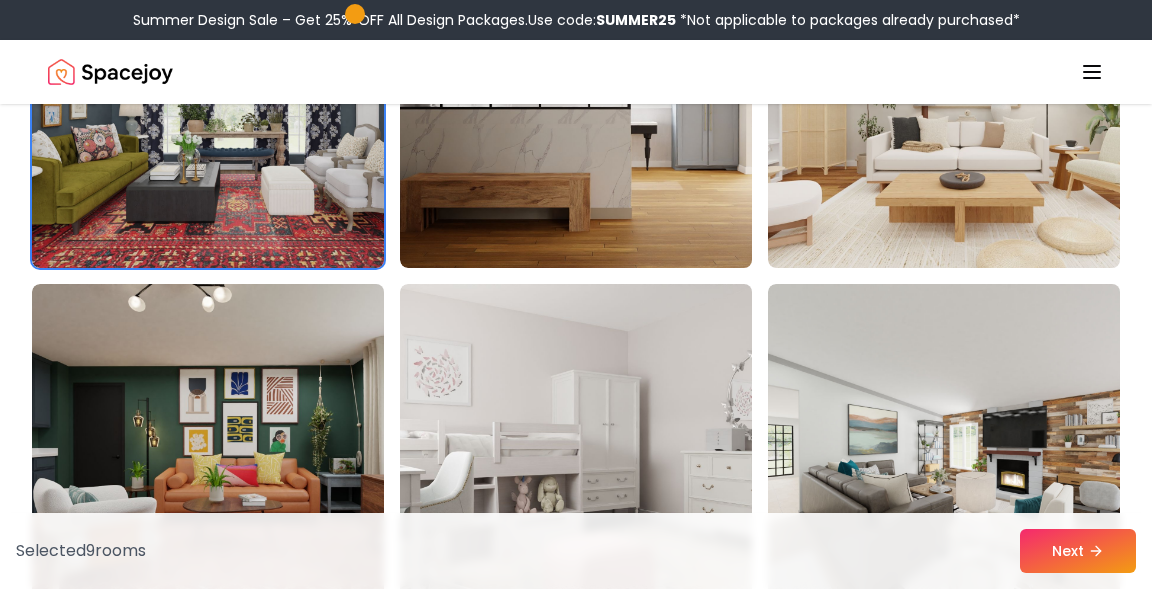 scroll, scrollTop: 8726, scrollLeft: 0, axis: vertical 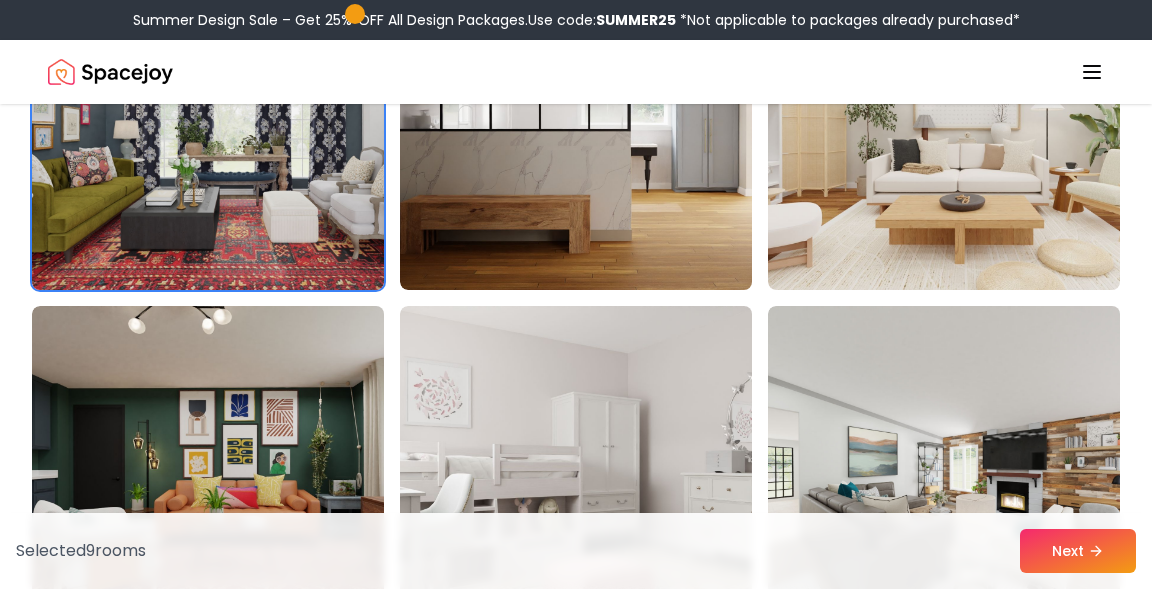 click at bounding box center [232, 130] 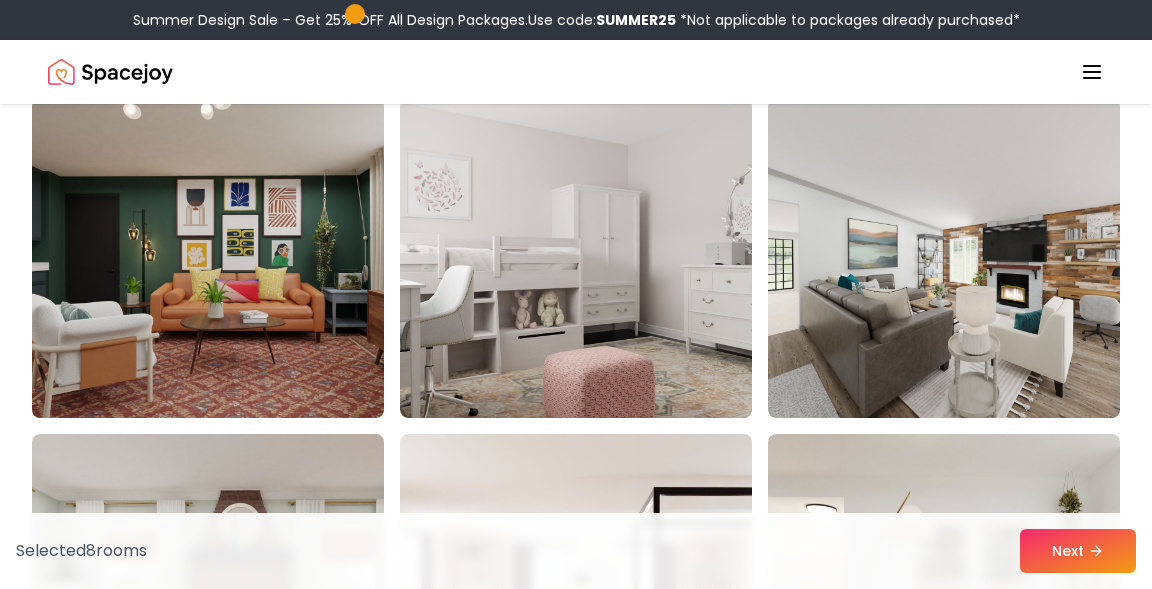 scroll, scrollTop: 8934, scrollLeft: 0, axis: vertical 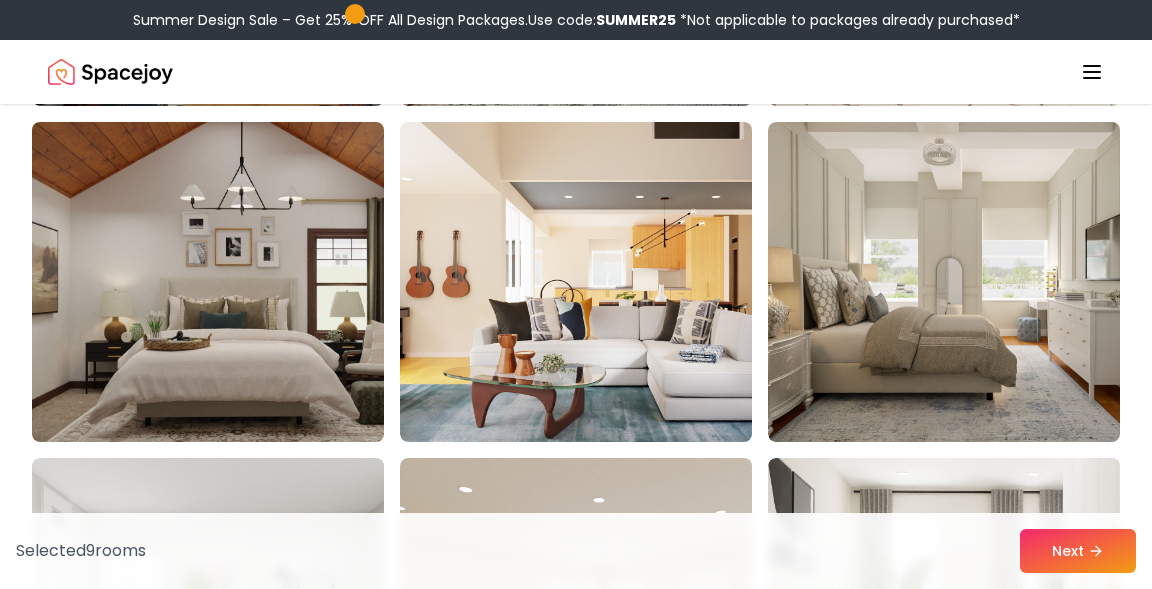 click at bounding box center (232, 282) 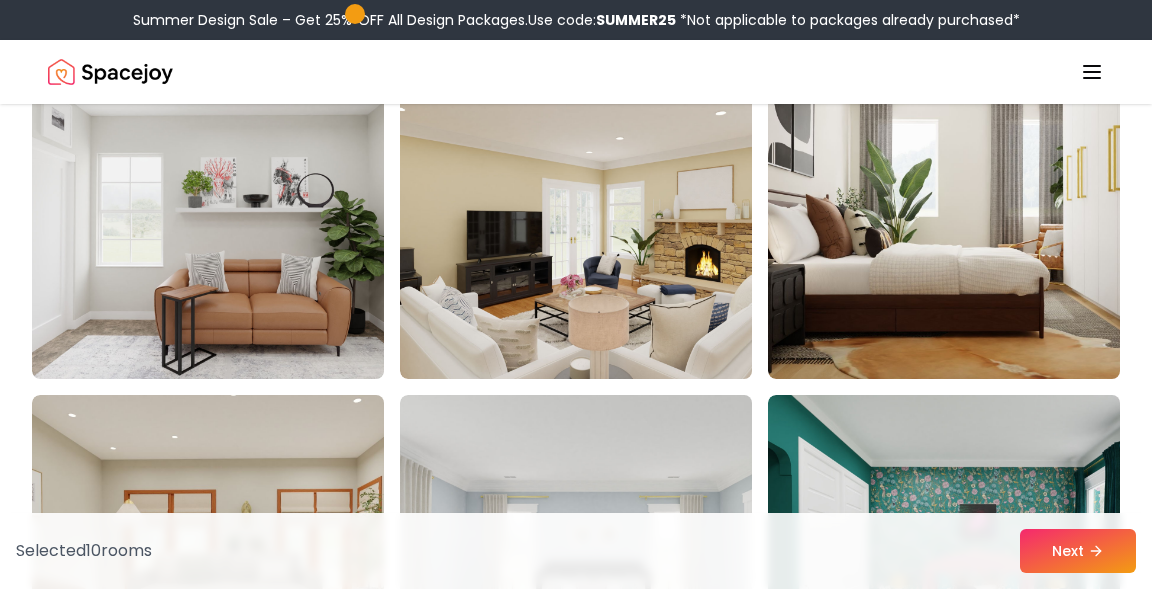 scroll, scrollTop: 10318, scrollLeft: 0, axis: vertical 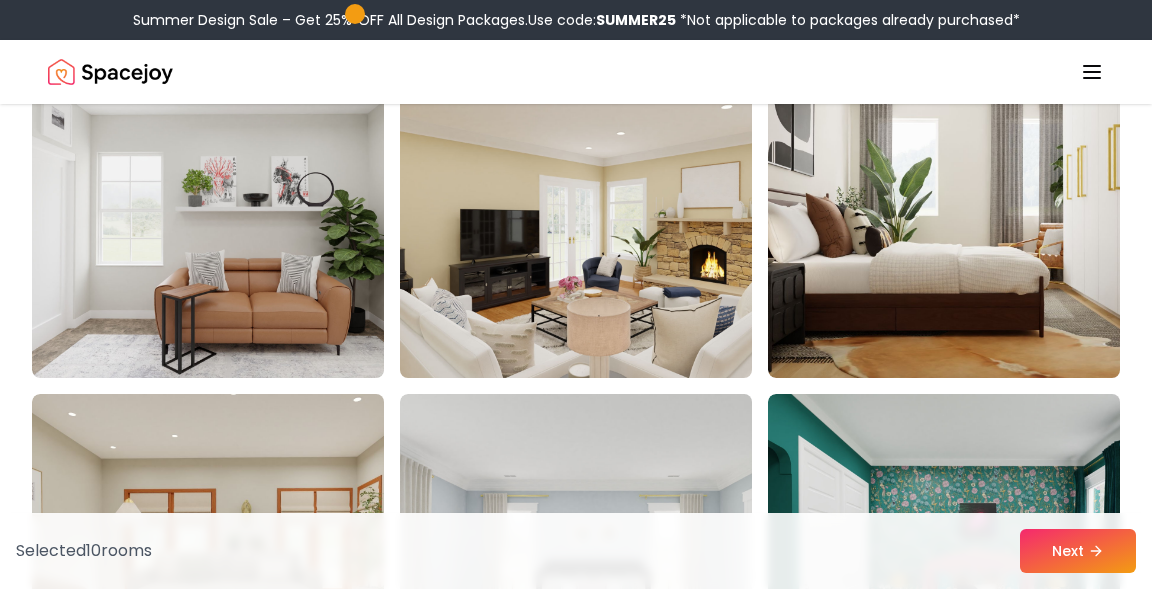 click at bounding box center [600, 218] 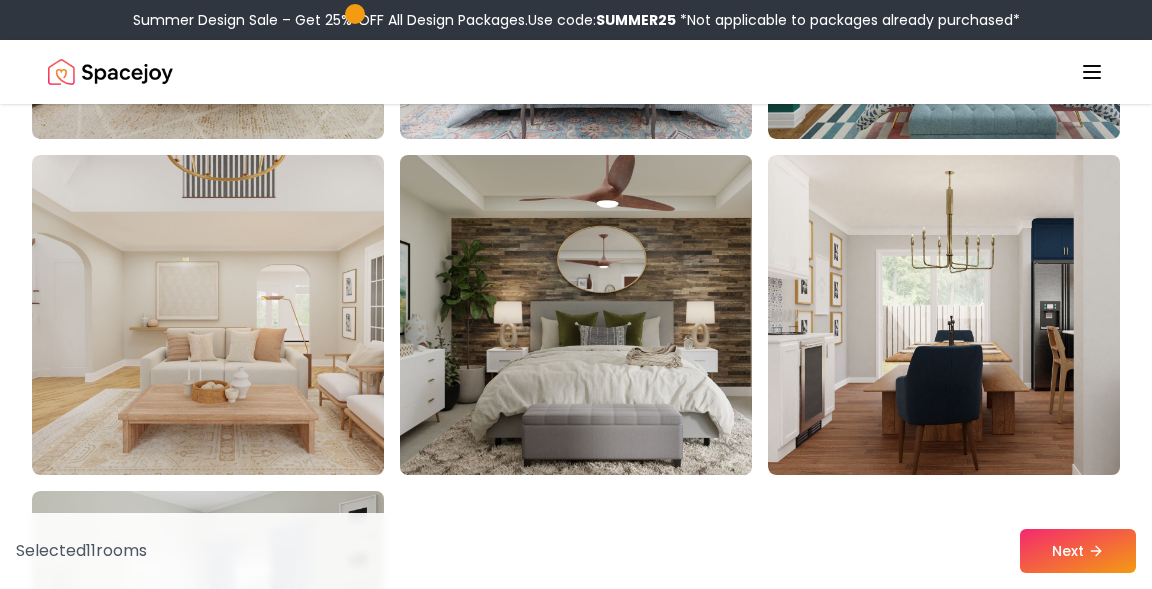 scroll, scrollTop: 10877, scrollLeft: 0, axis: vertical 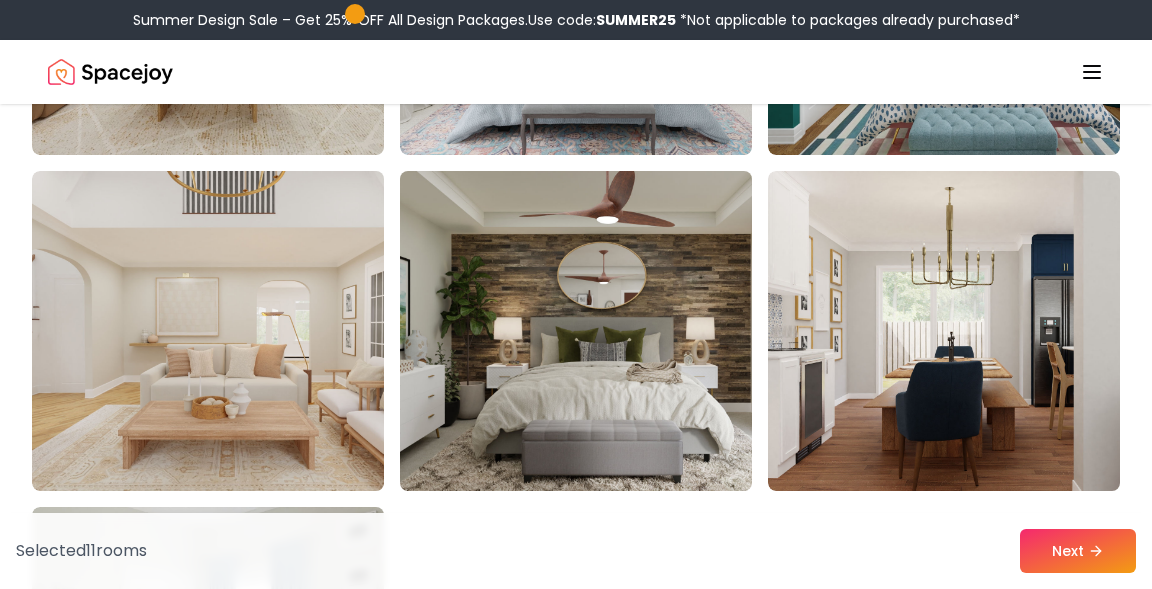 click at bounding box center (600, 331) 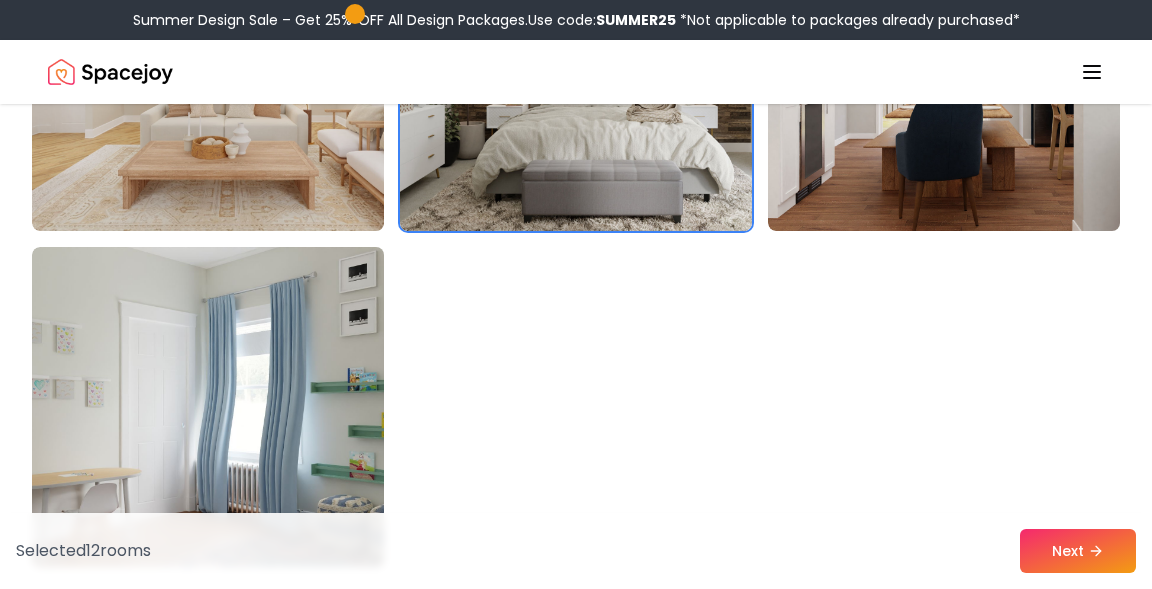 scroll, scrollTop: 11182, scrollLeft: 0, axis: vertical 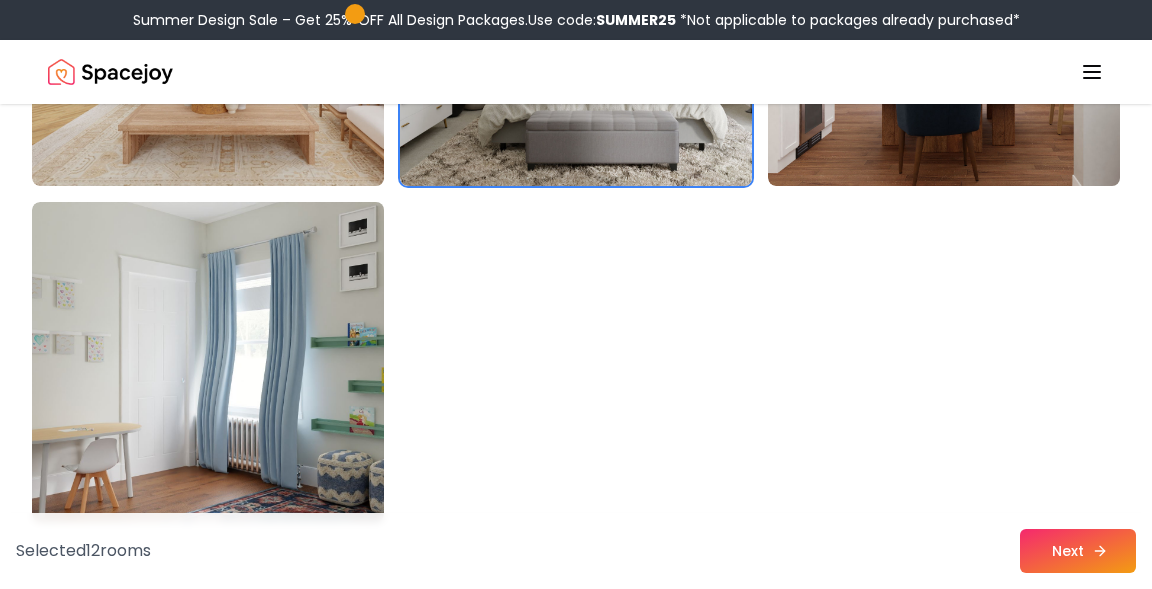 click 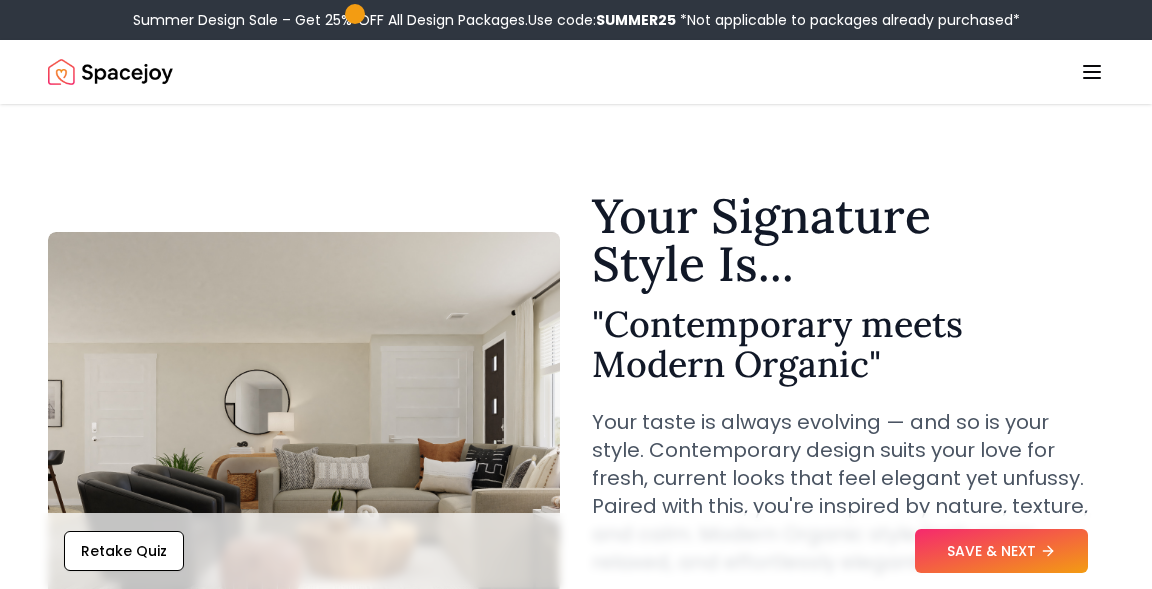 scroll, scrollTop: 0, scrollLeft: 0, axis: both 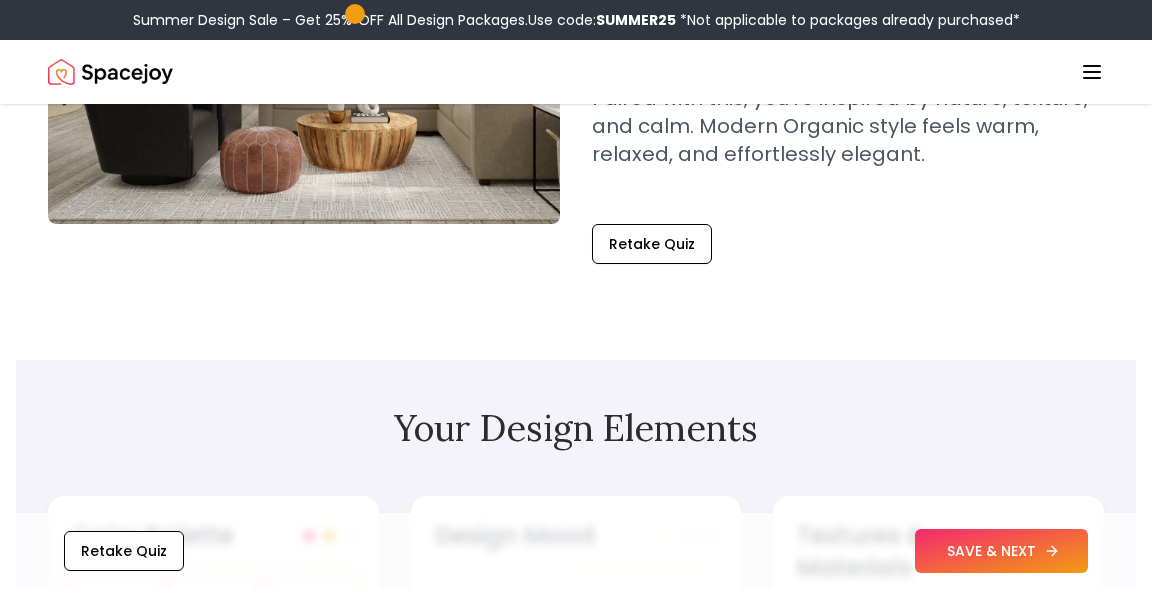 click on "SAVE & NEXT" at bounding box center [1001, 551] 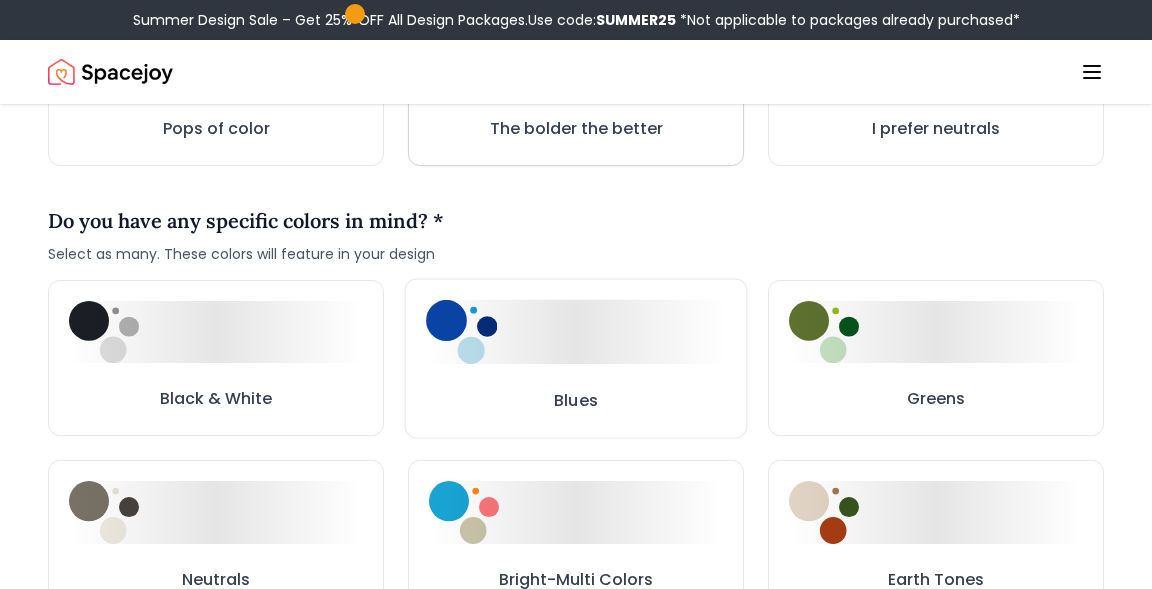 scroll, scrollTop: 880, scrollLeft: 0, axis: vertical 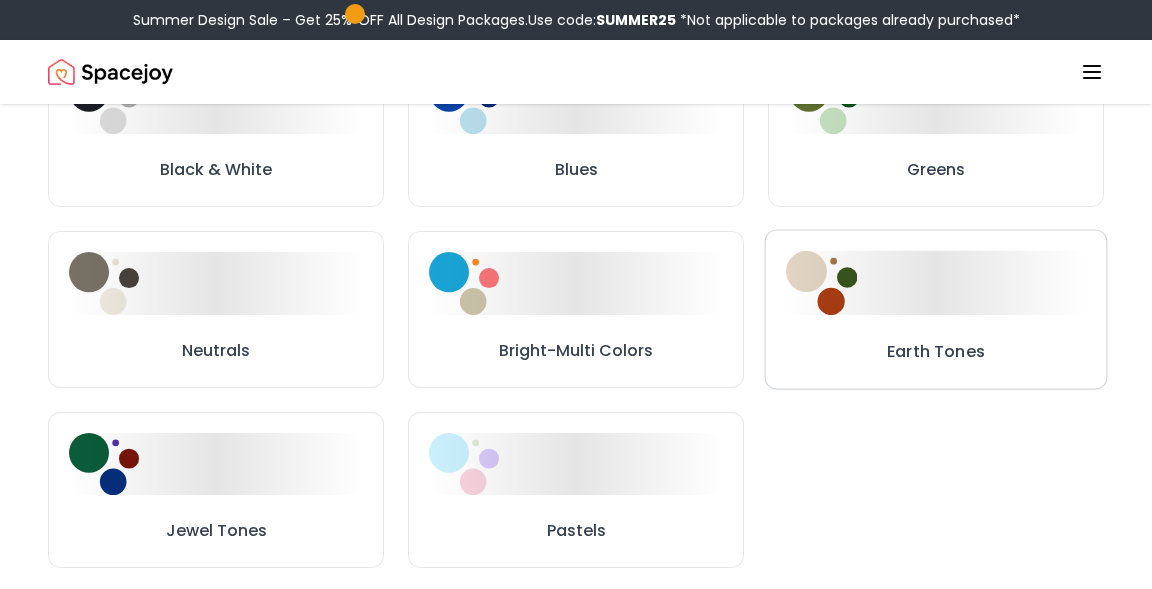 click on "Earth Tones" at bounding box center [936, 310] 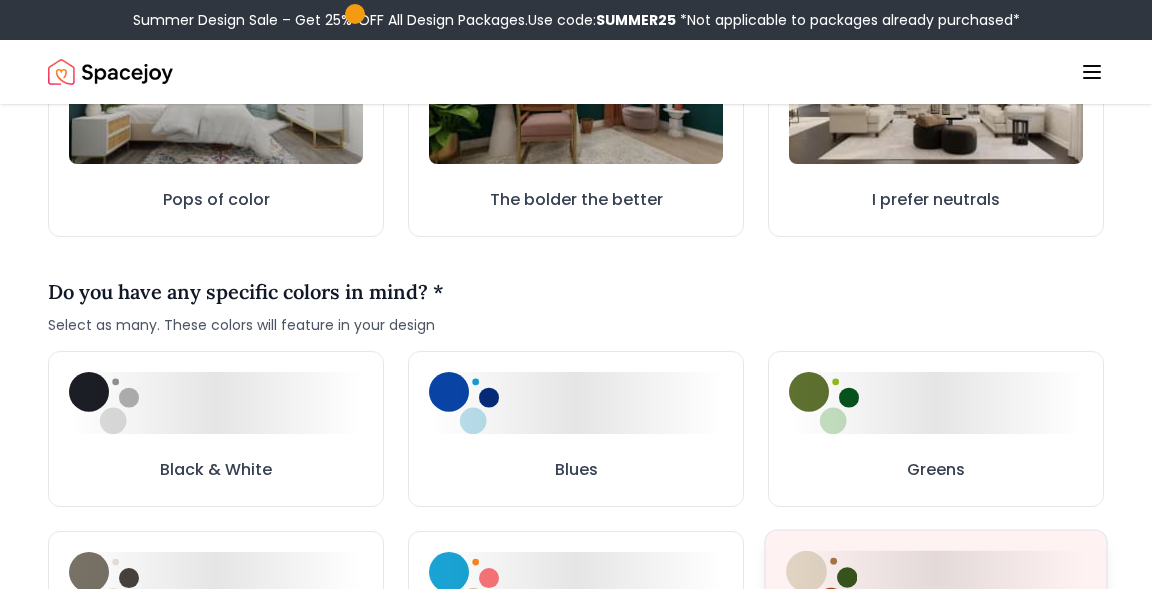 scroll, scrollTop: 822, scrollLeft: 0, axis: vertical 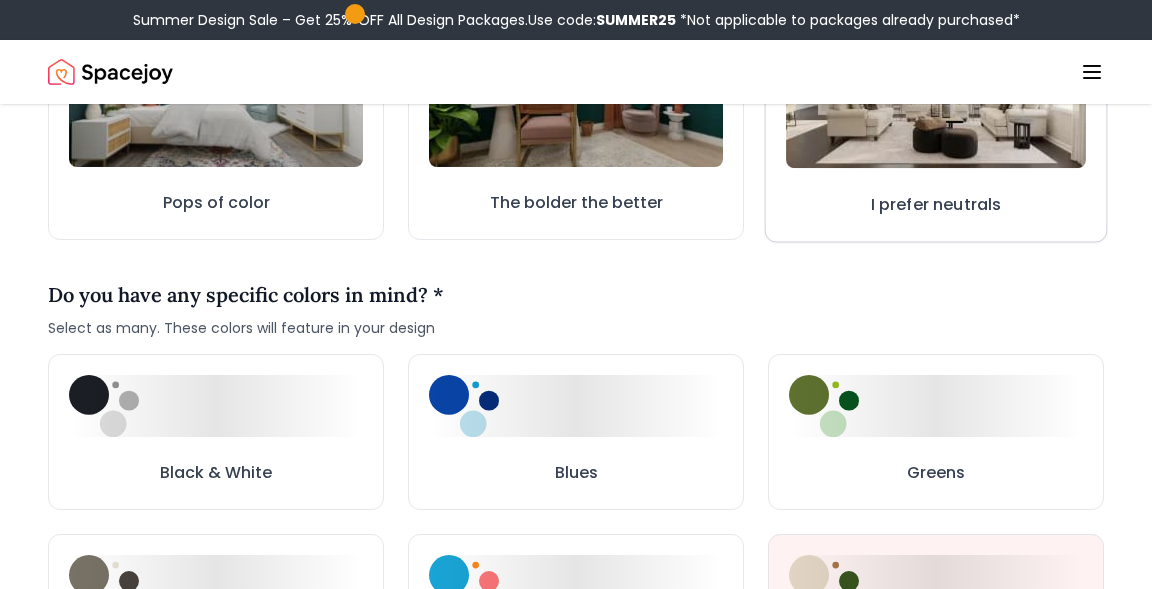 click on "I prefer neutrals" at bounding box center [936, 109] 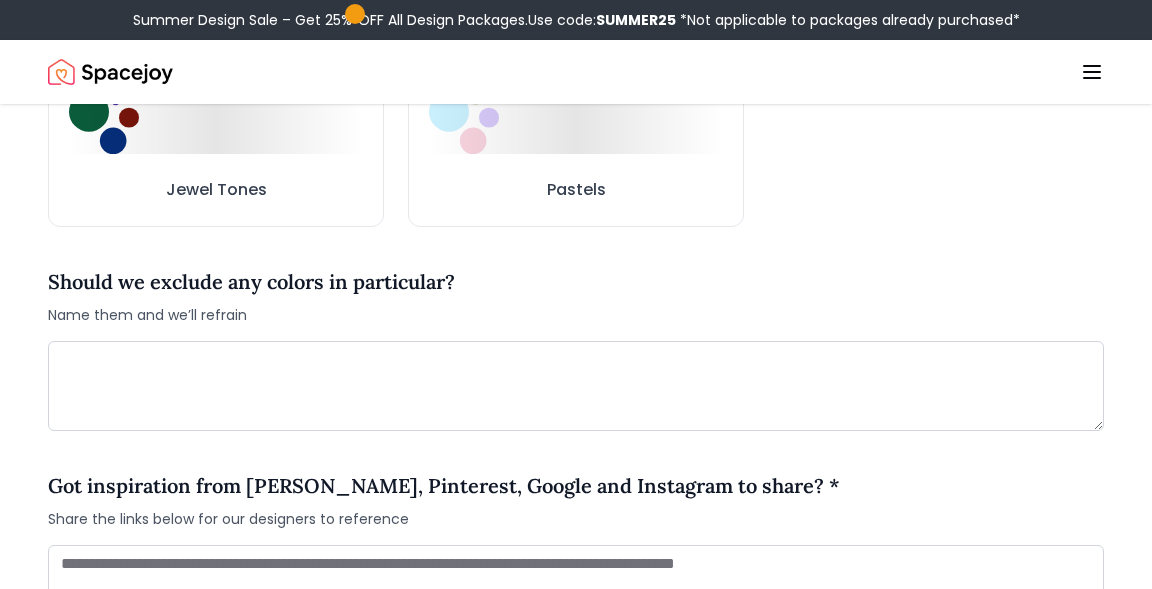 scroll, scrollTop: 1473, scrollLeft: 0, axis: vertical 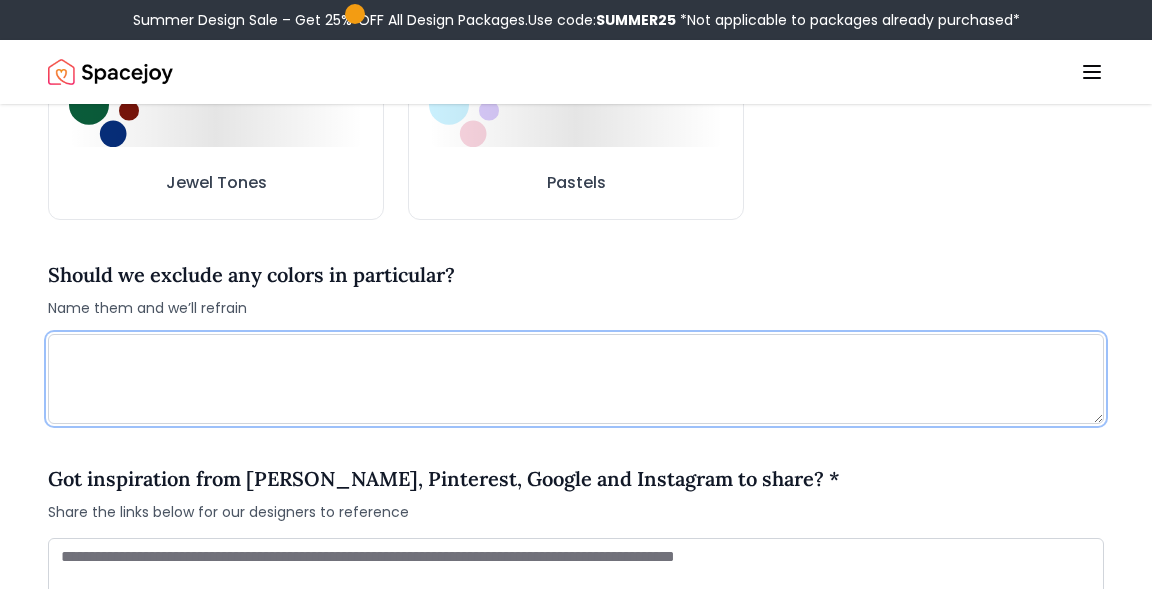 click at bounding box center (576, 379) 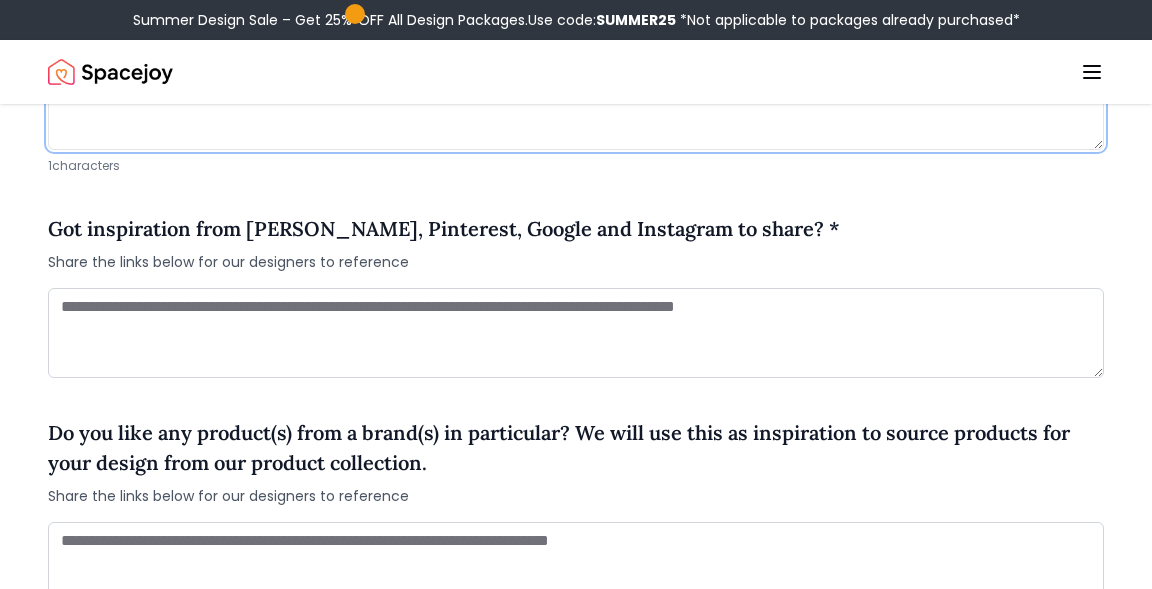 scroll, scrollTop: 1751, scrollLeft: 0, axis: vertical 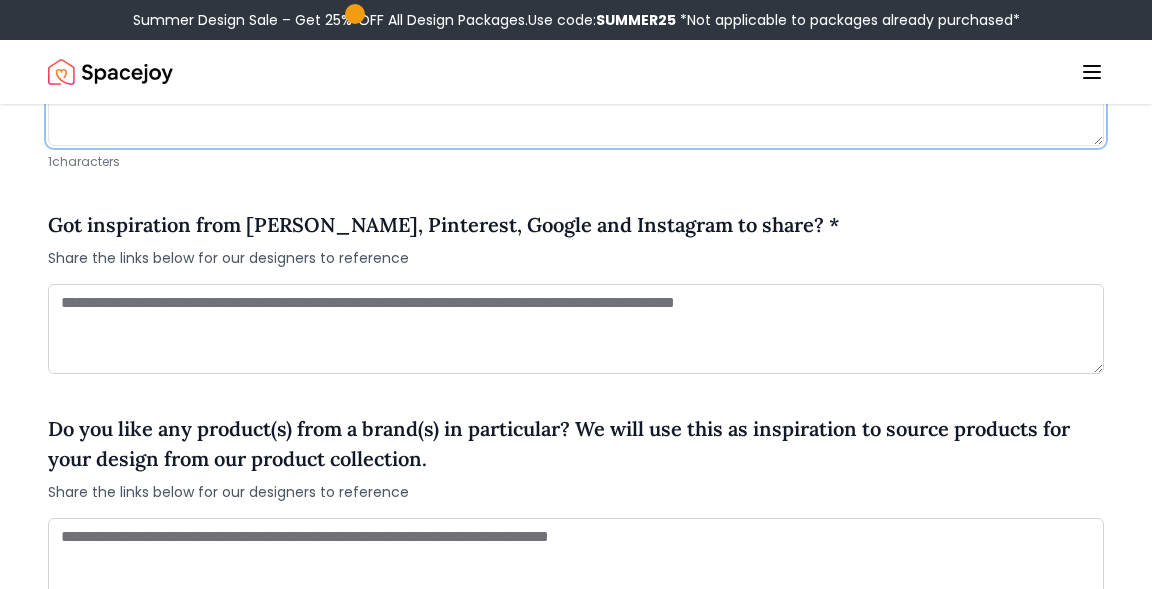 type on "*" 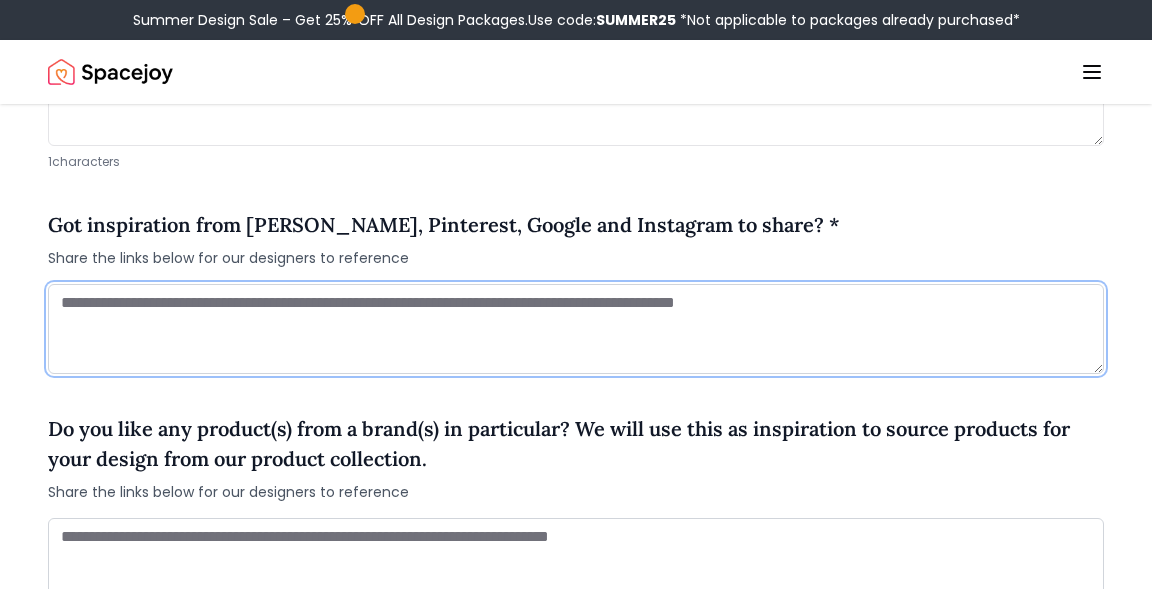 click at bounding box center [576, 329] 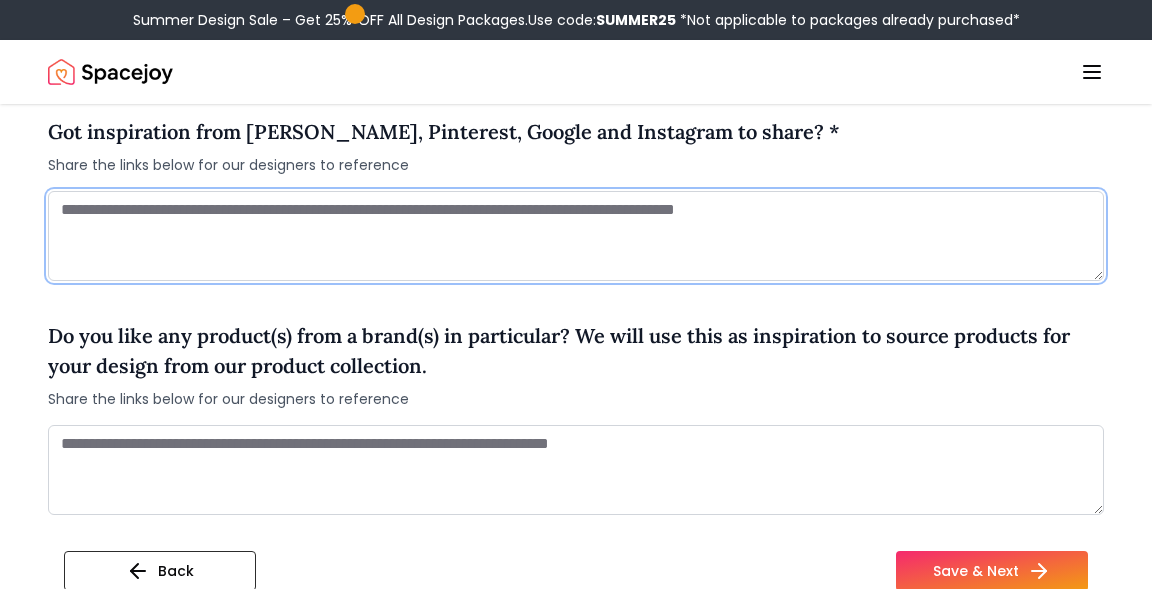 scroll, scrollTop: 1842, scrollLeft: 0, axis: vertical 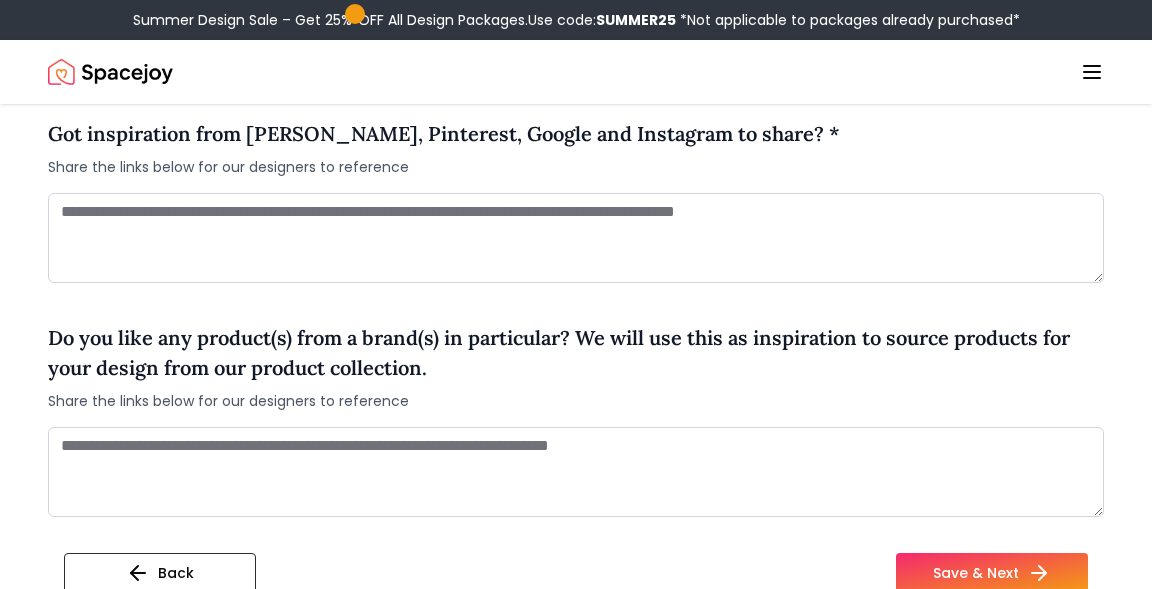 drag, startPoint x: 654, startPoint y: 406, endPoint x: 654, endPoint y: 427, distance: 21 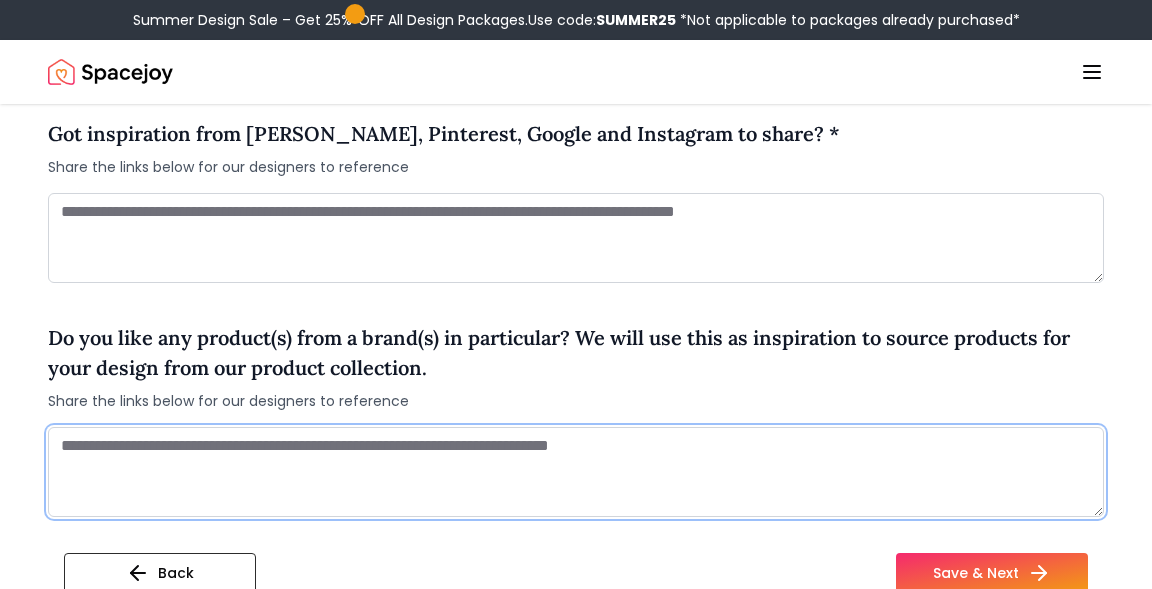 click at bounding box center [576, 472] 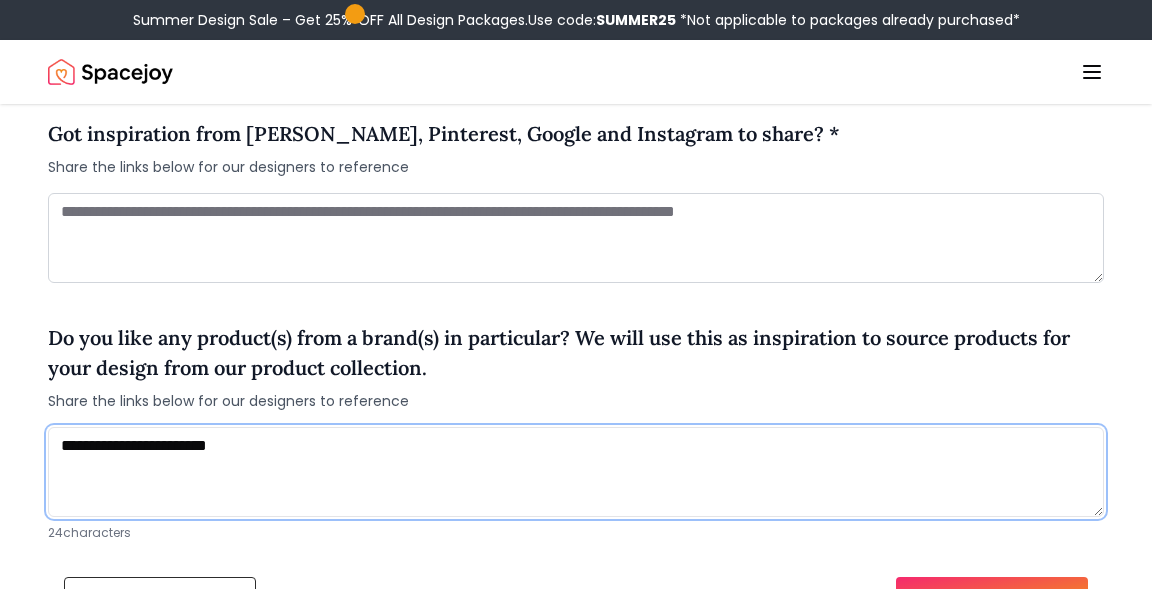drag, startPoint x: 638, startPoint y: 447, endPoint x: 431, endPoint y: 360, distance: 224.53954 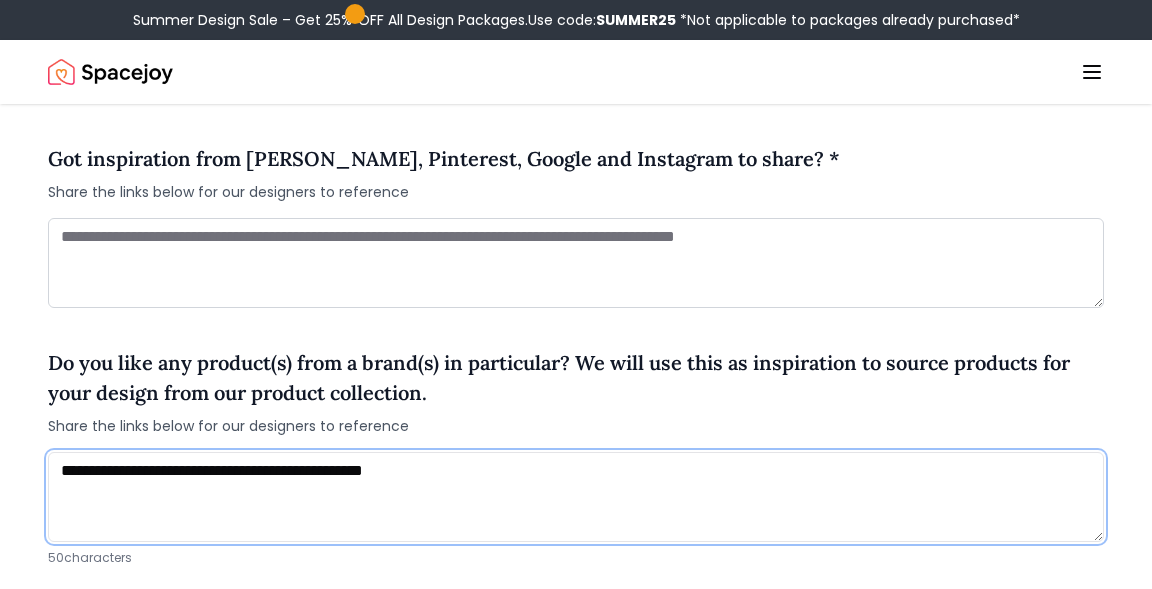 scroll, scrollTop: 1805, scrollLeft: 0, axis: vertical 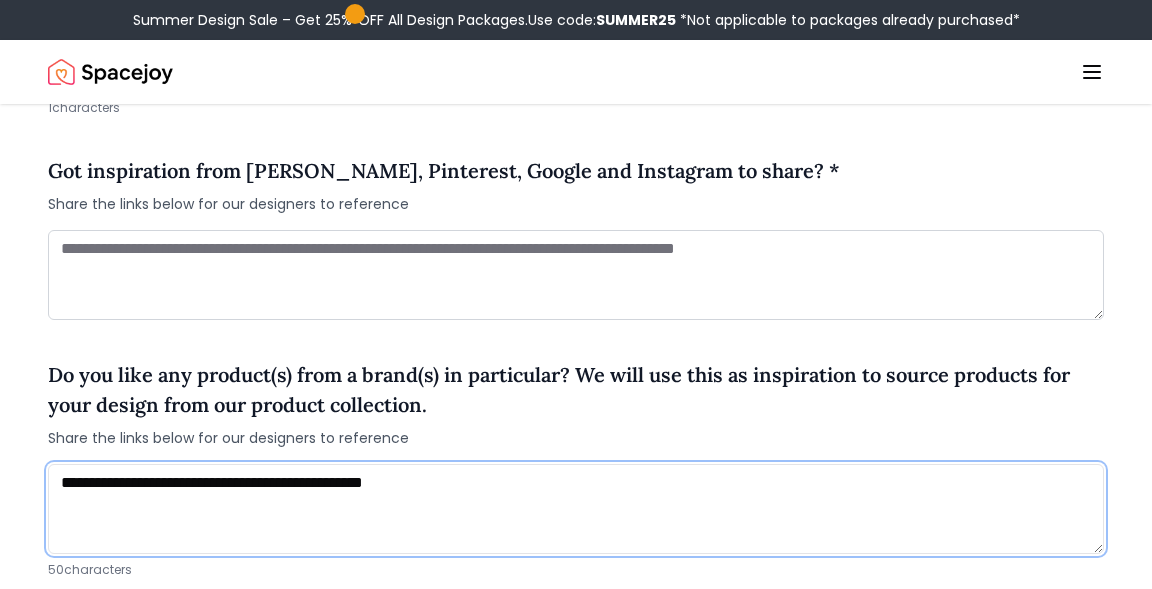 type on "**********" 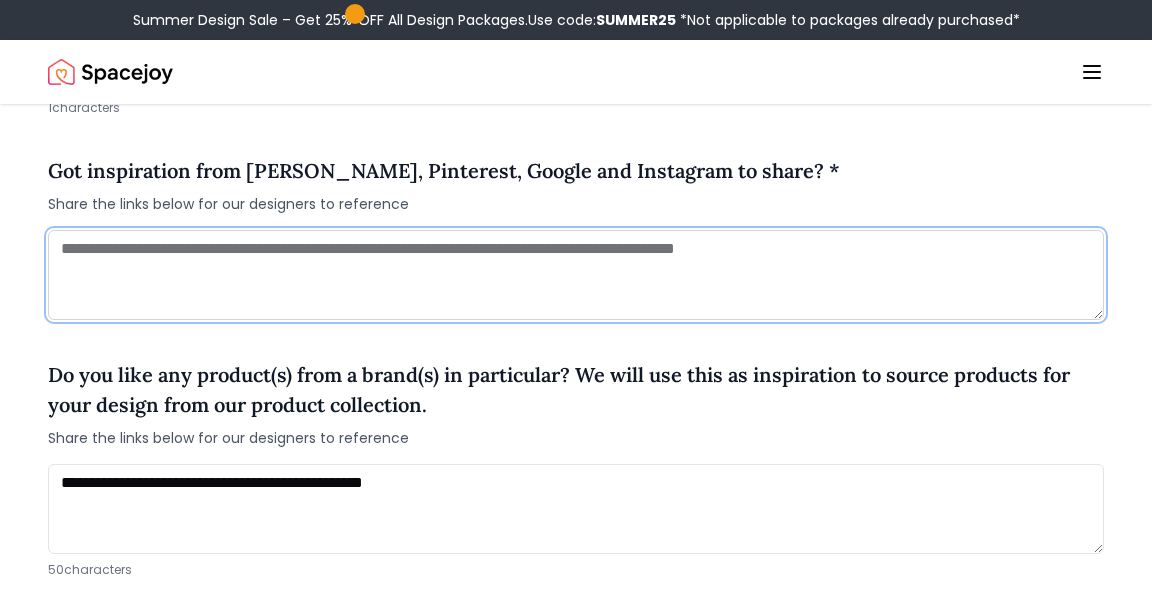 click at bounding box center [576, 275] 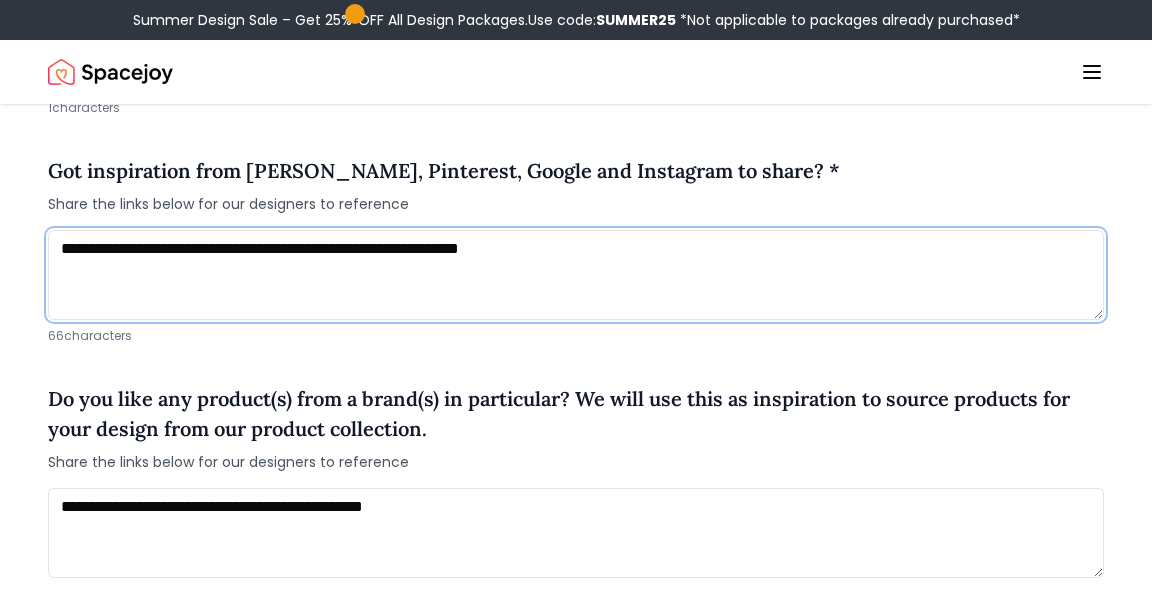 type on "**********" 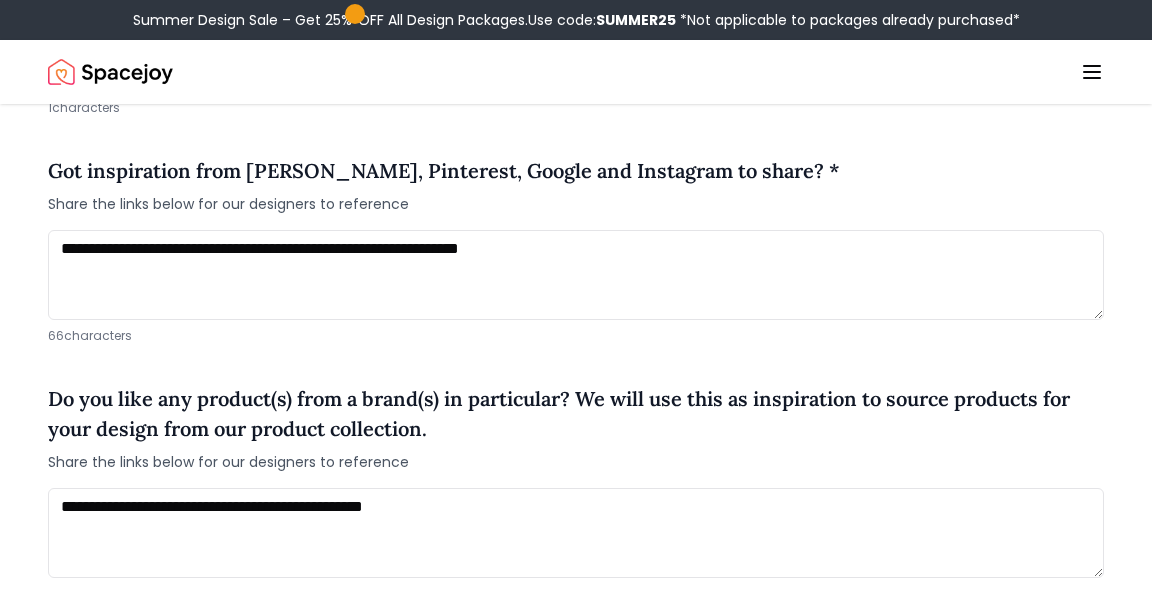click on "Do you like any product(s) from a brand(s) in particular? We will use this as inspiration to source products for your design from our product collection.  Share the links below for our designers to reference" at bounding box center (576, 428) 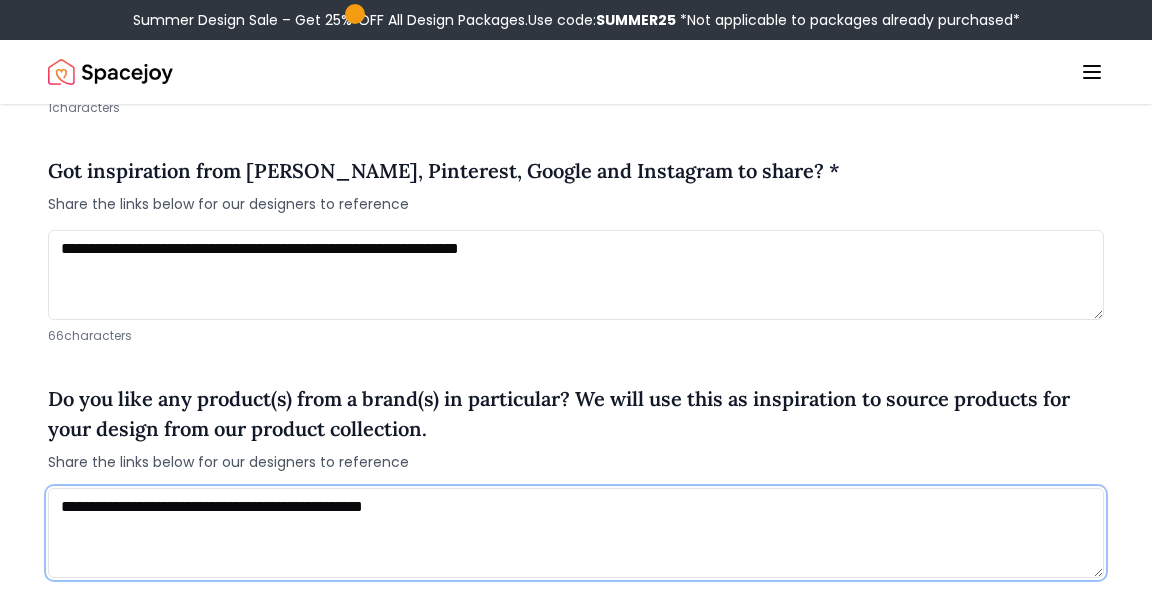 click on "**********" at bounding box center (576, 533) 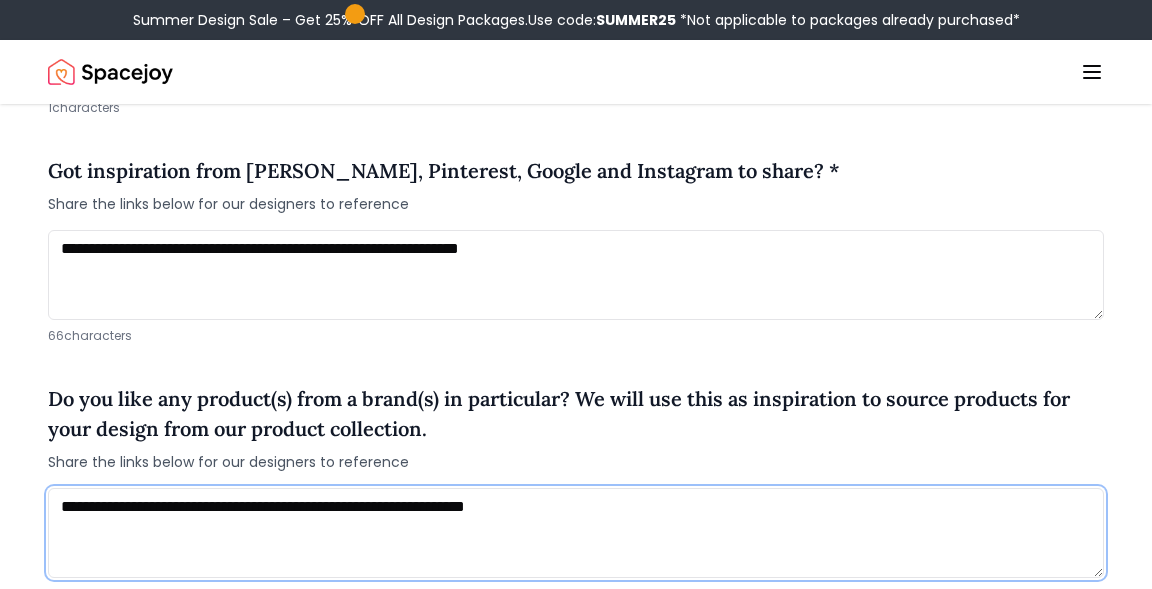 type on "**********" 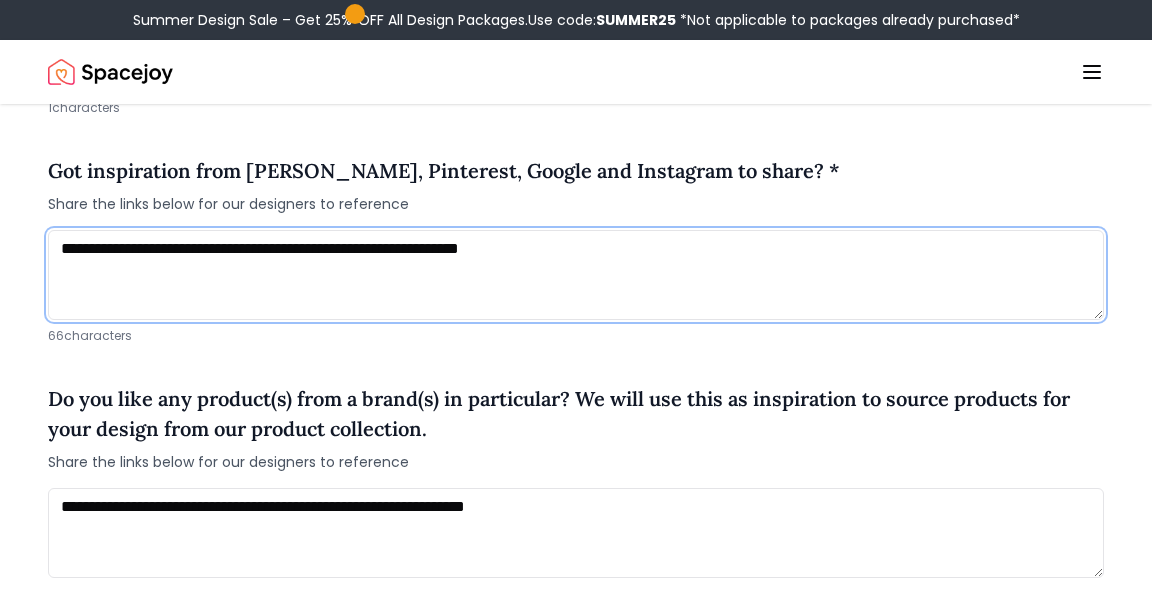 click on "**********" at bounding box center [576, 275] 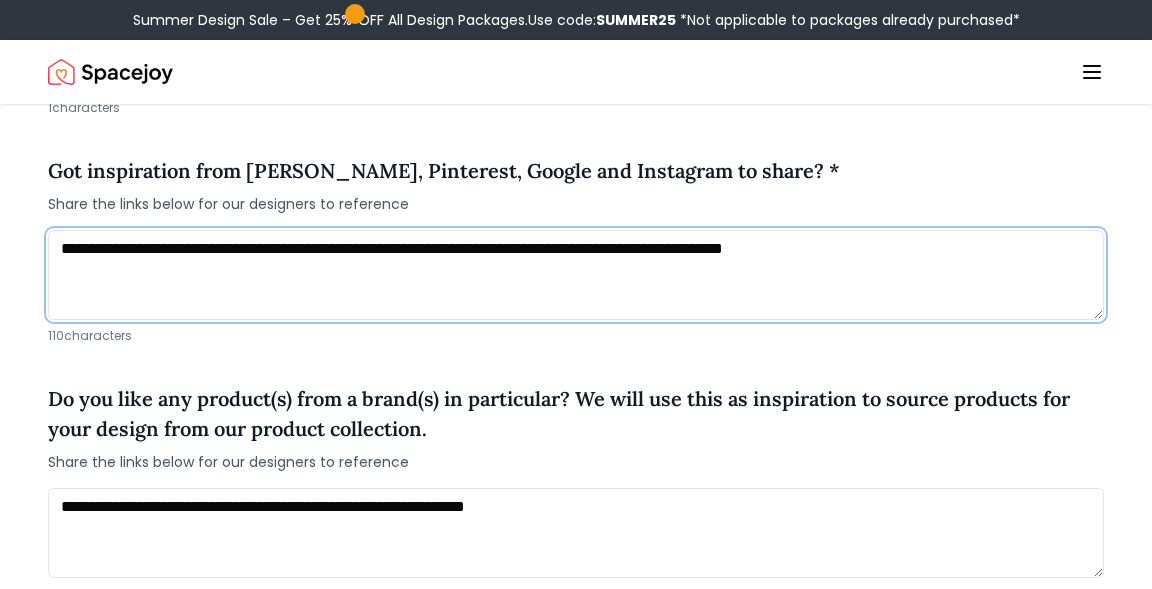 drag, startPoint x: 943, startPoint y: 256, endPoint x: 881, endPoint y: 257, distance: 62.008064 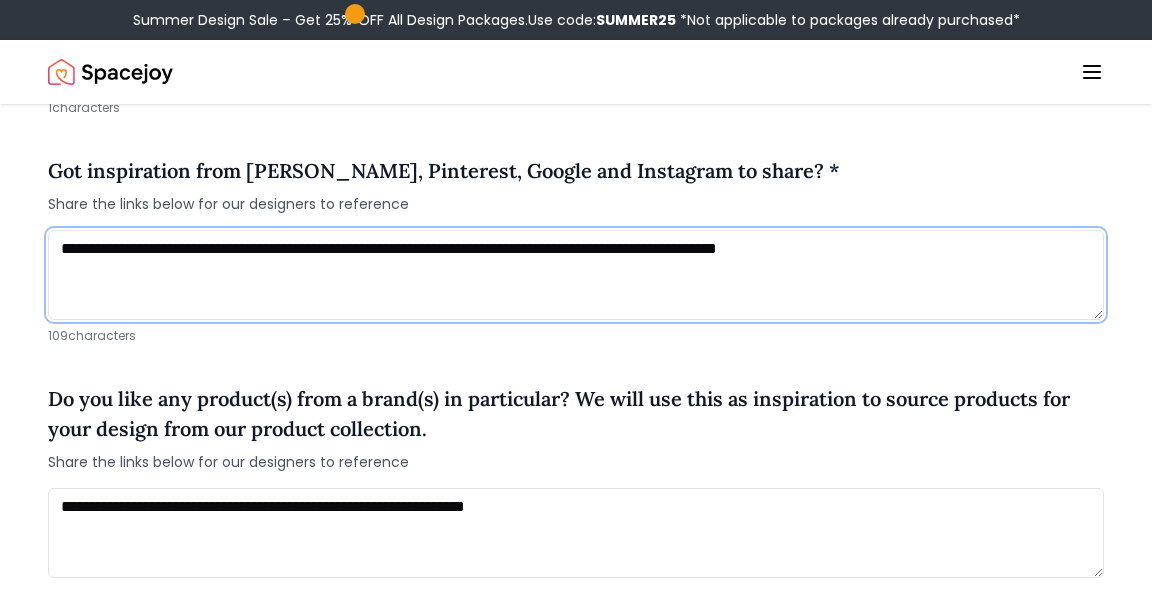 drag, startPoint x: 974, startPoint y: 251, endPoint x: 778, endPoint y: 240, distance: 196.30843 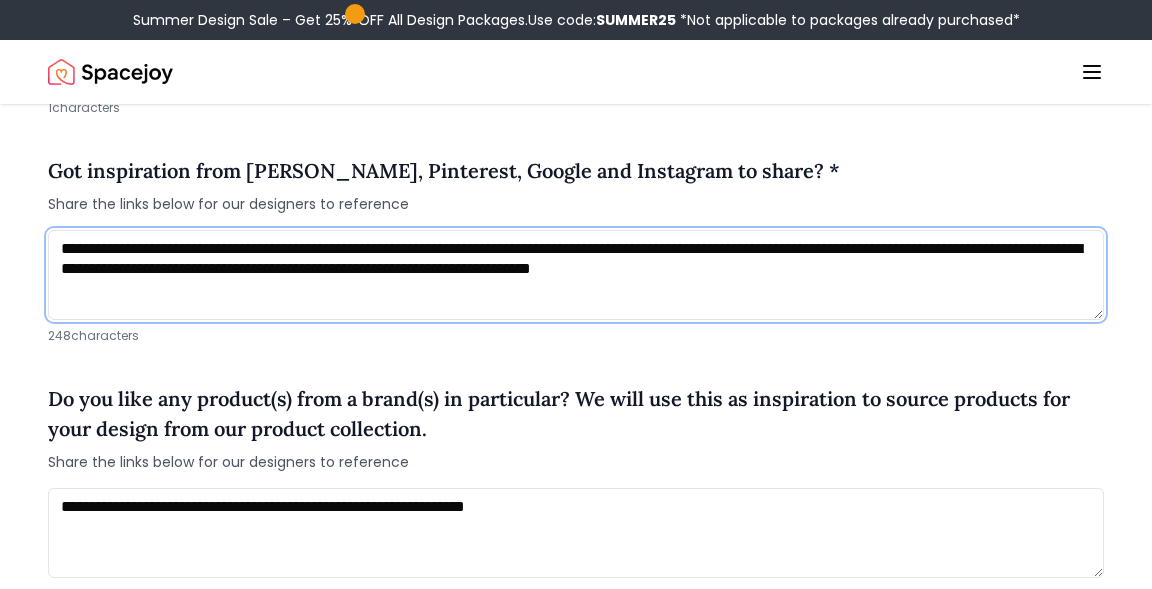 drag, startPoint x: 900, startPoint y: 266, endPoint x: 1175, endPoint y: 312, distance: 278.82074 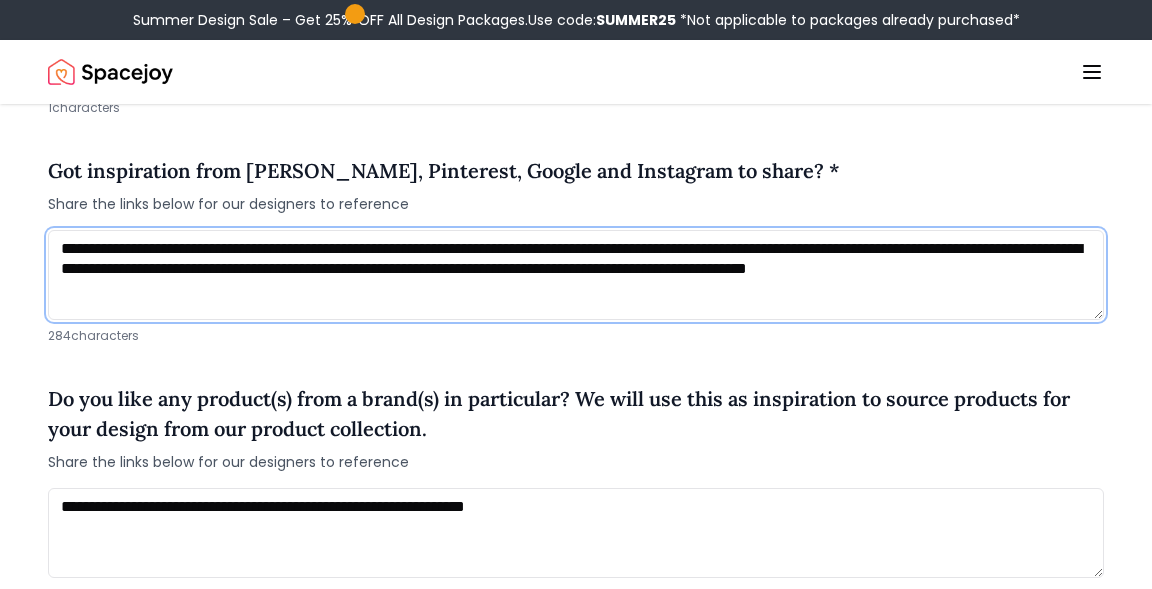 type on "**********" 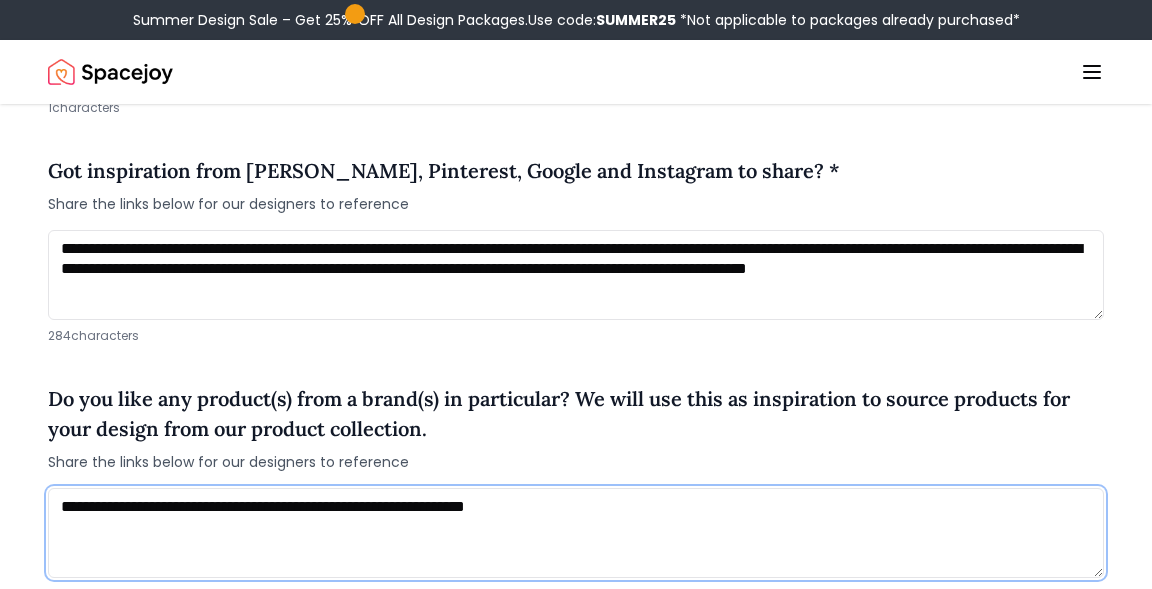 click on "**********" at bounding box center [576, 533] 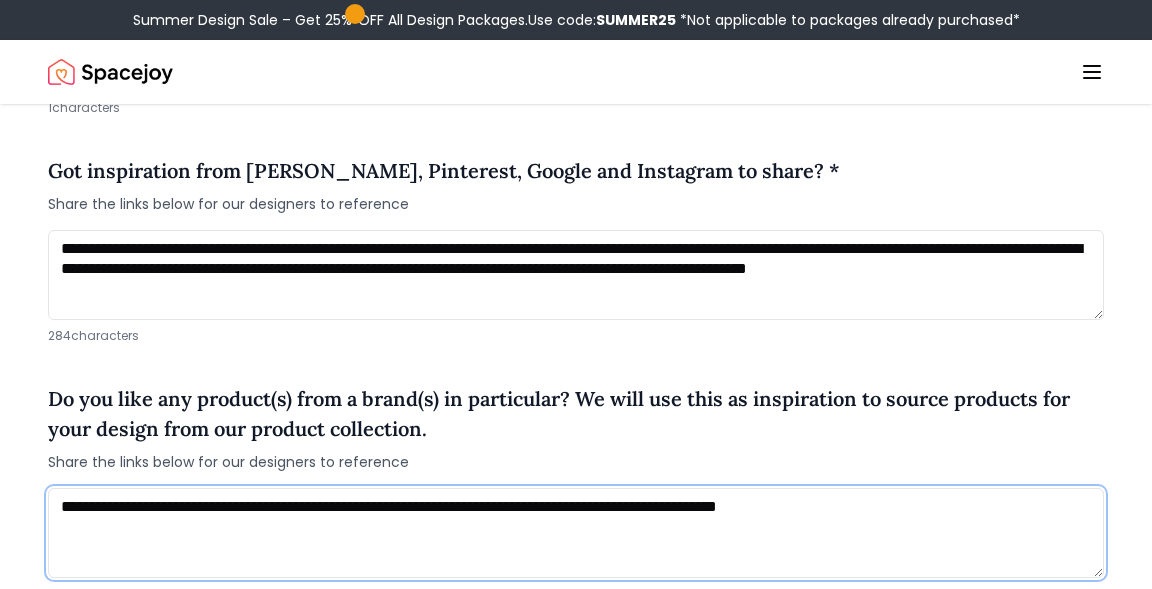 click on "**********" at bounding box center (576, 533) 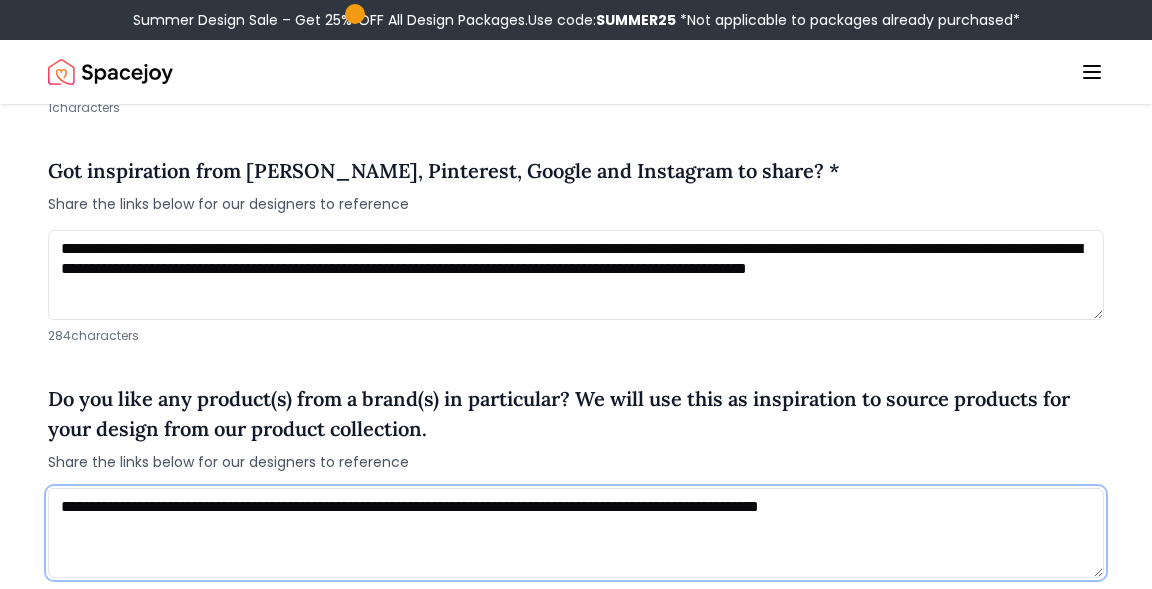 click on "**********" at bounding box center [576, 533] 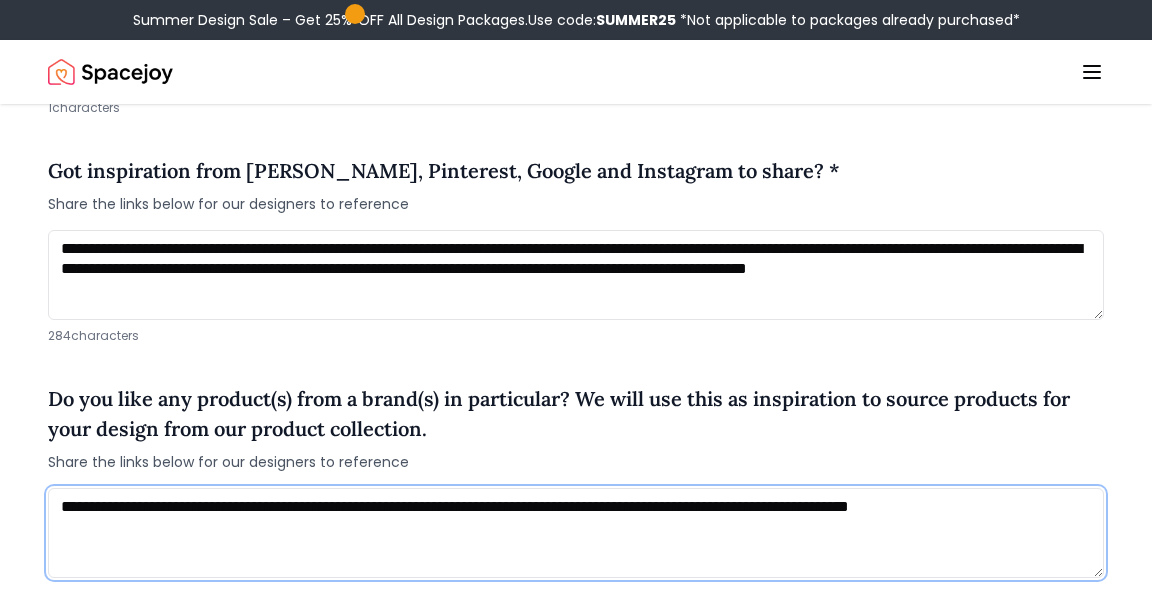 click on "**********" at bounding box center (576, 533) 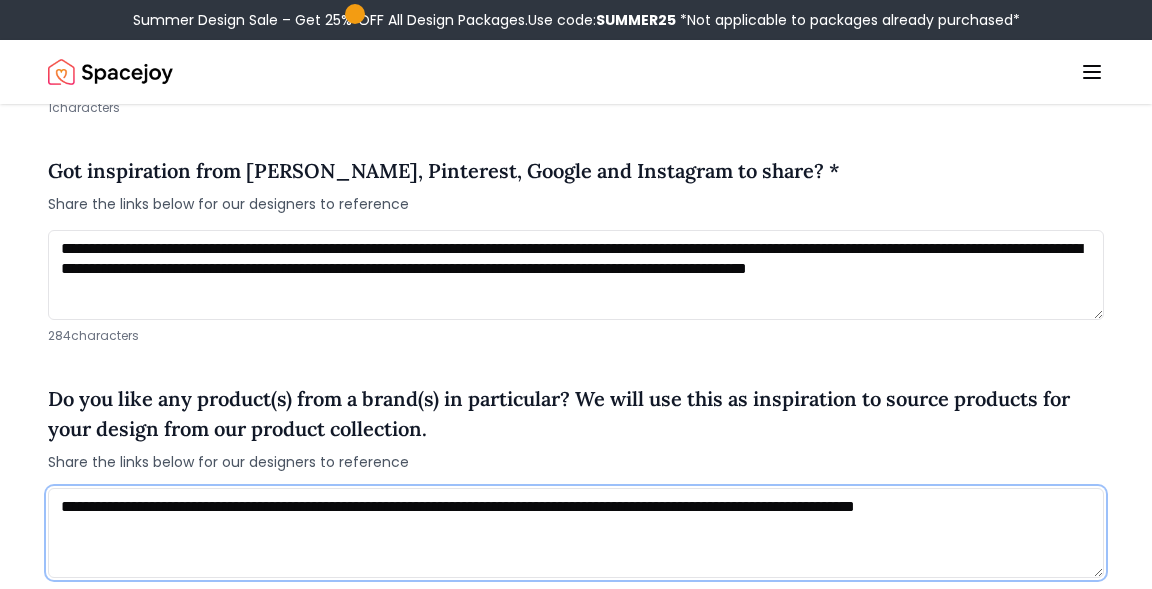 paste on "**********" 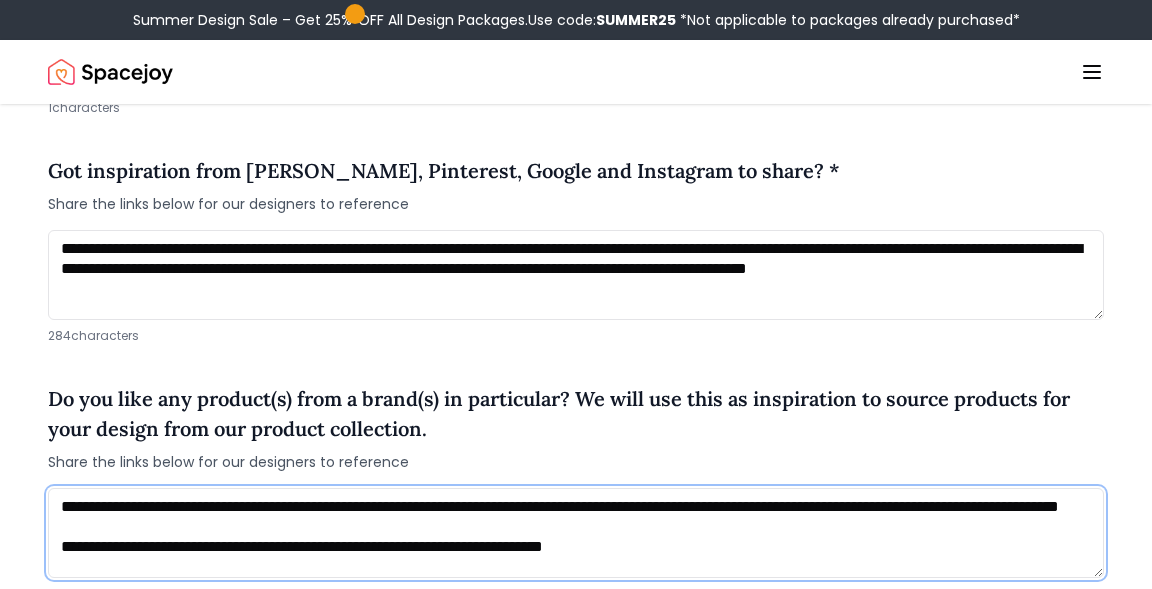 scroll, scrollTop: 1, scrollLeft: 0, axis: vertical 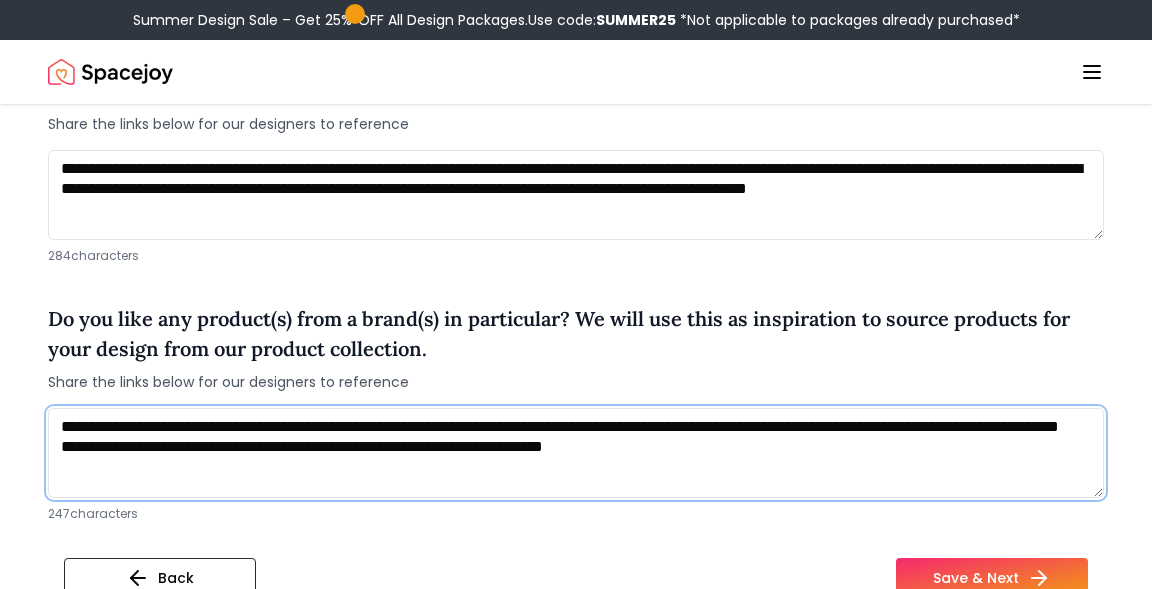 click on "**********" at bounding box center (576, 453) 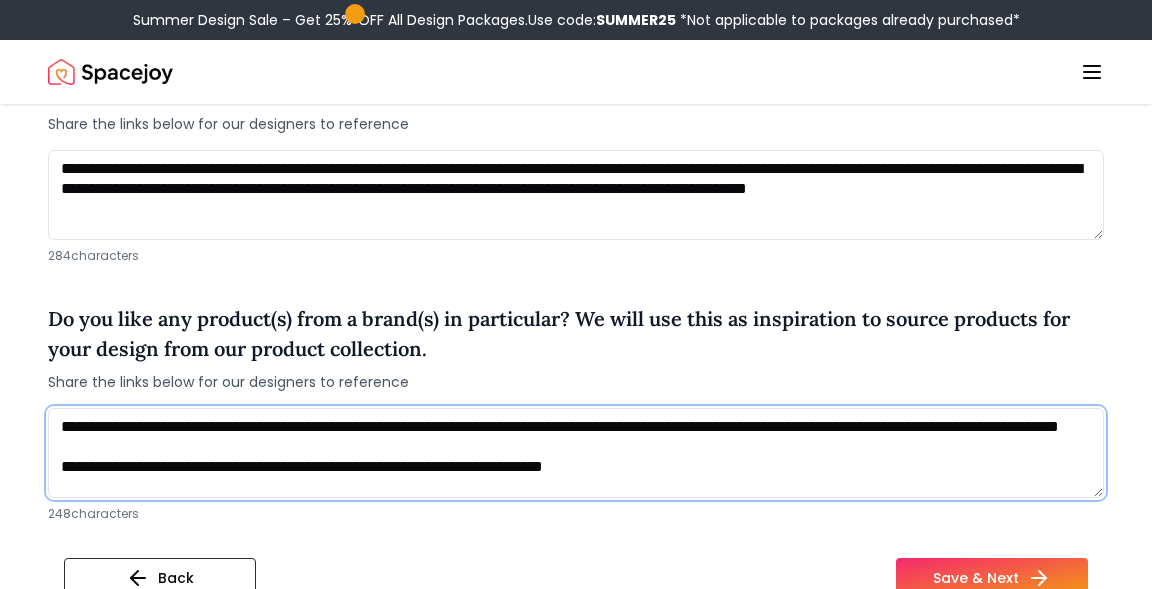 click on "**********" at bounding box center [576, 453] 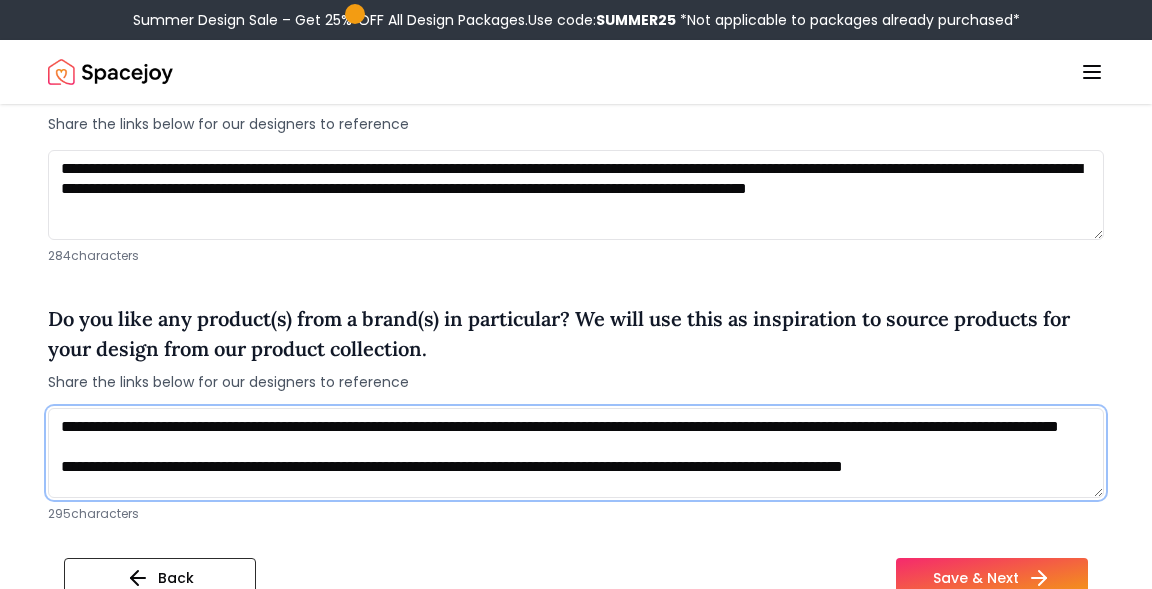 scroll, scrollTop: 21, scrollLeft: 0, axis: vertical 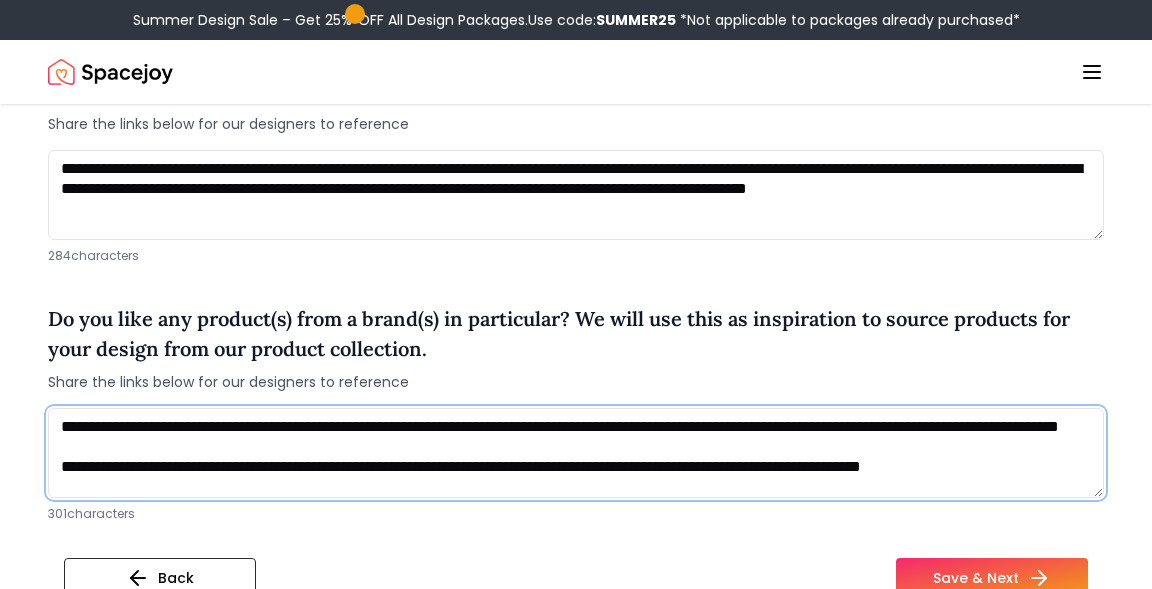 paste on "**********" 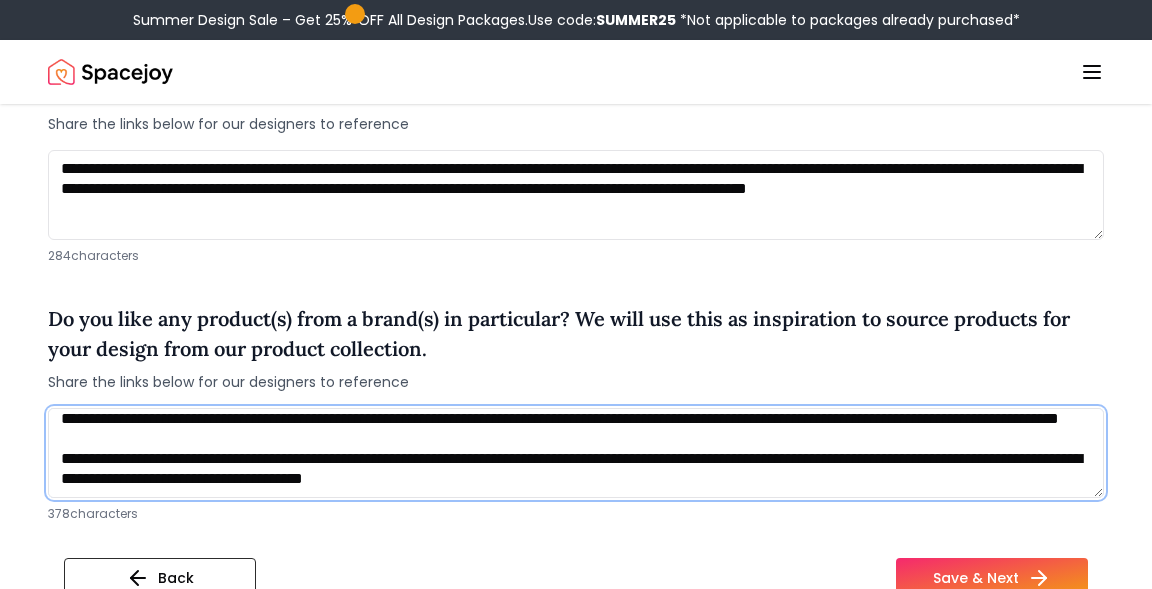 scroll, scrollTop: 61, scrollLeft: 0, axis: vertical 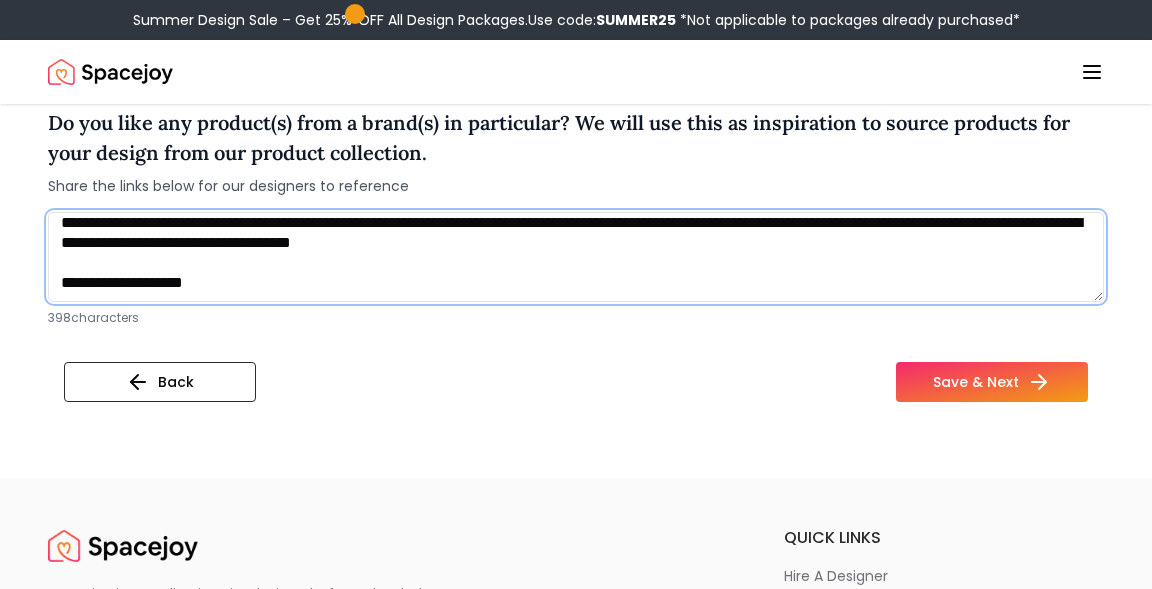 click on "**********" at bounding box center (576, 257) 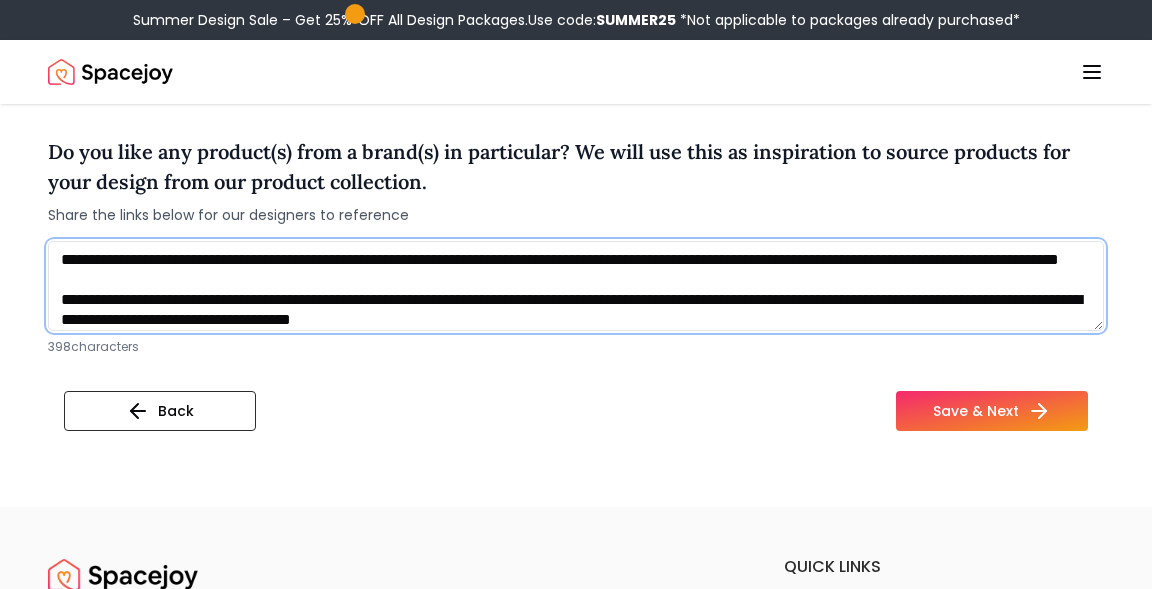 scroll, scrollTop: 2002, scrollLeft: 0, axis: vertical 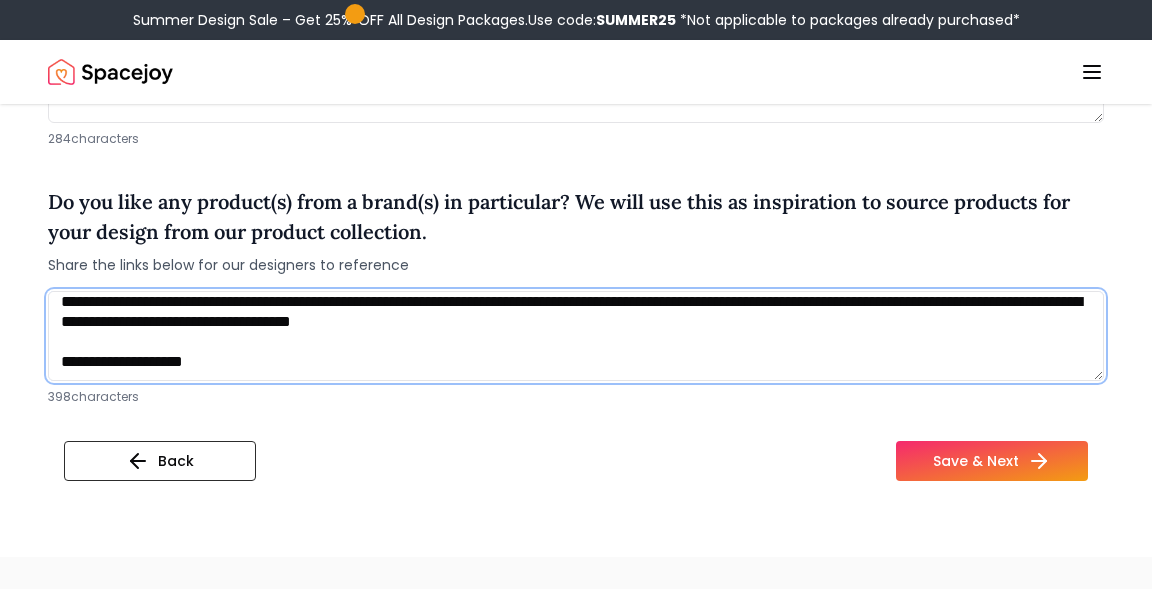 drag, startPoint x: 549, startPoint y: 346, endPoint x: 558, endPoint y: 411, distance: 65.62012 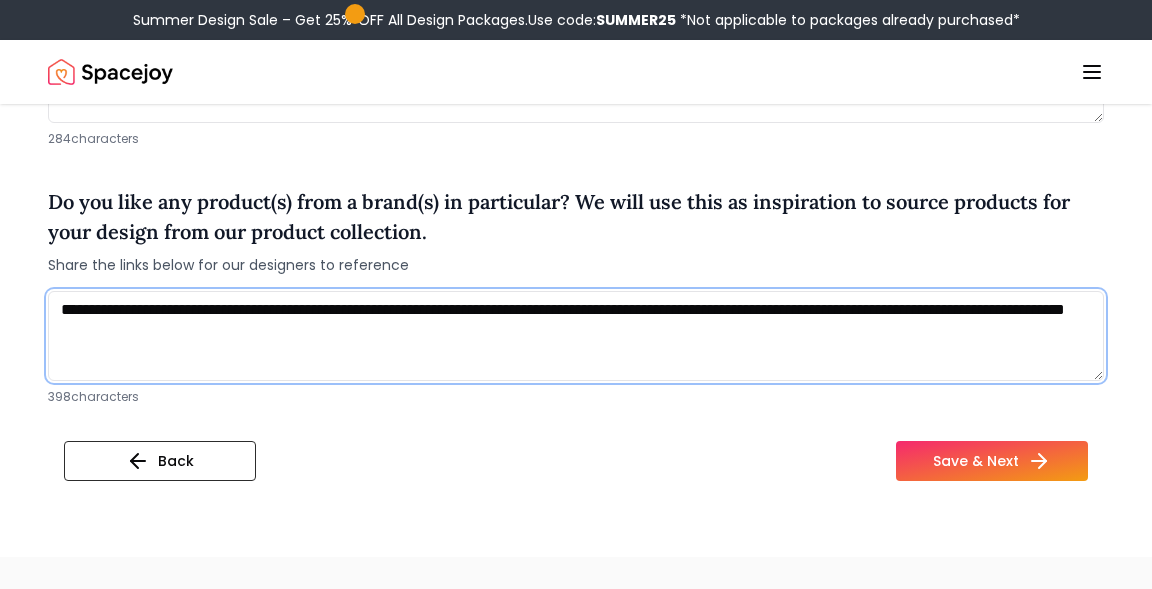 scroll, scrollTop: 0, scrollLeft: 0, axis: both 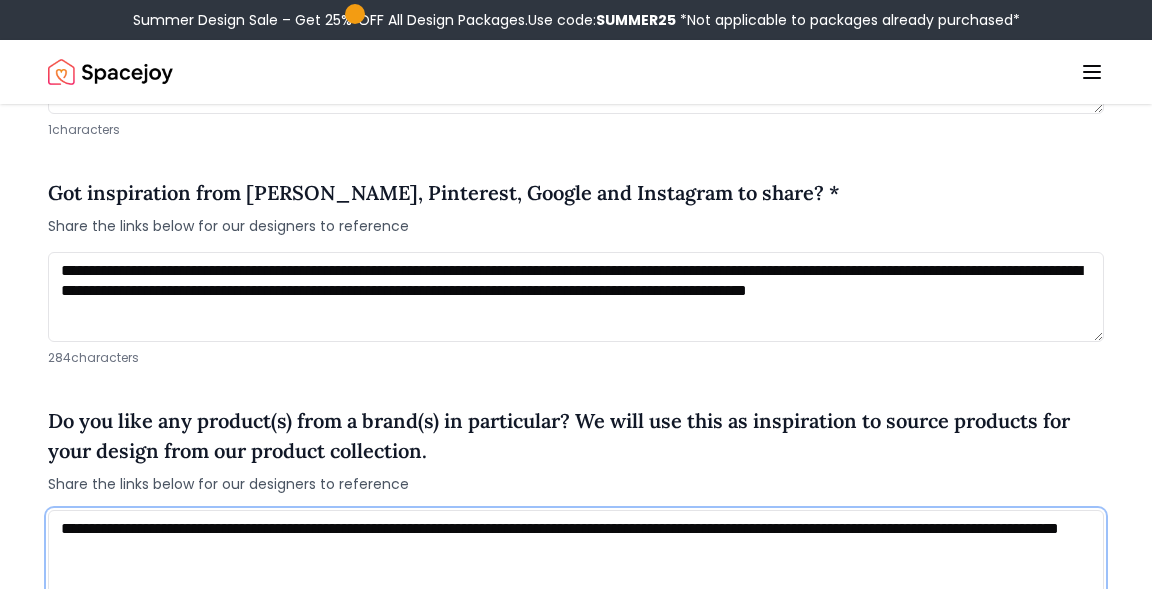 type on "**********" 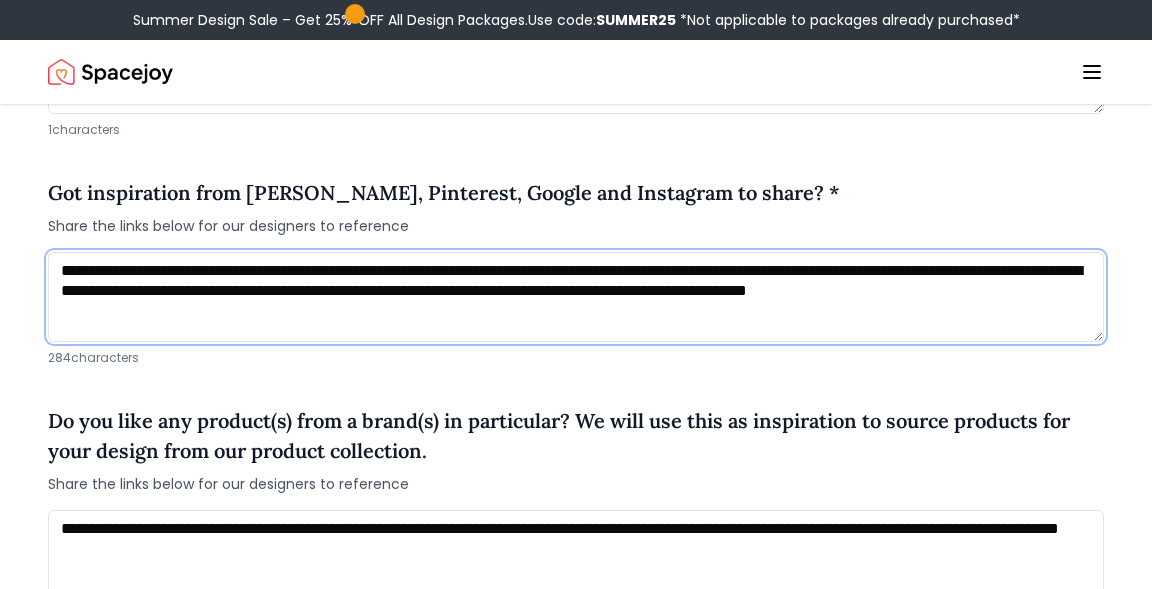 drag, startPoint x: 778, startPoint y: 293, endPoint x: 724, endPoint y: 287, distance: 54.33231 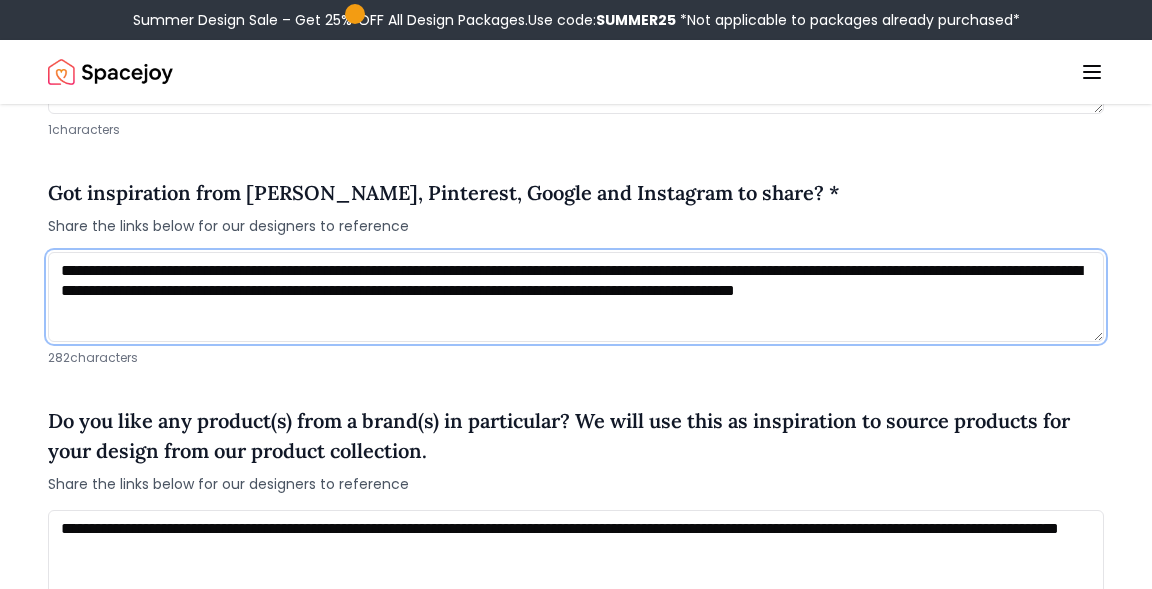 click on "**********" at bounding box center (576, 297) 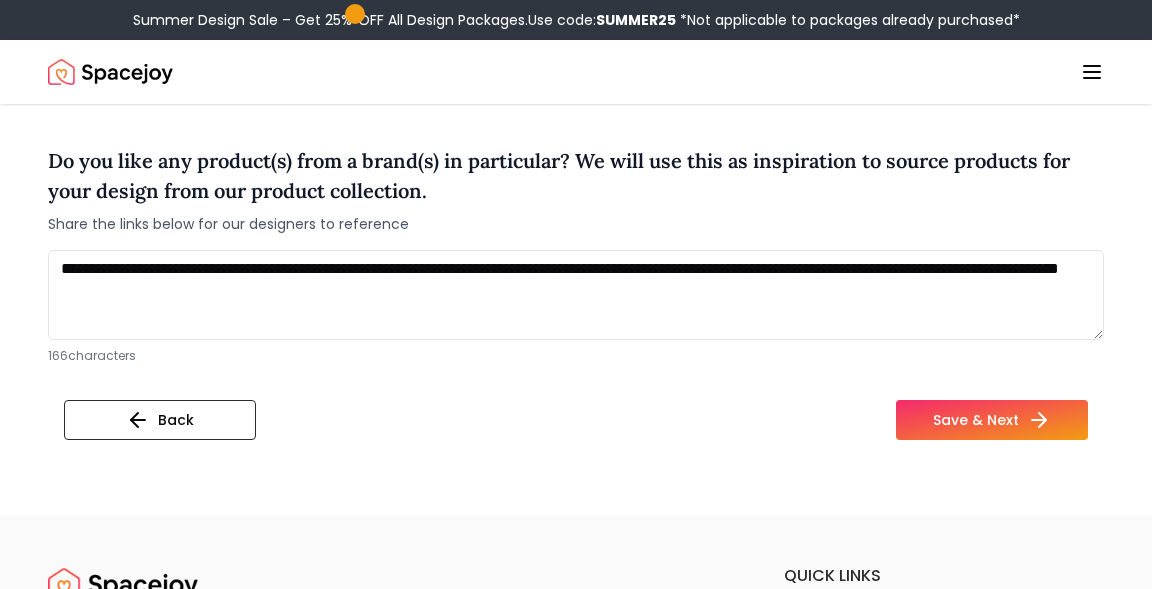 type on "**********" 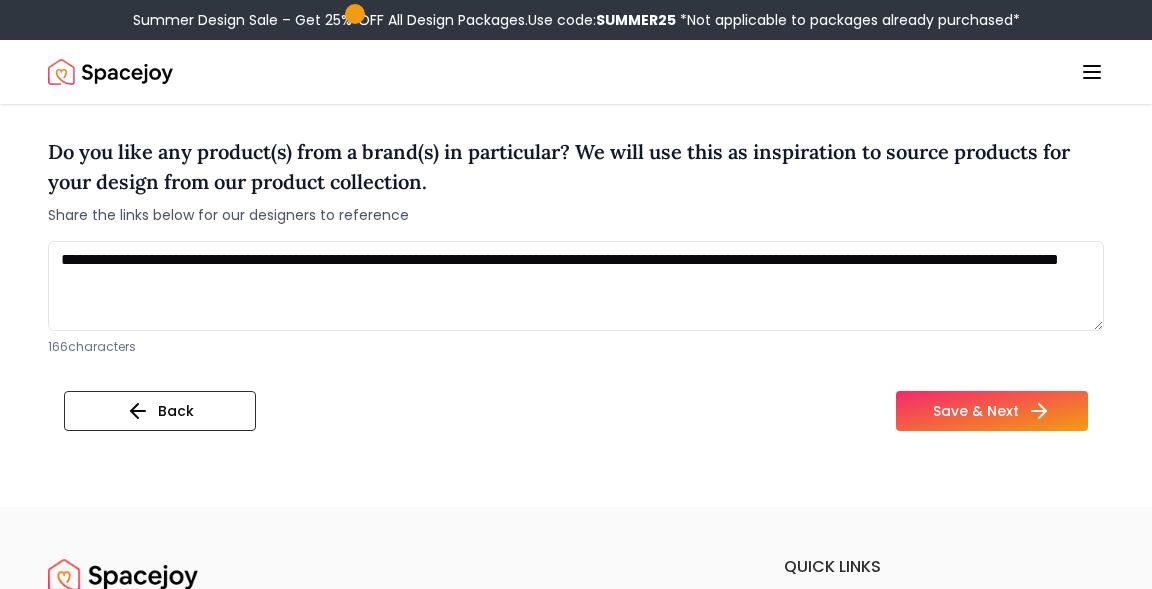 scroll, scrollTop: 2054, scrollLeft: 0, axis: vertical 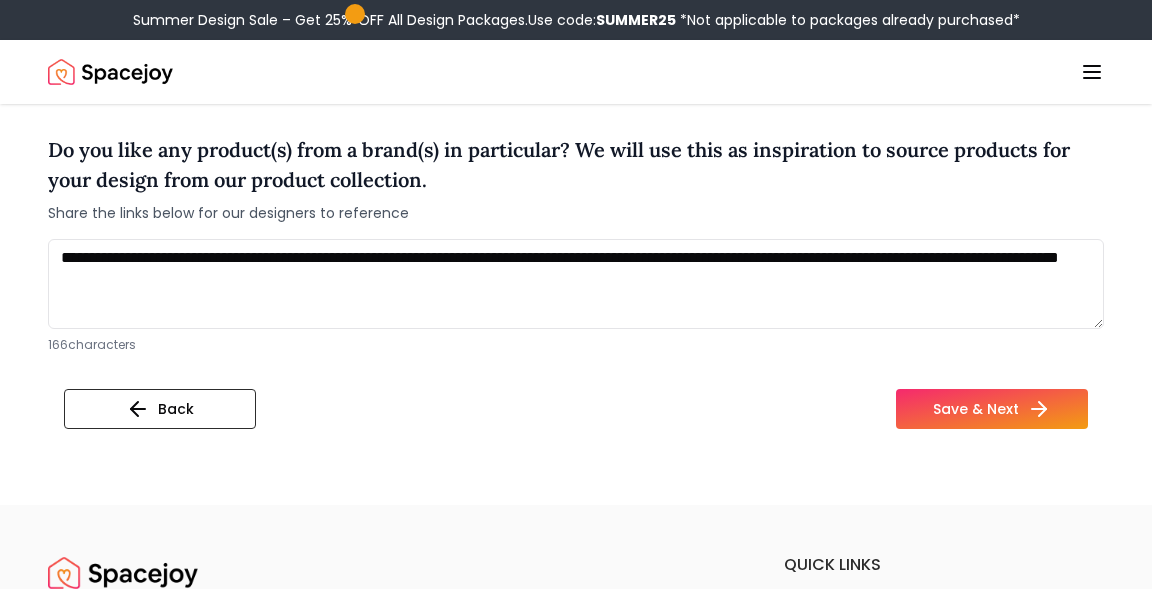 click on "**********" at bounding box center [576, 296] 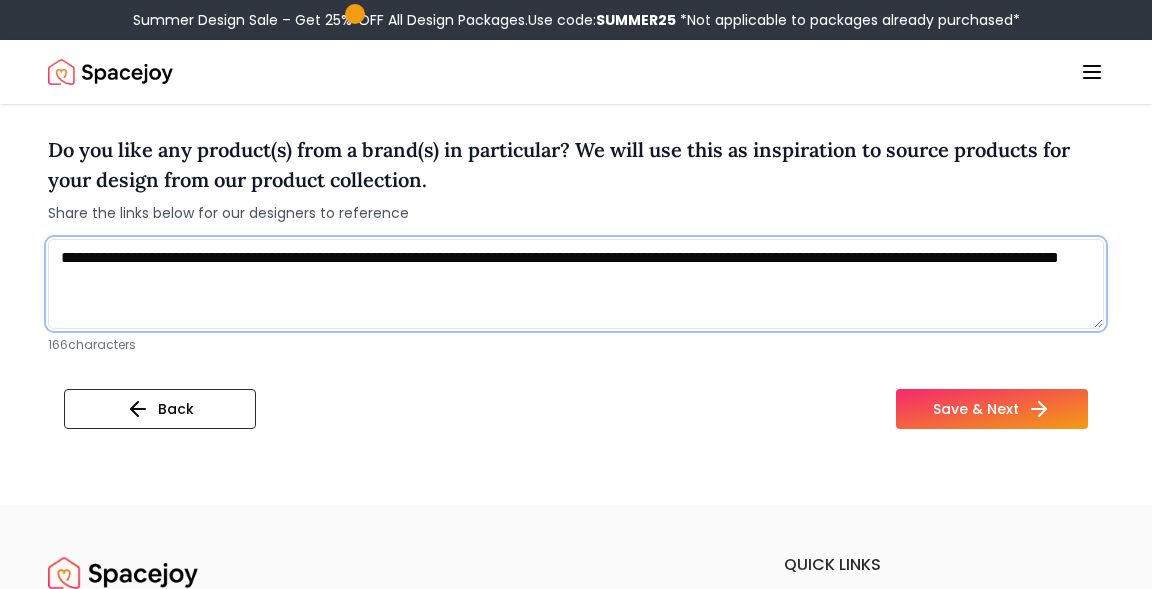 click on "**********" at bounding box center (576, 284) 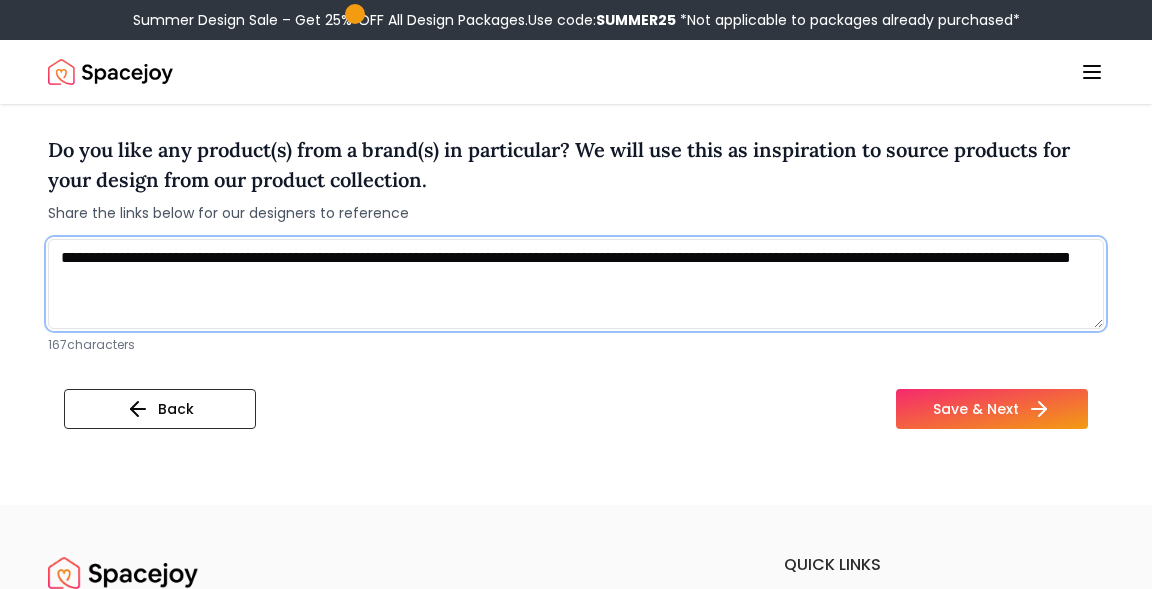 scroll, scrollTop: 1, scrollLeft: 0, axis: vertical 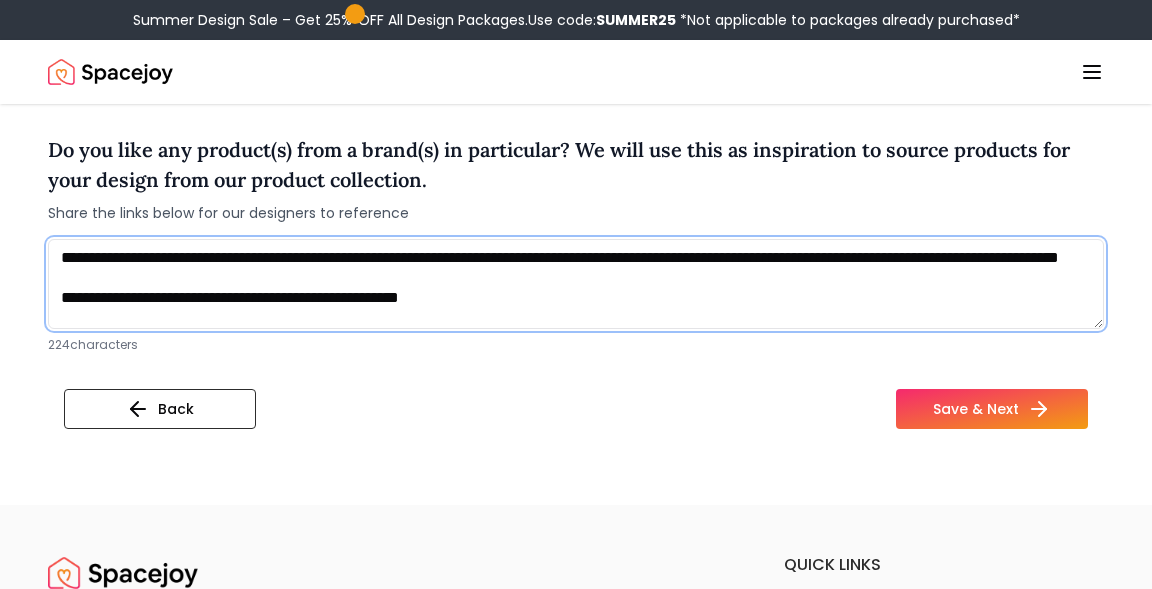 drag, startPoint x: 521, startPoint y: 311, endPoint x: 91, endPoint y: 298, distance: 430.19647 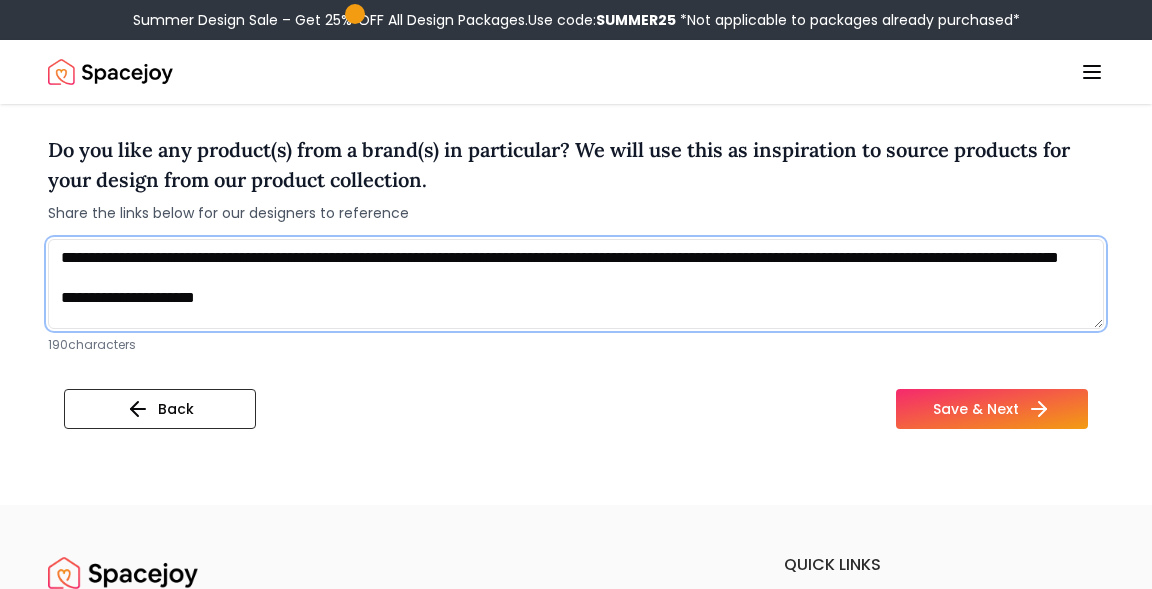 drag, startPoint x: 228, startPoint y: 318, endPoint x: 17, endPoint y: 316, distance: 211.00948 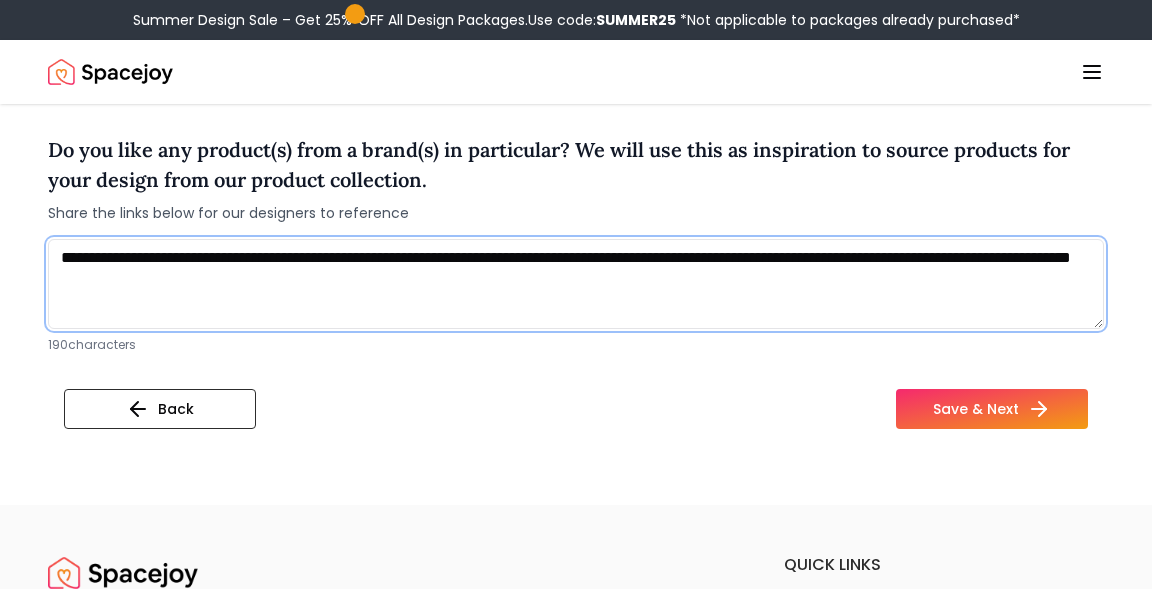 scroll, scrollTop: 1, scrollLeft: 0, axis: vertical 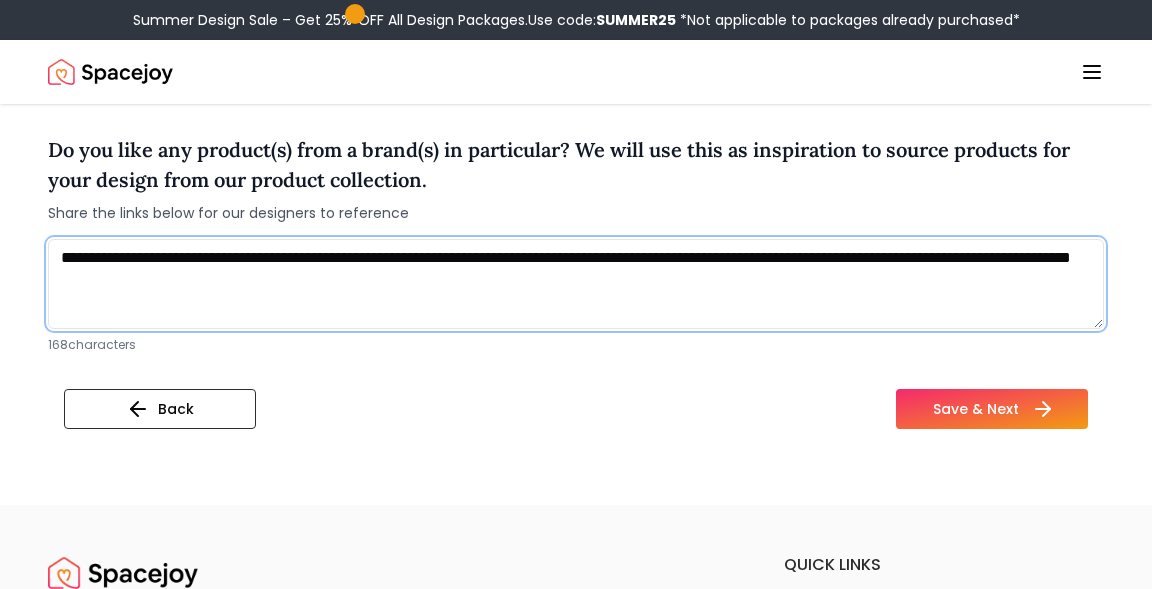 type on "**********" 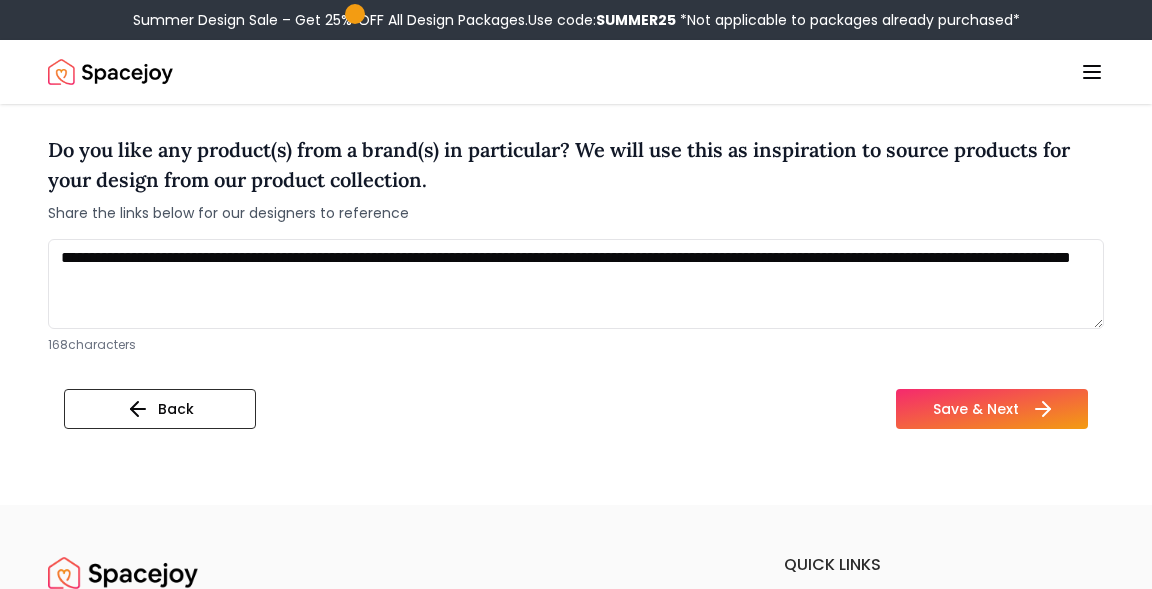 click on "Save & Next" at bounding box center [992, 409] 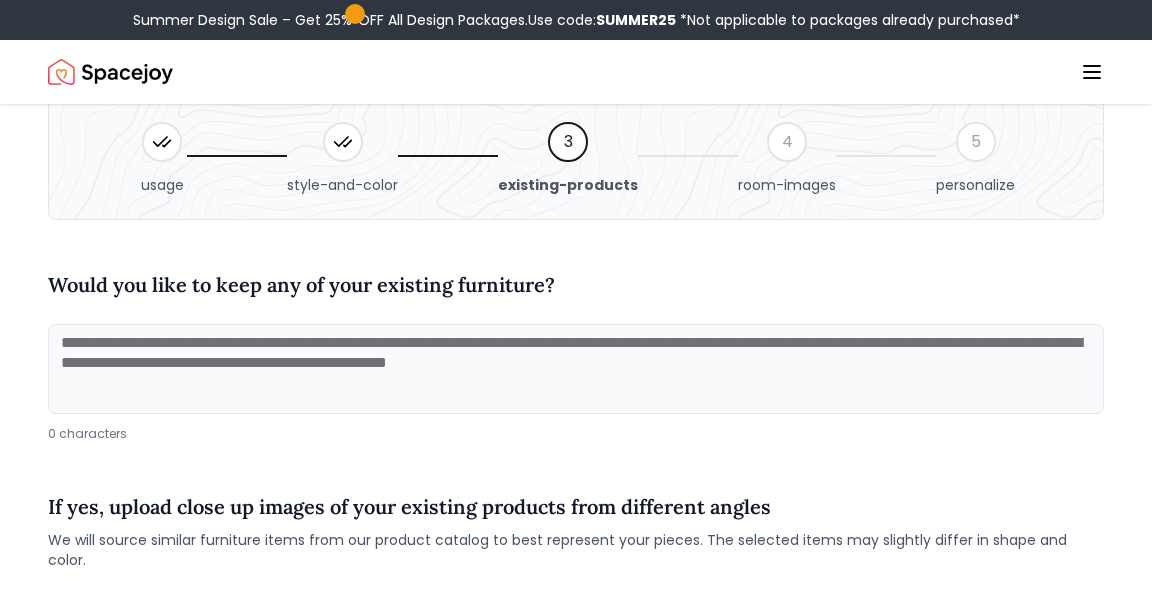 scroll, scrollTop: 91, scrollLeft: 0, axis: vertical 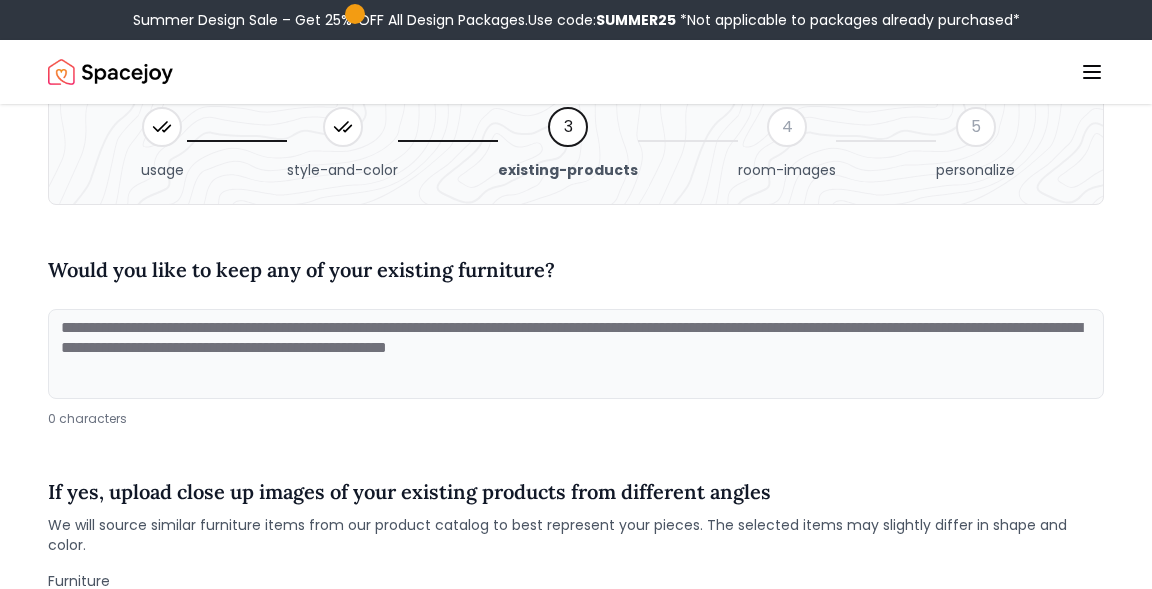 click at bounding box center [576, 354] 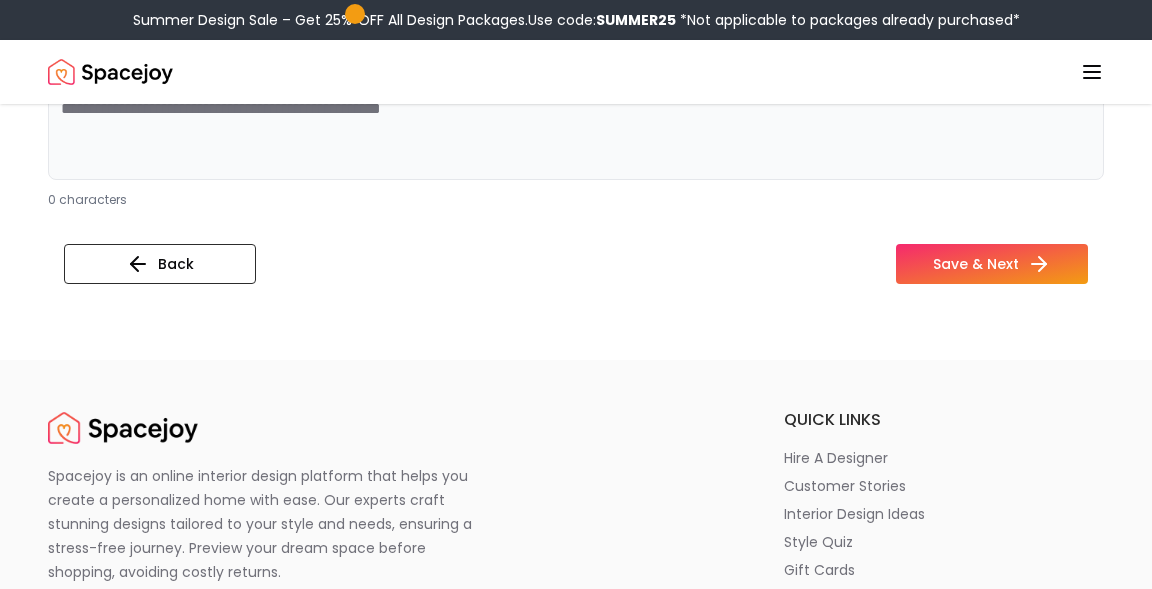 scroll, scrollTop: 970, scrollLeft: 0, axis: vertical 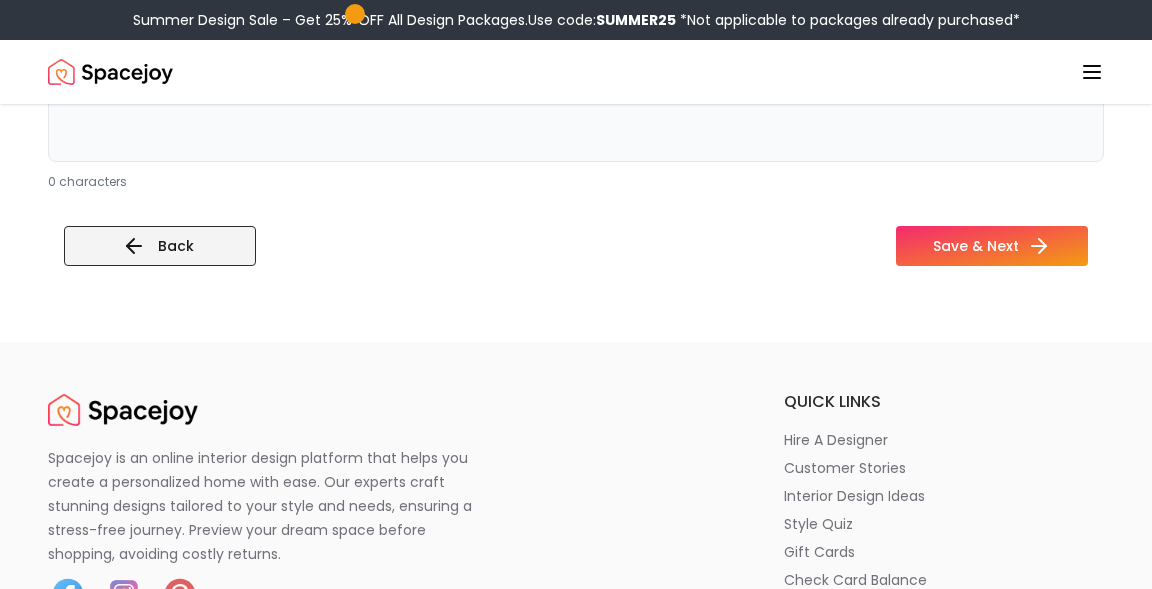 type on "**********" 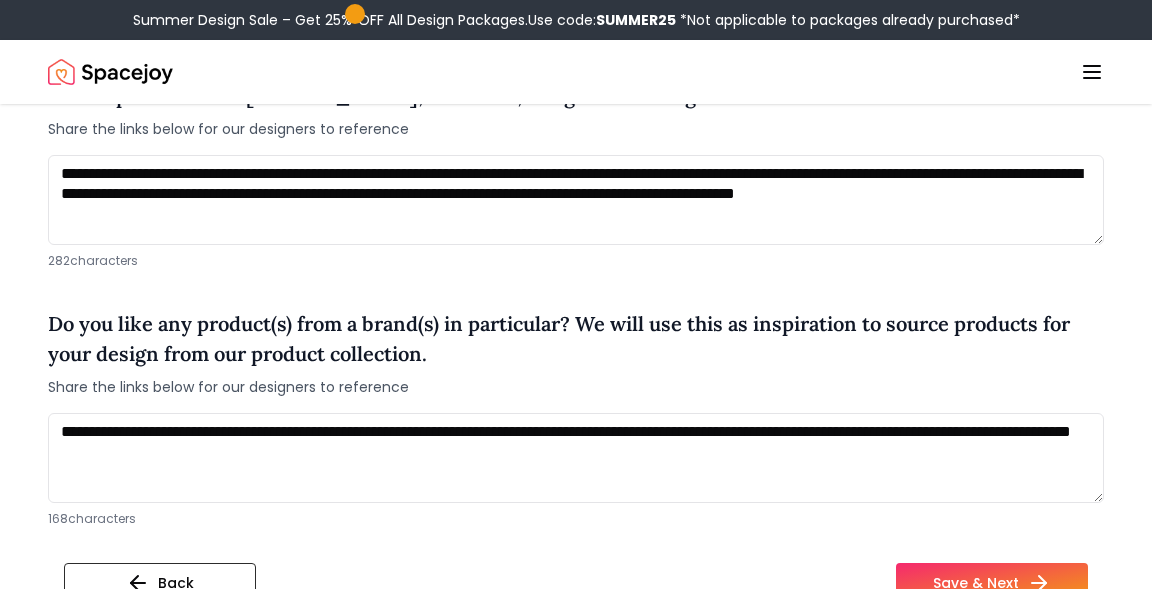 scroll, scrollTop: 1881, scrollLeft: 0, axis: vertical 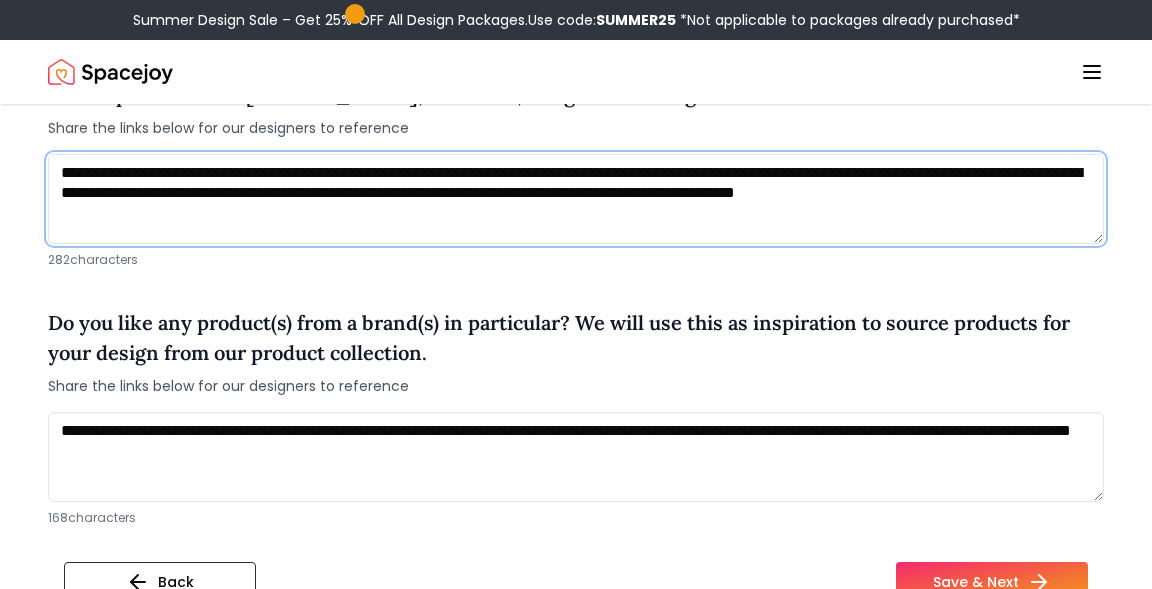 drag, startPoint x: 310, startPoint y: 214, endPoint x: 308, endPoint y: 145, distance: 69.02898 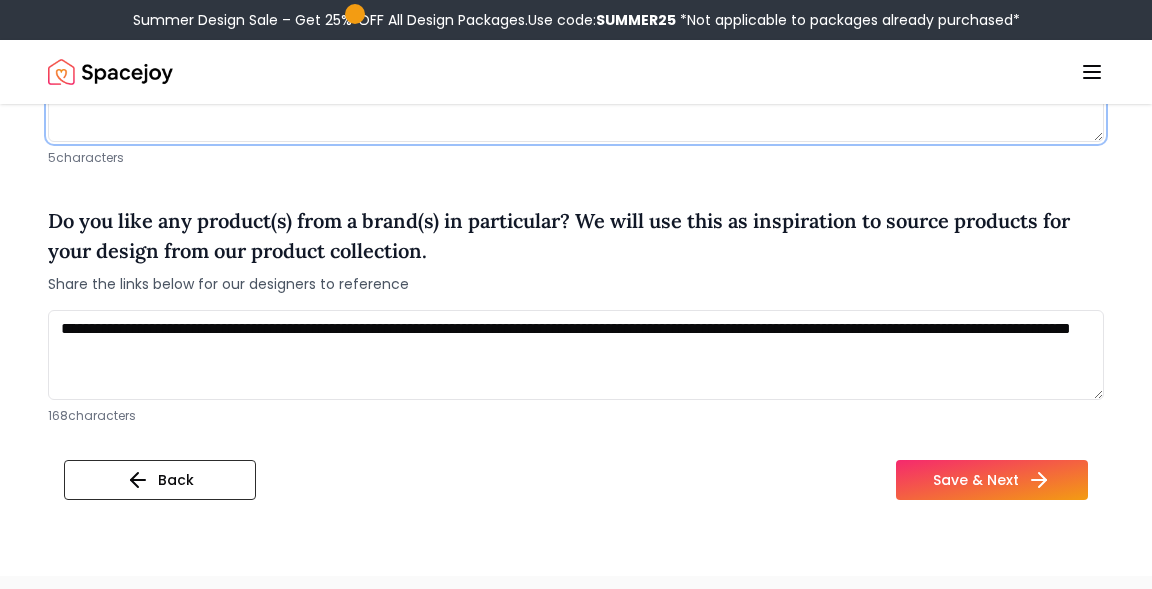 scroll, scrollTop: 1995, scrollLeft: 0, axis: vertical 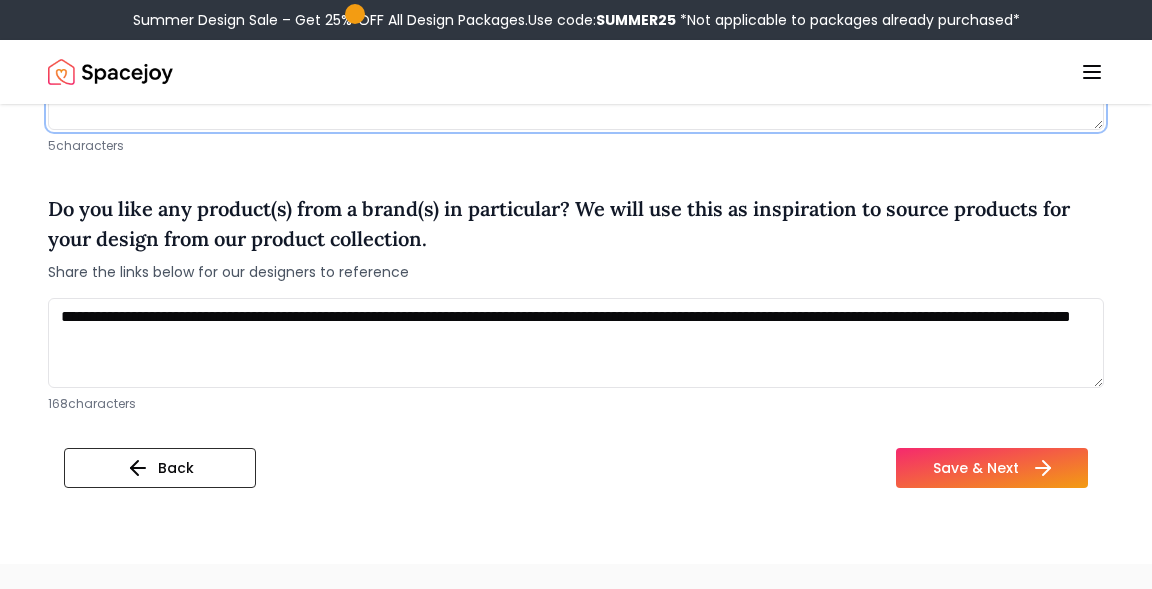 type on "*****" 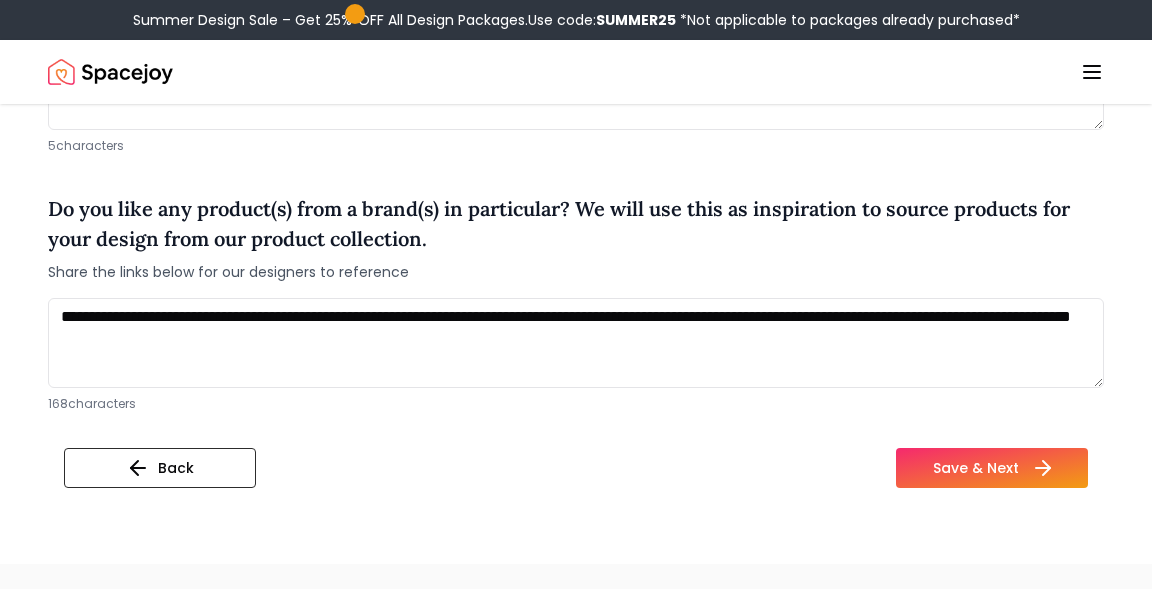click on "Save & Next" at bounding box center (992, 468) 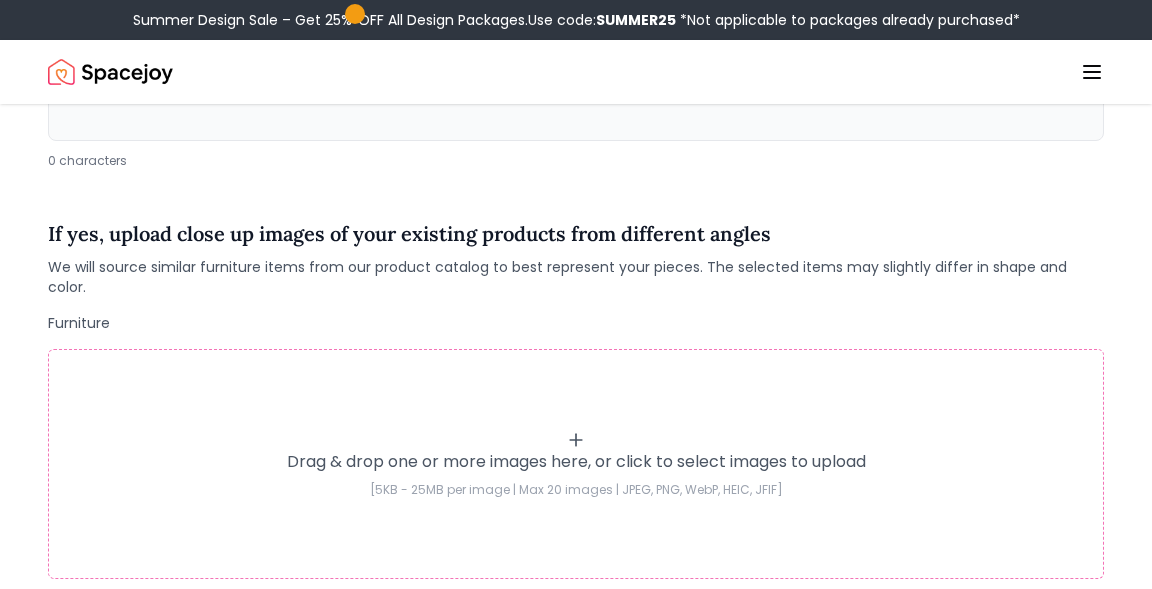 scroll, scrollTop: 378, scrollLeft: 0, axis: vertical 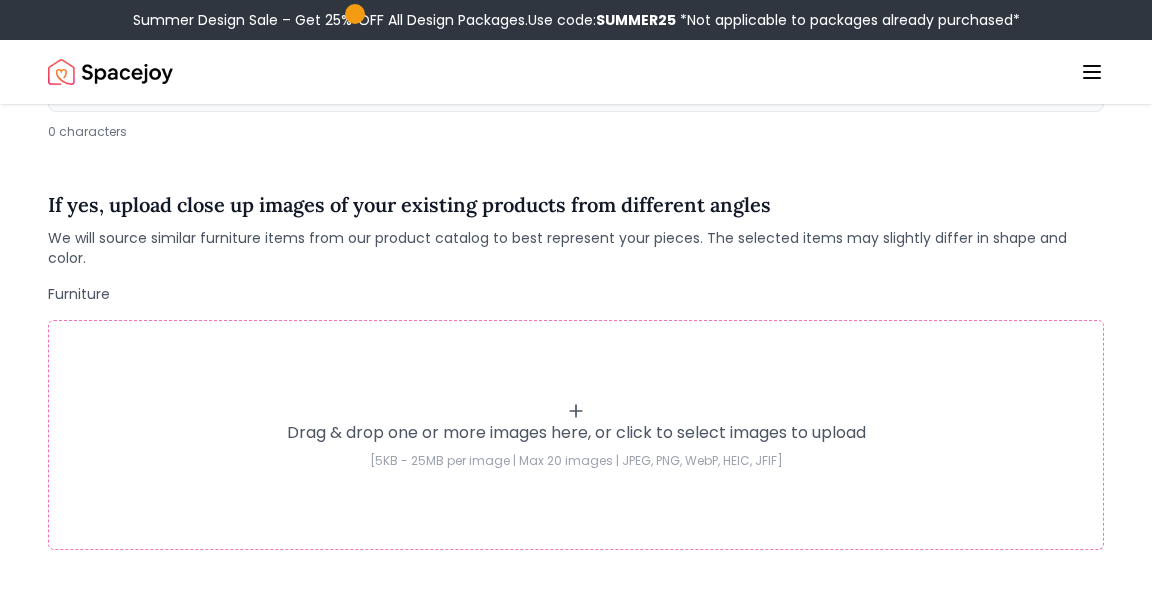 click on "Drag & drop one or more images here, or click to select images to upload" at bounding box center (576, 433) 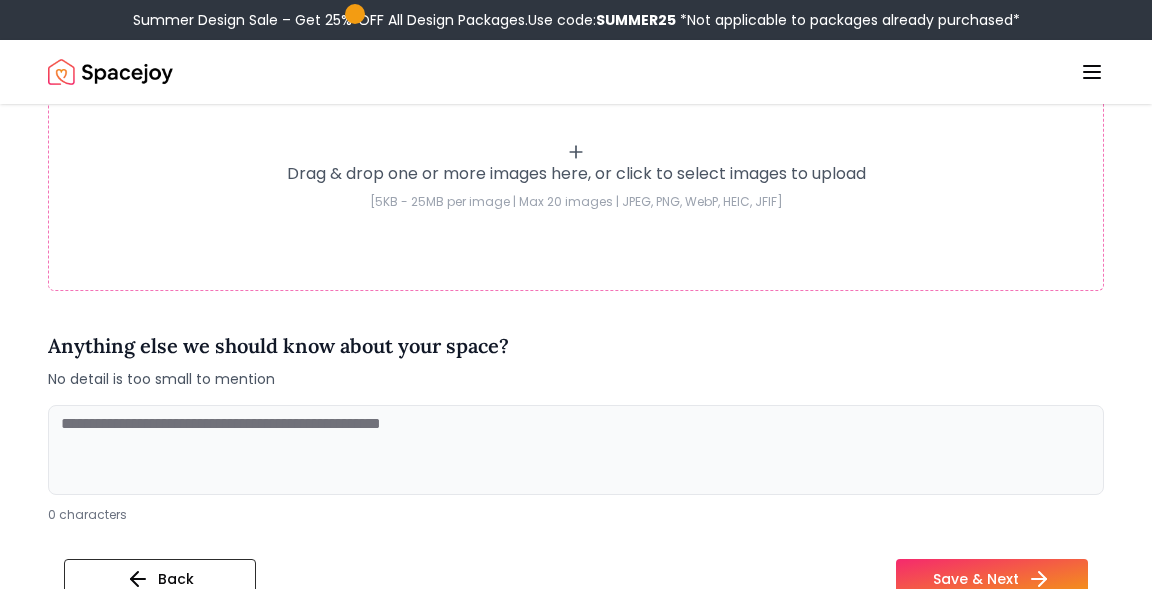 scroll, scrollTop: 675, scrollLeft: 0, axis: vertical 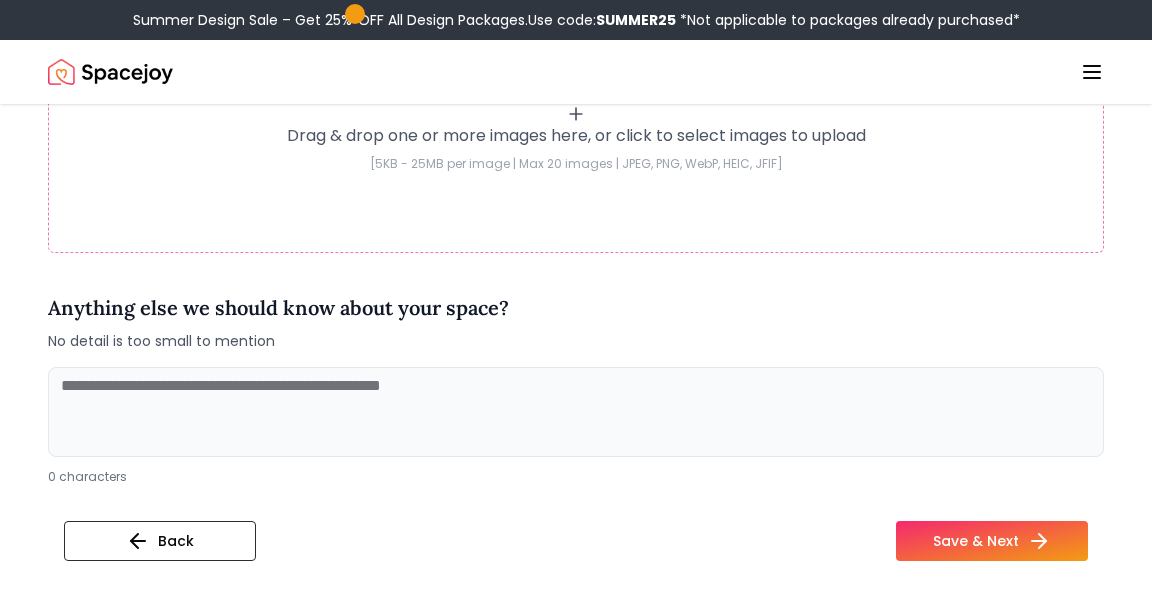 click at bounding box center (576, 412) 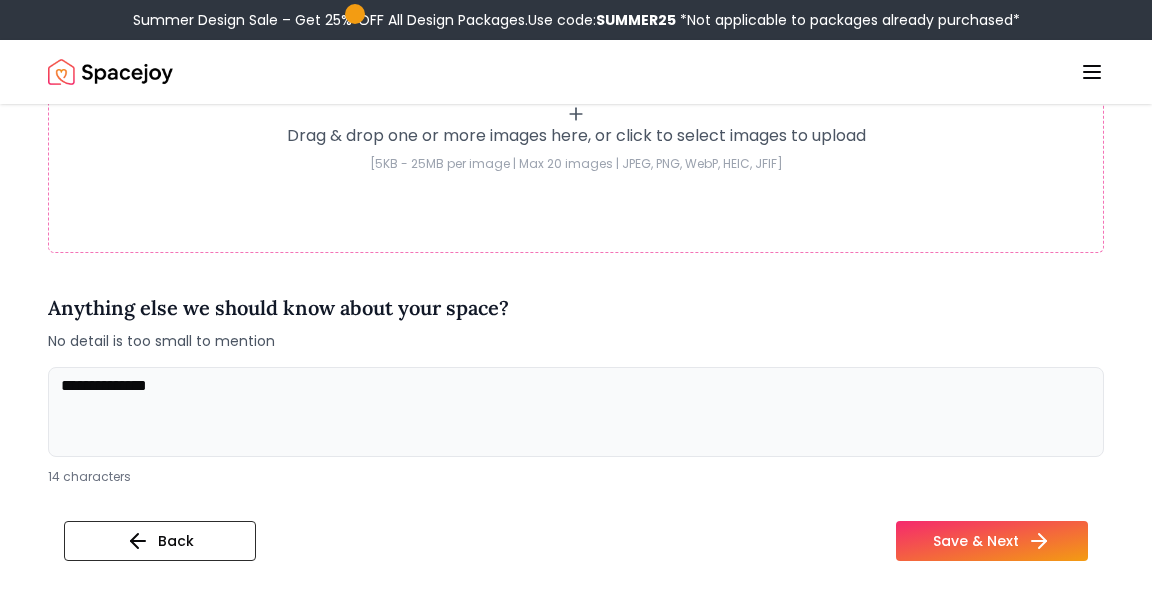 drag, startPoint x: 1005, startPoint y: 402, endPoint x: 864, endPoint y: 354, distance: 148.9463 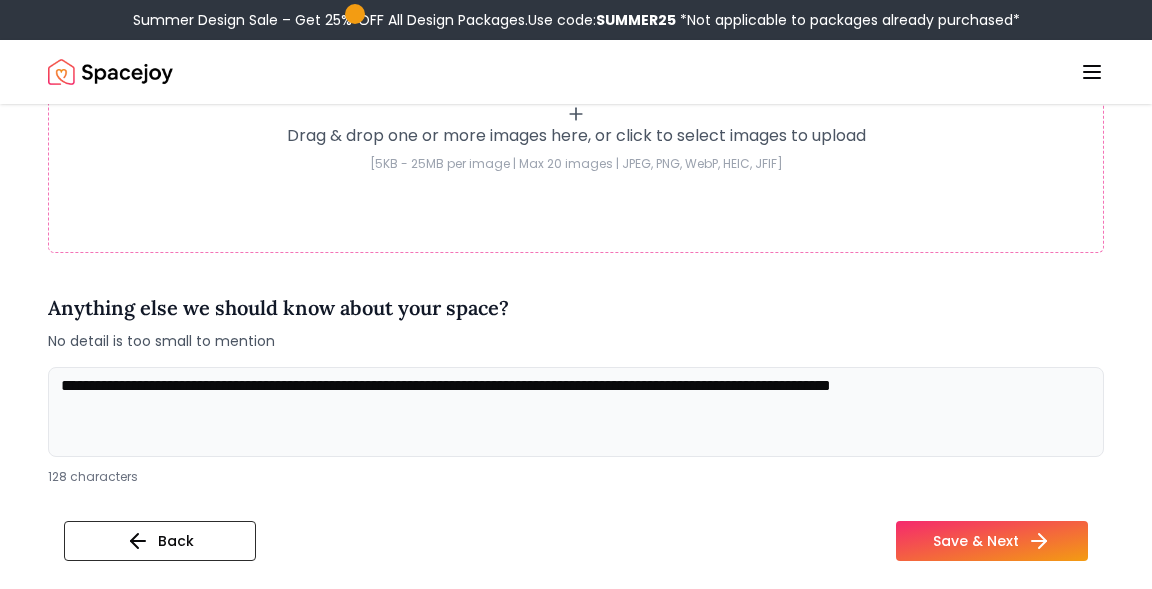 drag, startPoint x: 1085, startPoint y: 375, endPoint x: 970, endPoint y: 369, distance: 115.15642 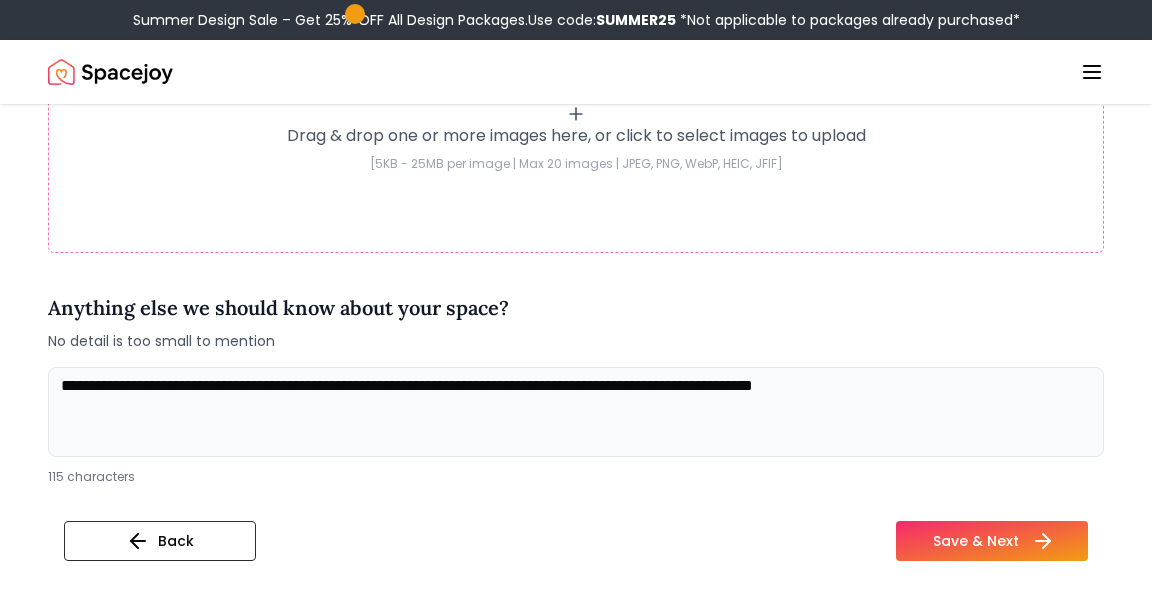 type on "**********" 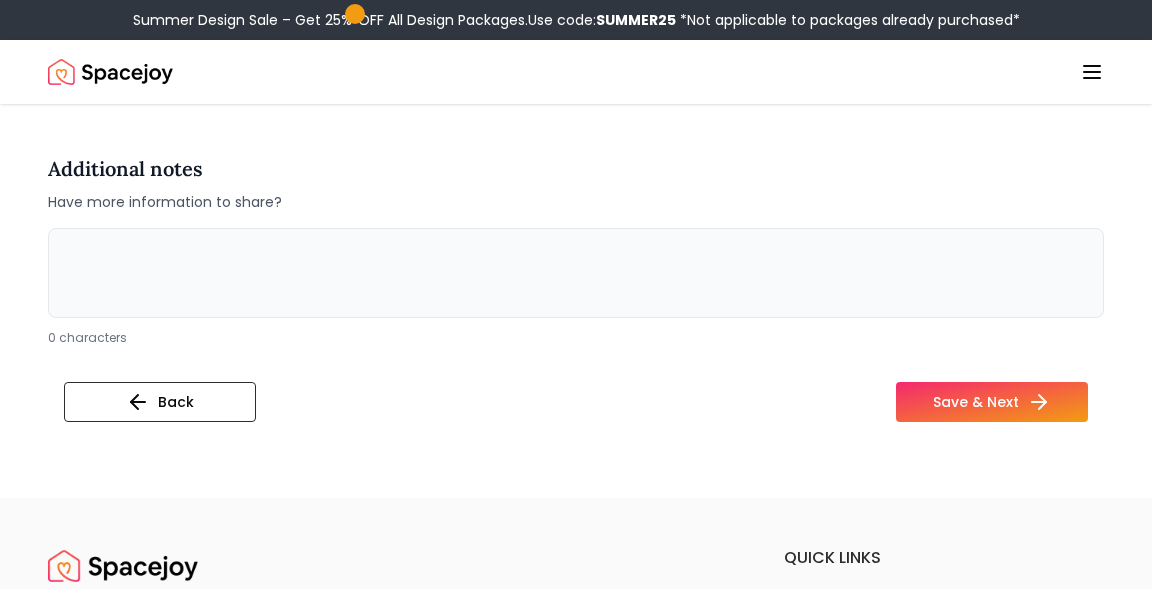scroll, scrollTop: 3322, scrollLeft: 0, axis: vertical 